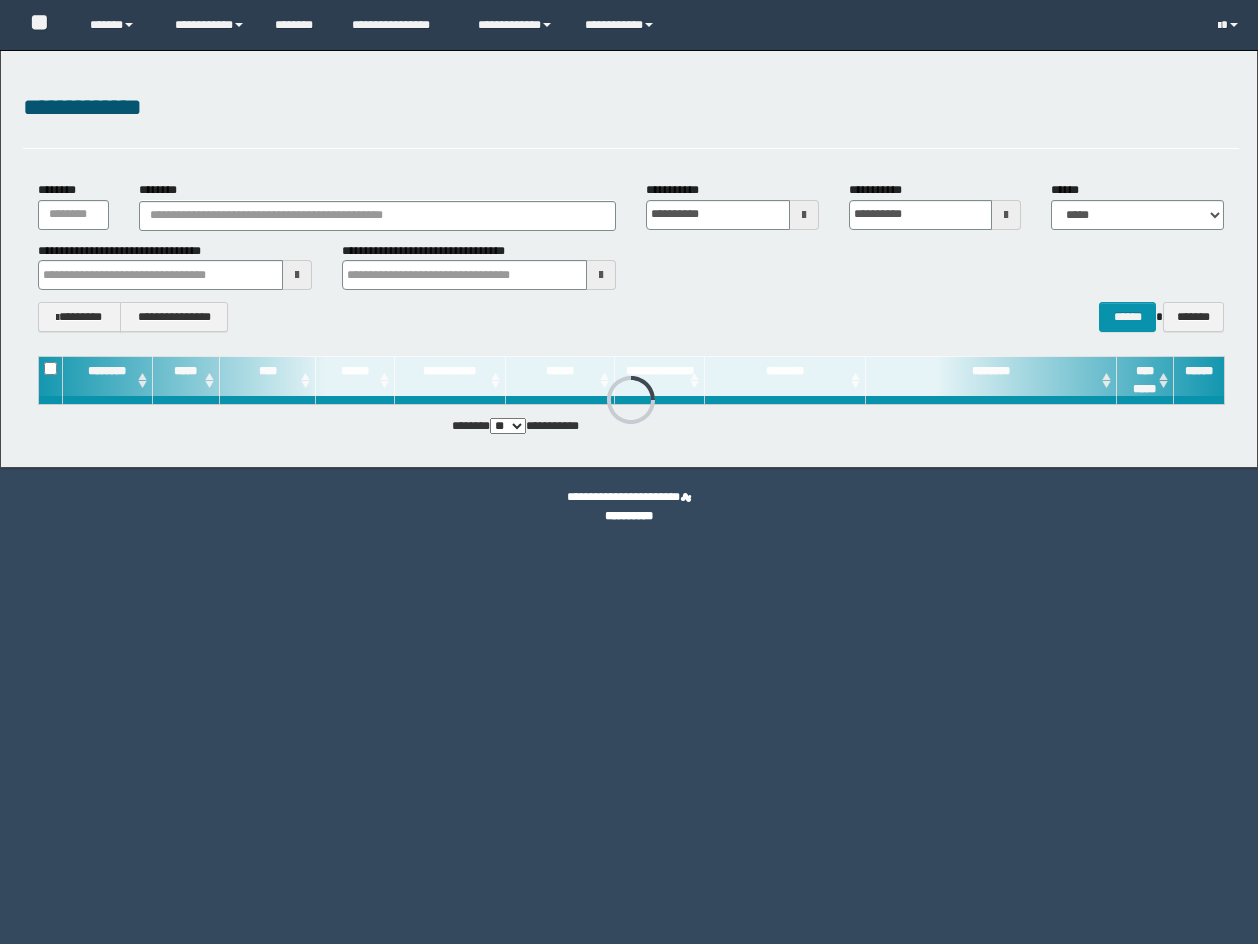 scroll, scrollTop: 0, scrollLeft: 0, axis: both 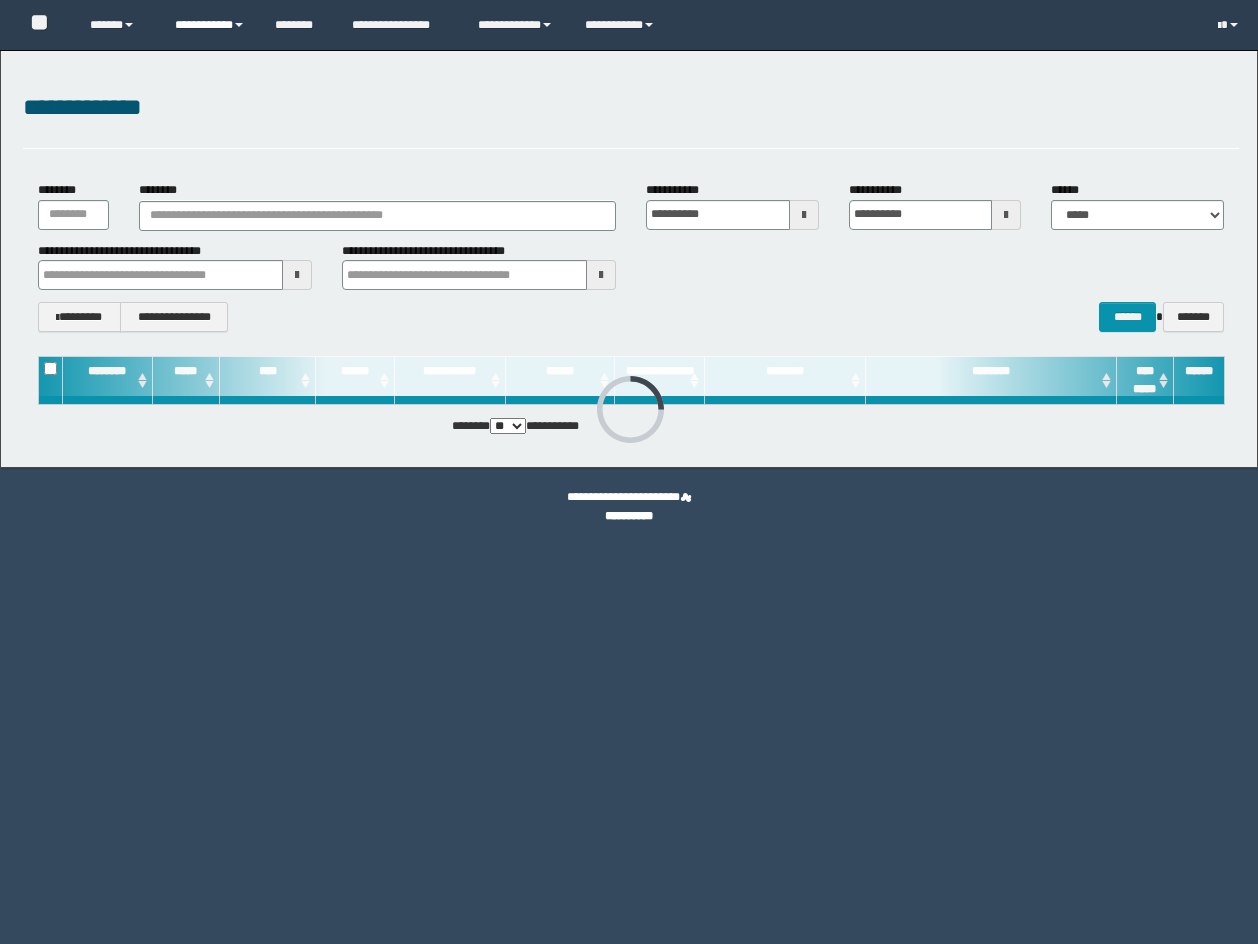 click on "**********" at bounding box center [210, 25] 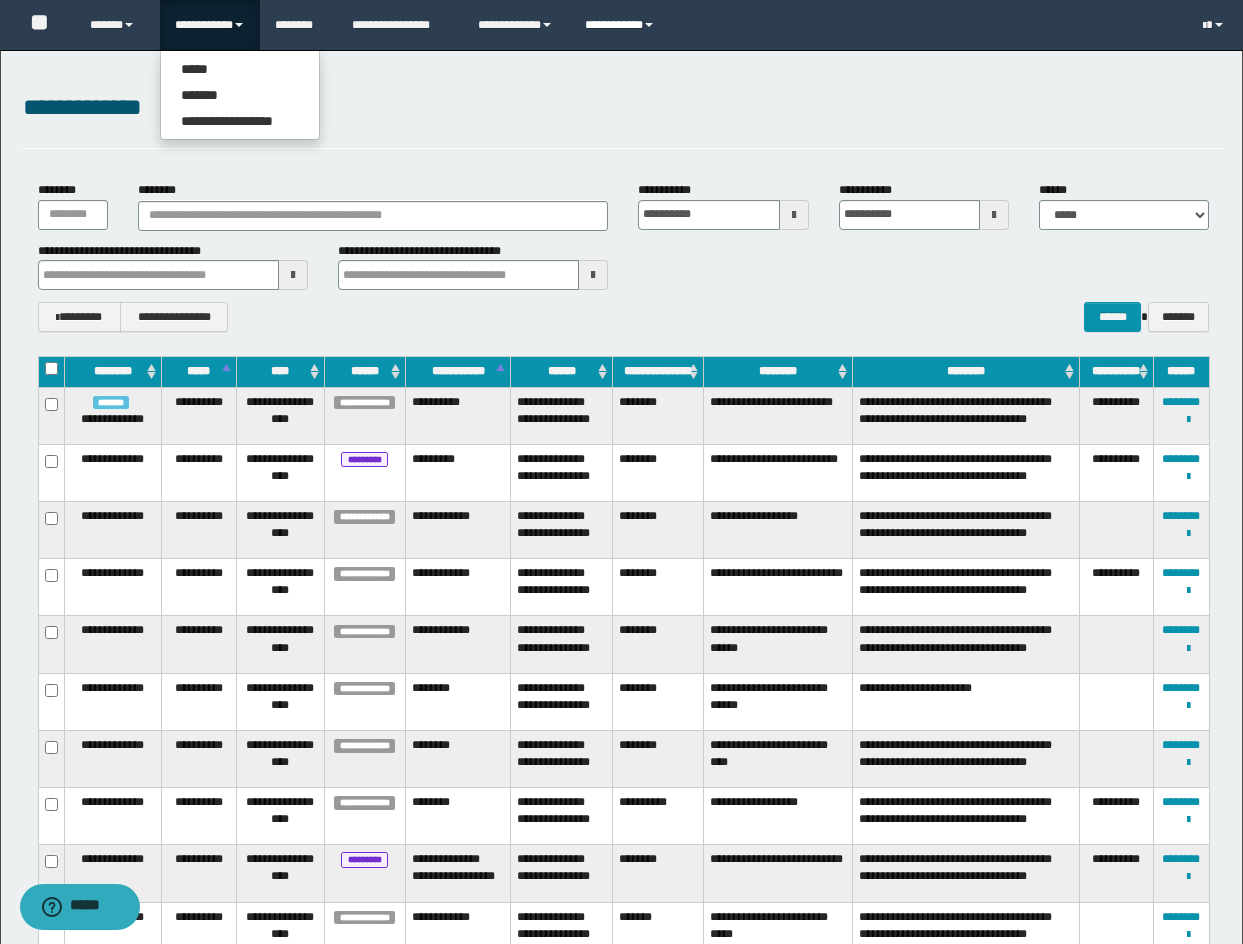 click on "**********" at bounding box center [622, 25] 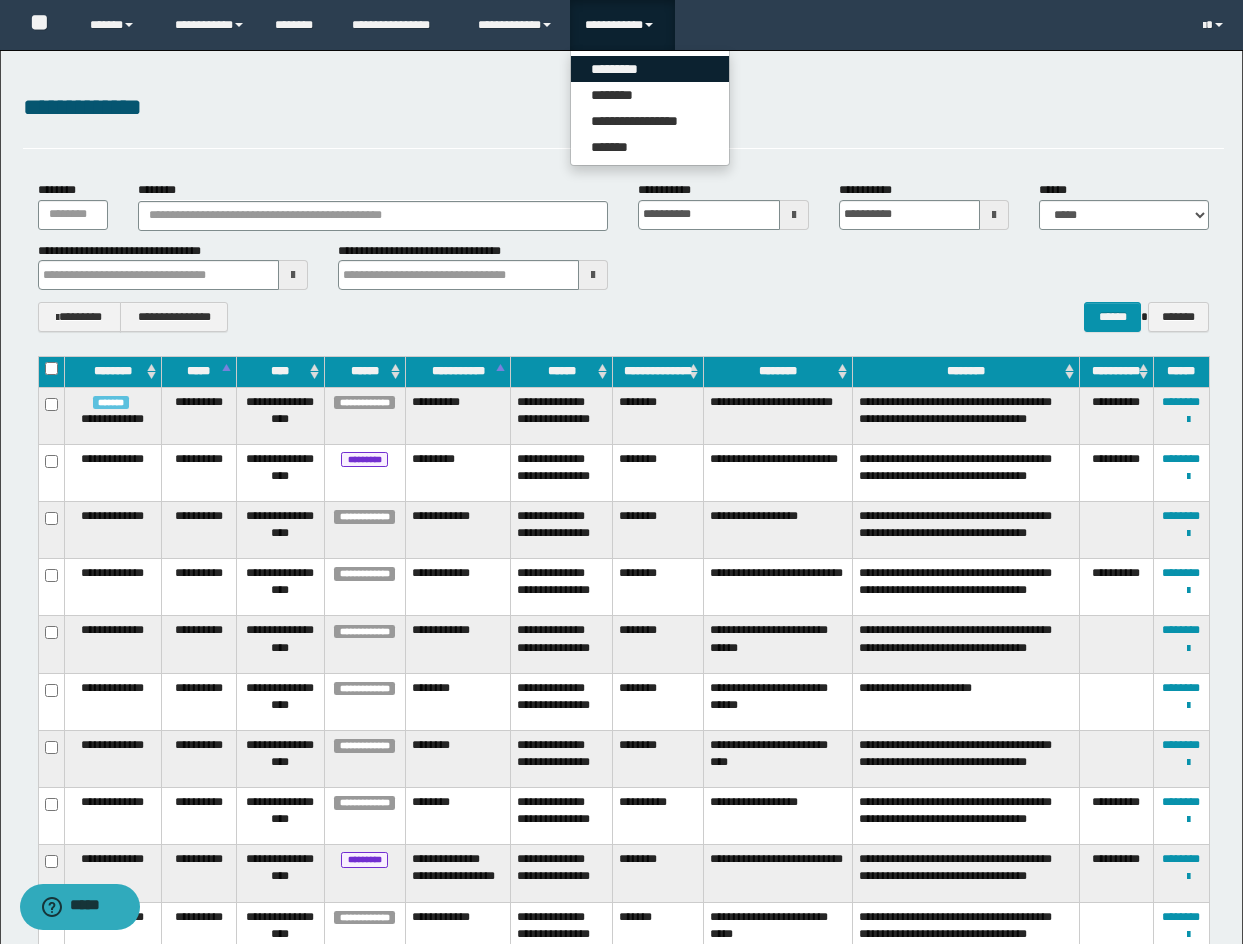 click on "*********" at bounding box center [650, 69] 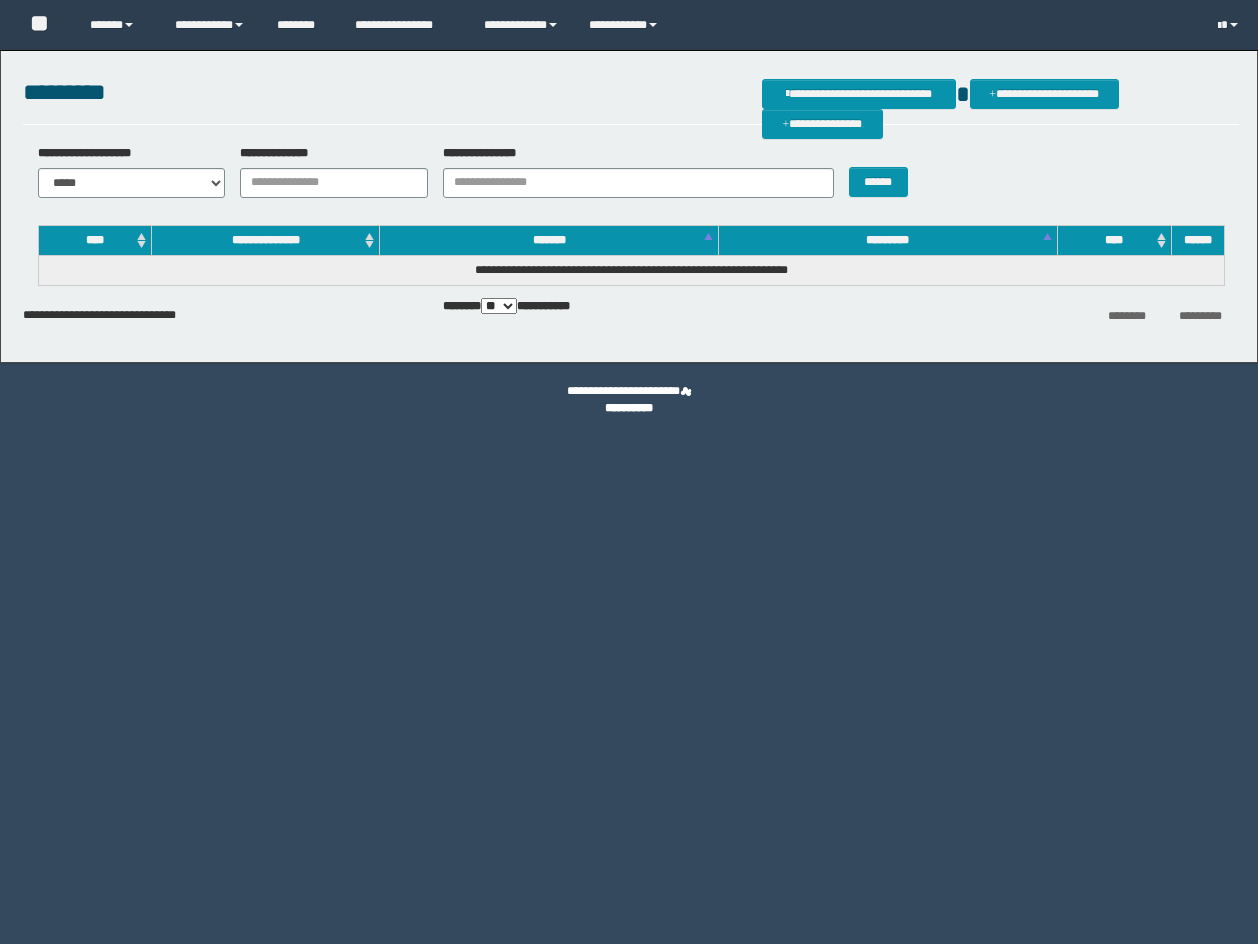 scroll, scrollTop: 0, scrollLeft: 0, axis: both 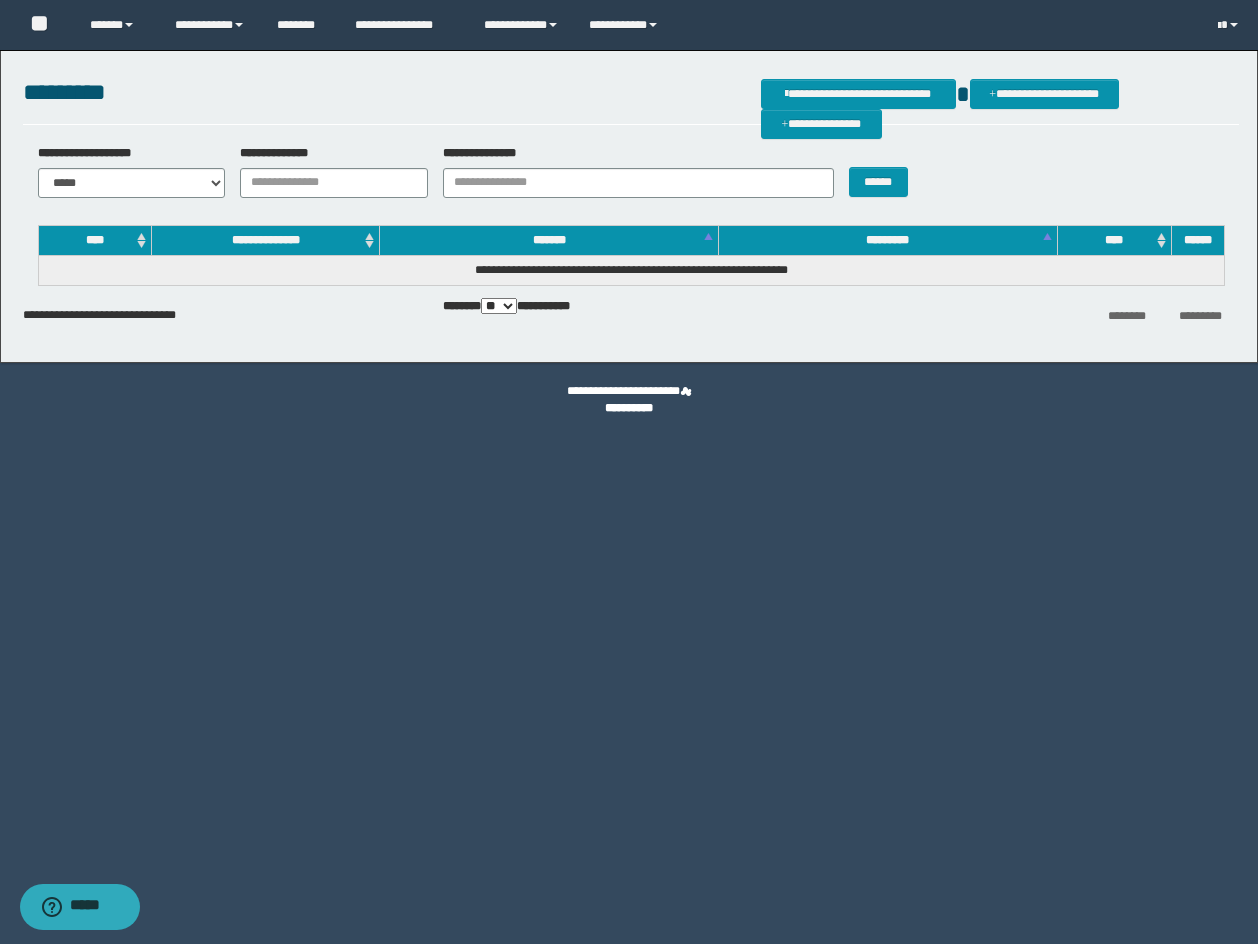 click on "**********" at bounding box center [326, 171] 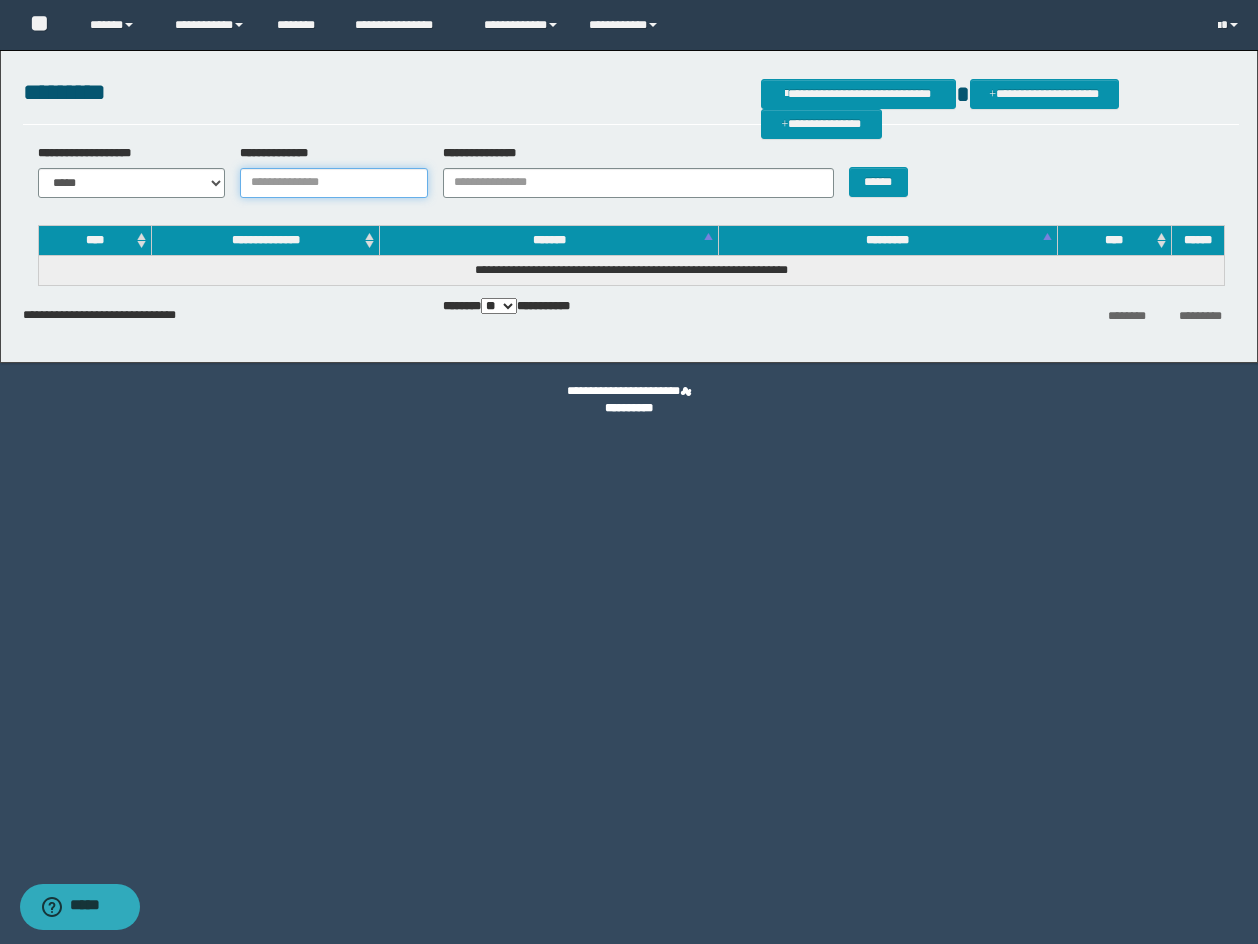 click on "**********" at bounding box center (334, 183) 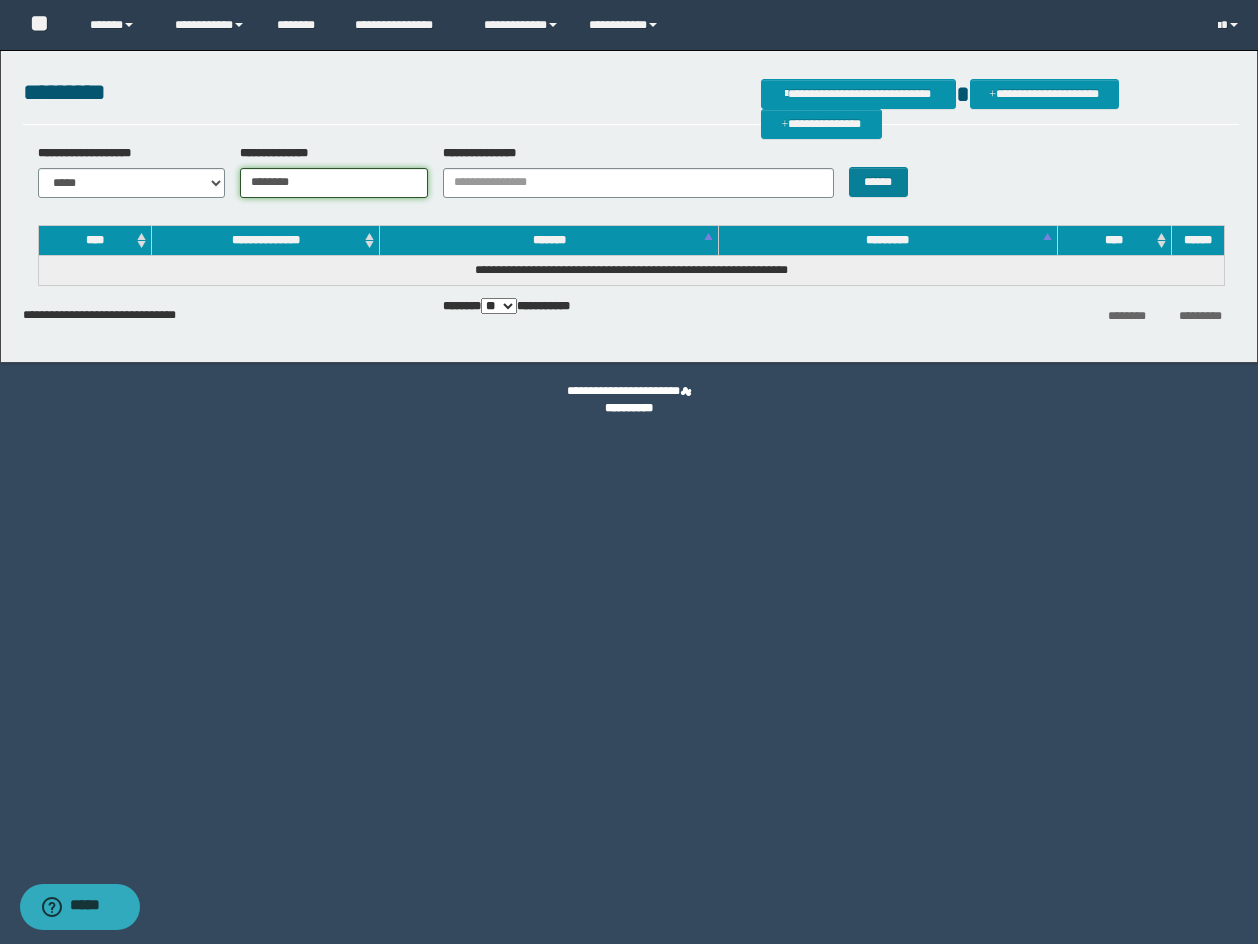 type on "********" 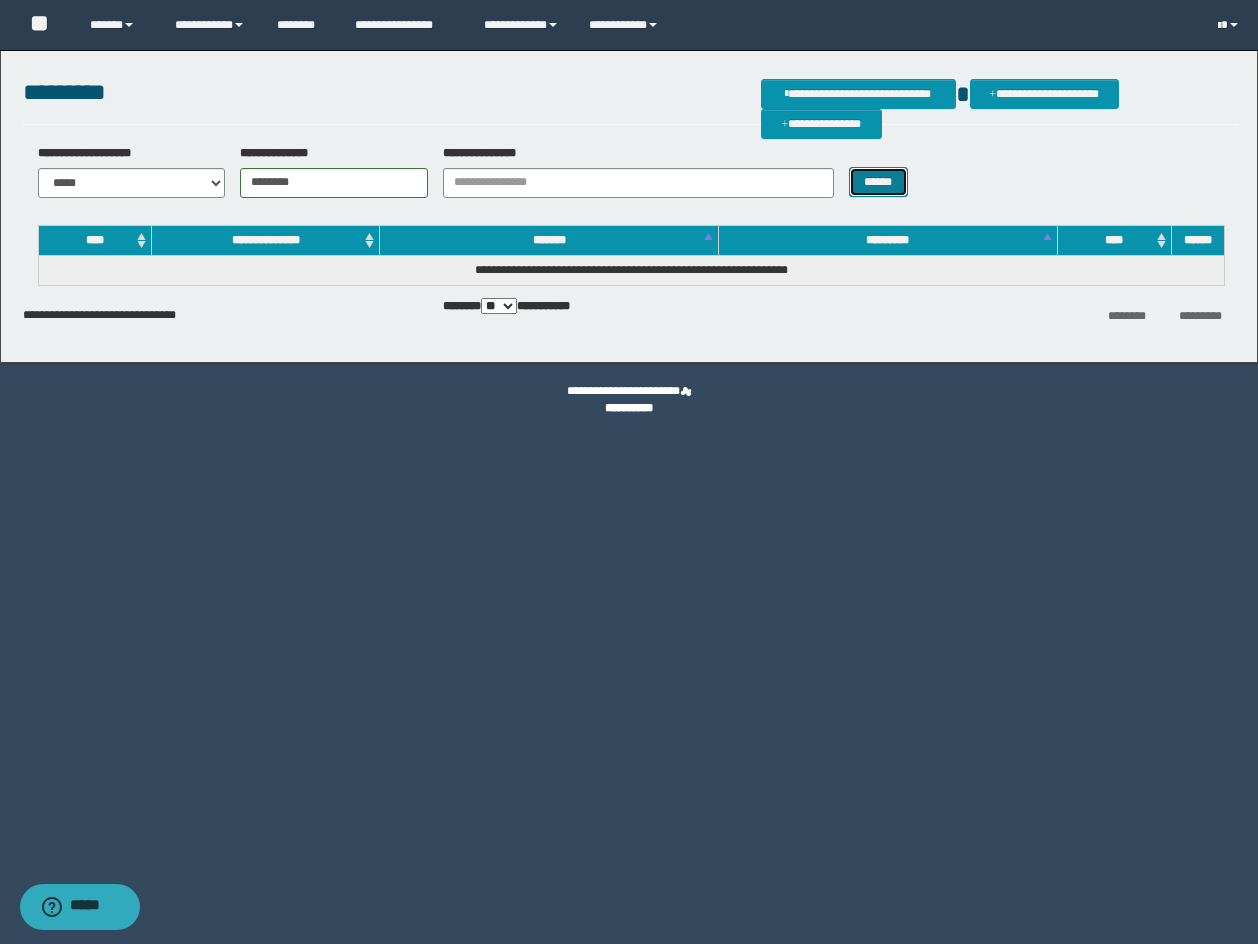 click on "******" at bounding box center [878, 182] 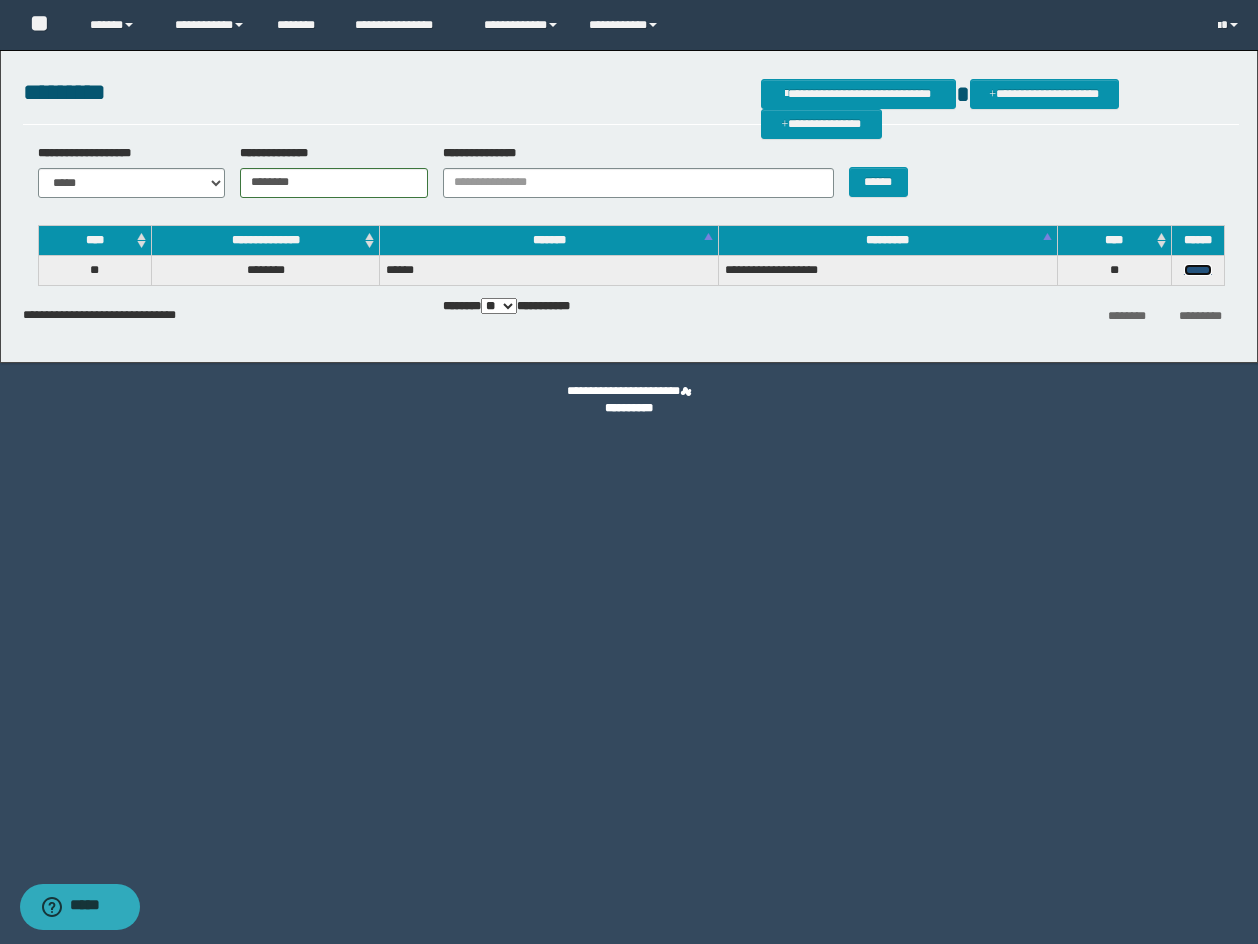click on "******" at bounding box center (1198, 270) 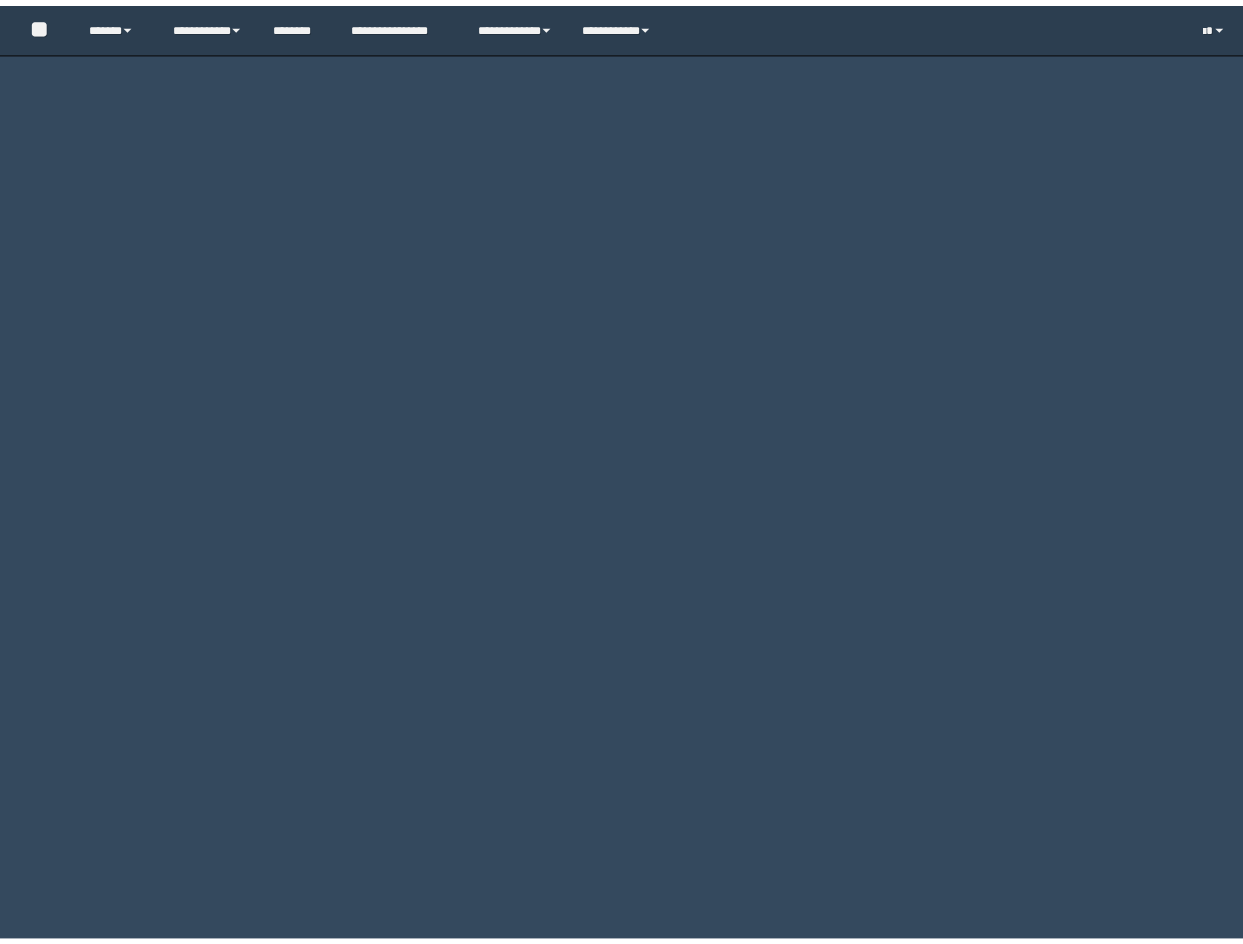 scroll, scrollTop: 0, scrollLeft: 0, axis: both 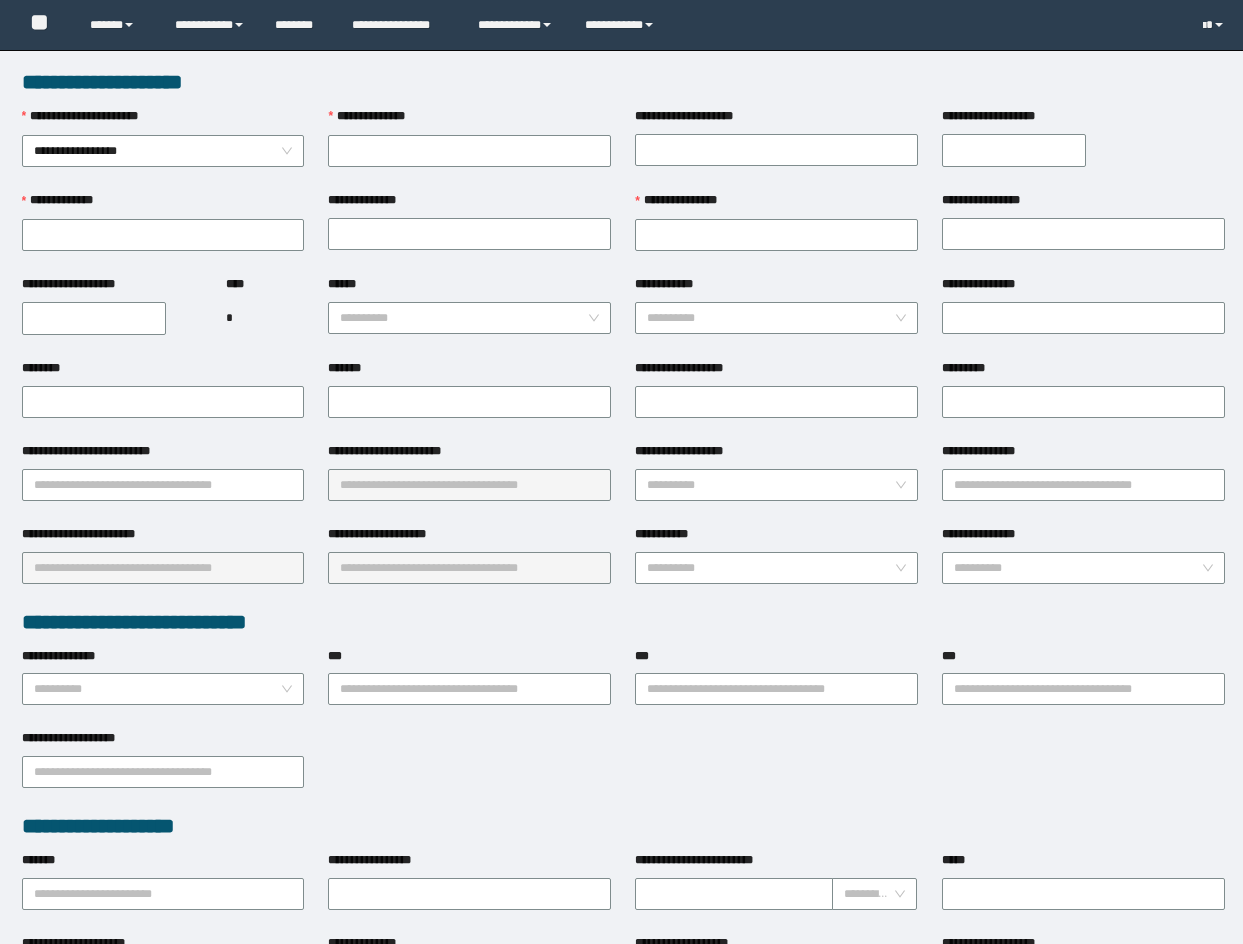 type on "********" 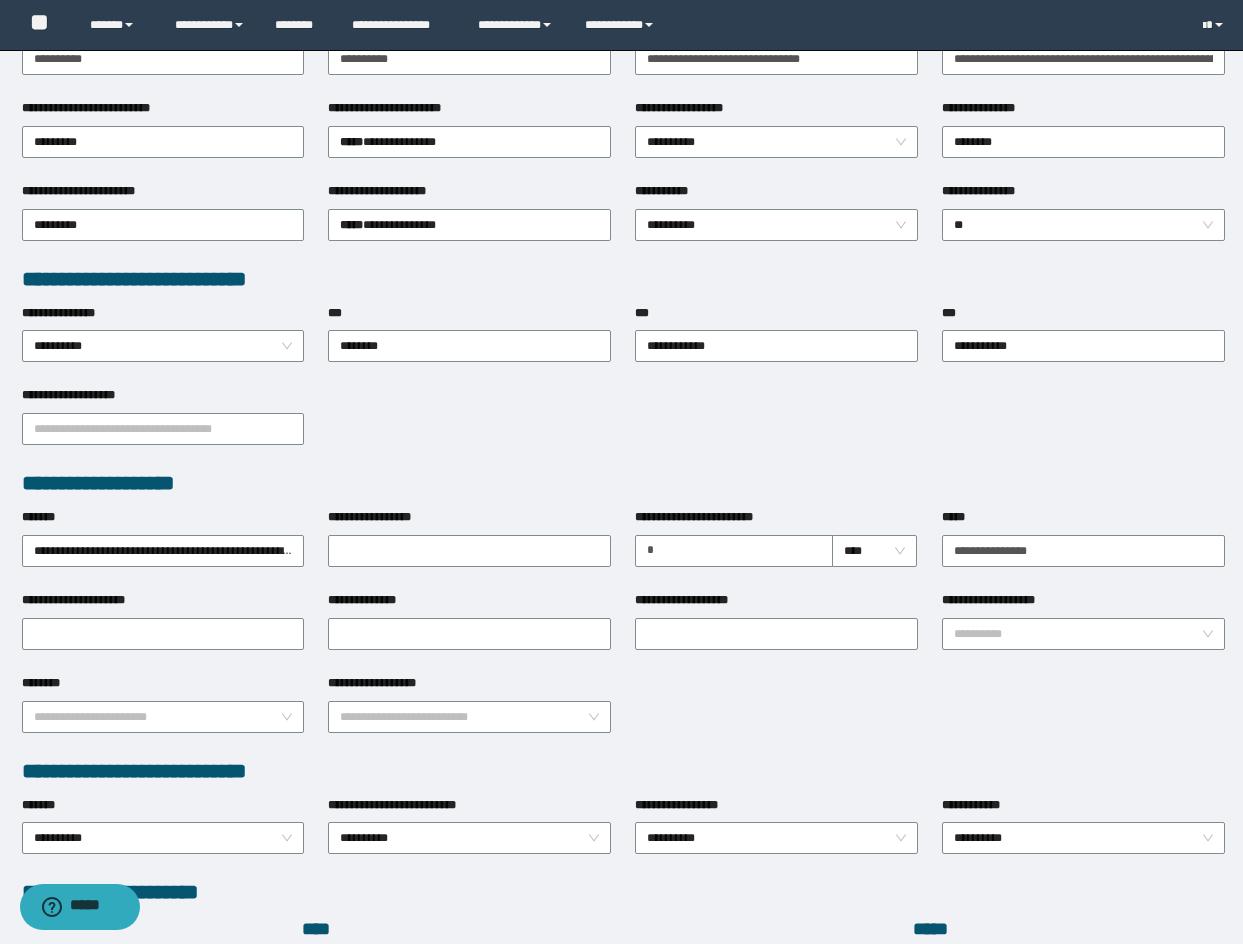 scroll, scrollTop: 300, scrollLeft: 0, axis: vertical 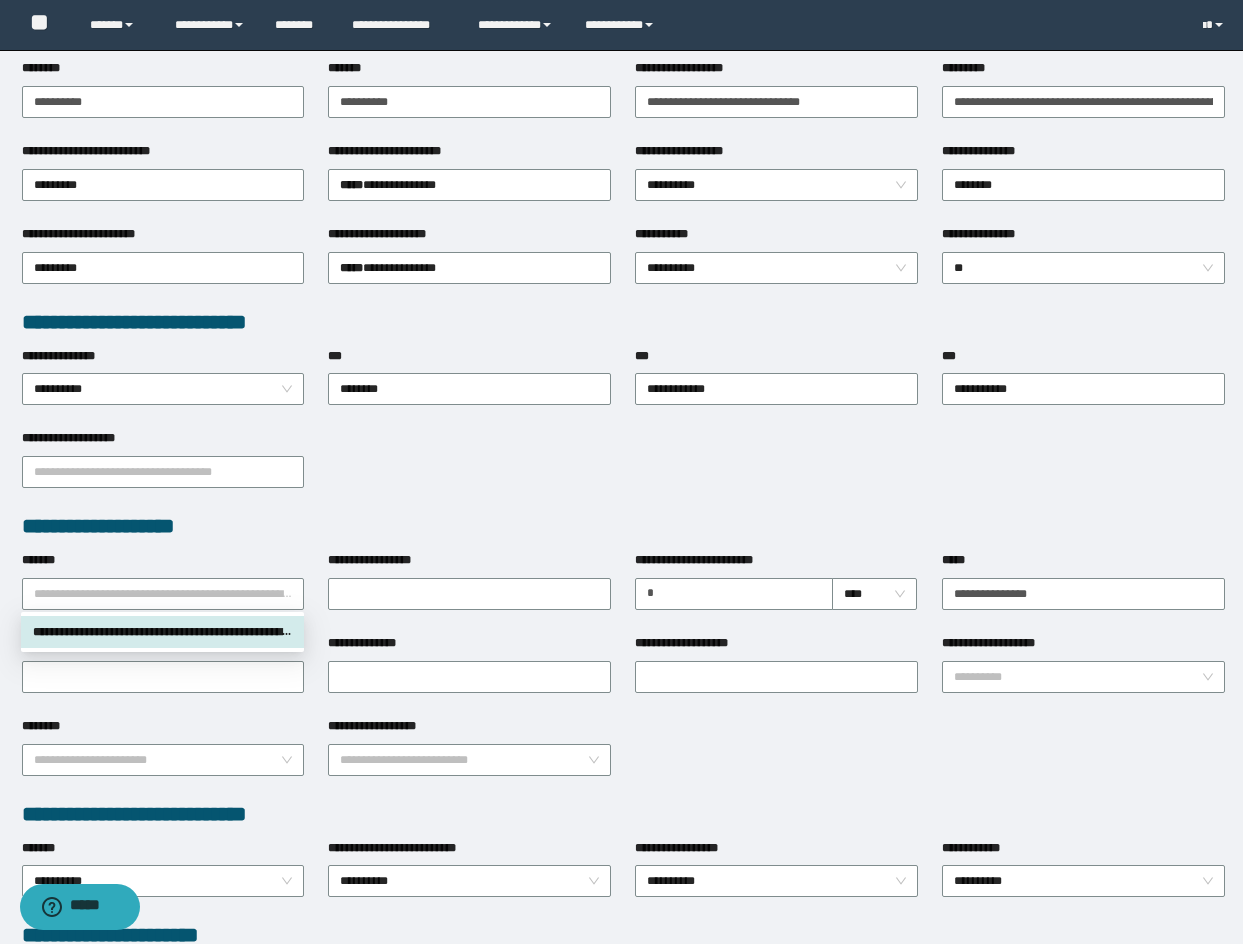 drag, startPoint x: 25, startPoint y: 587, endPoint x: 184, endPoint y: 619, distance: 162.18816 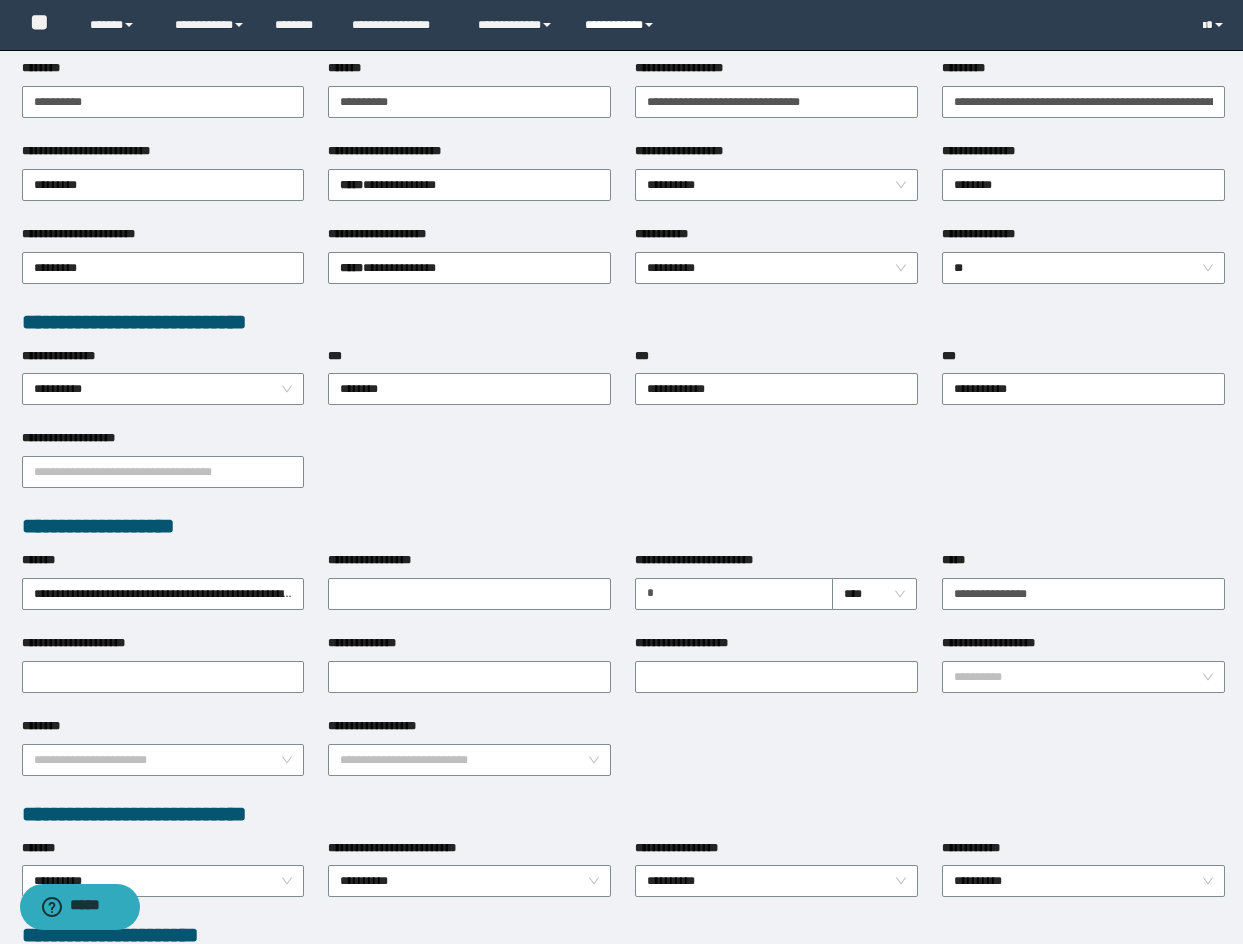 drag, startPoint x: 638, startPoint y: 17, endPoint x: 610, endPoint y: 19, distance: 28.071337 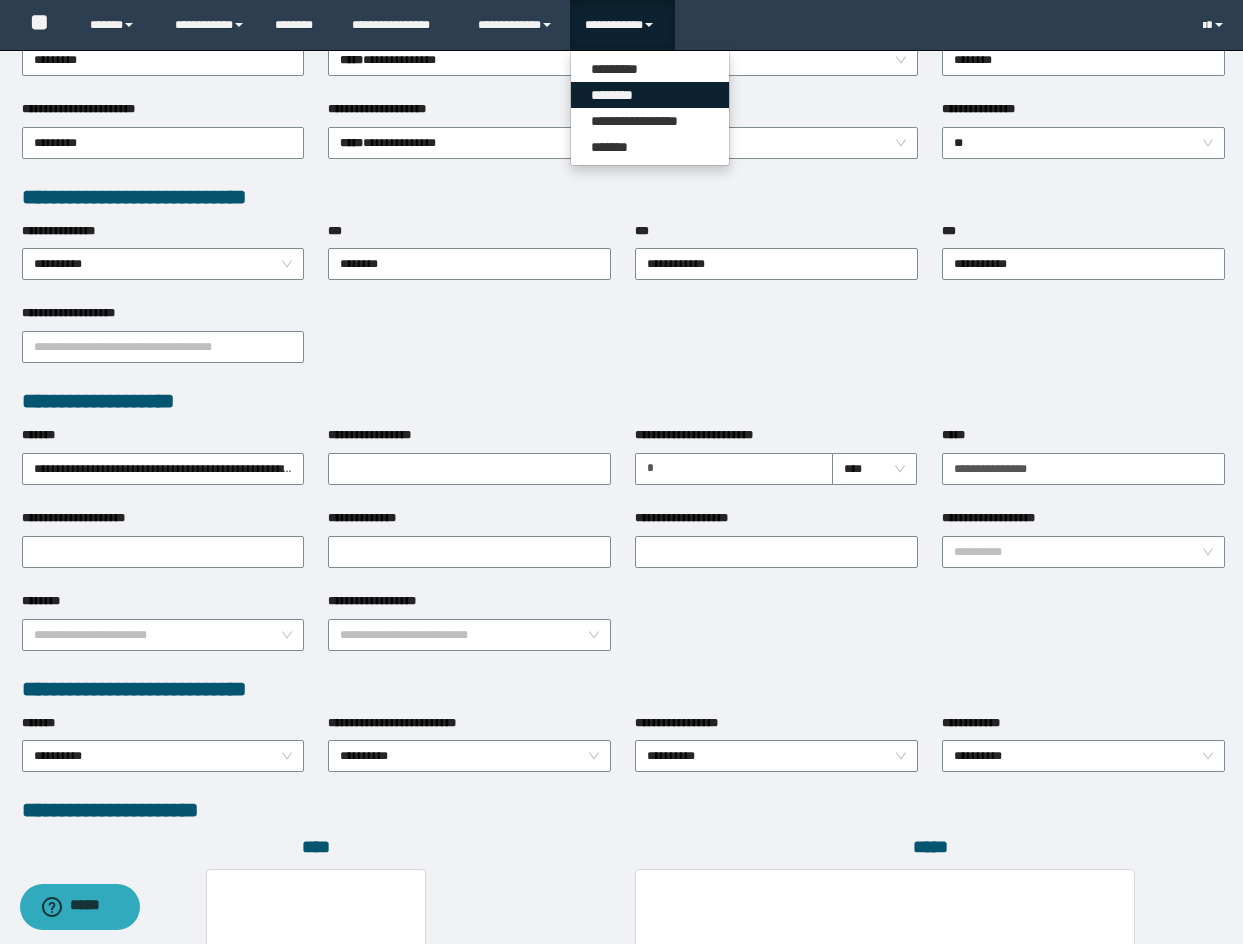scroll, scrollTop: 600, scrollLeft: 0, axis: vertical 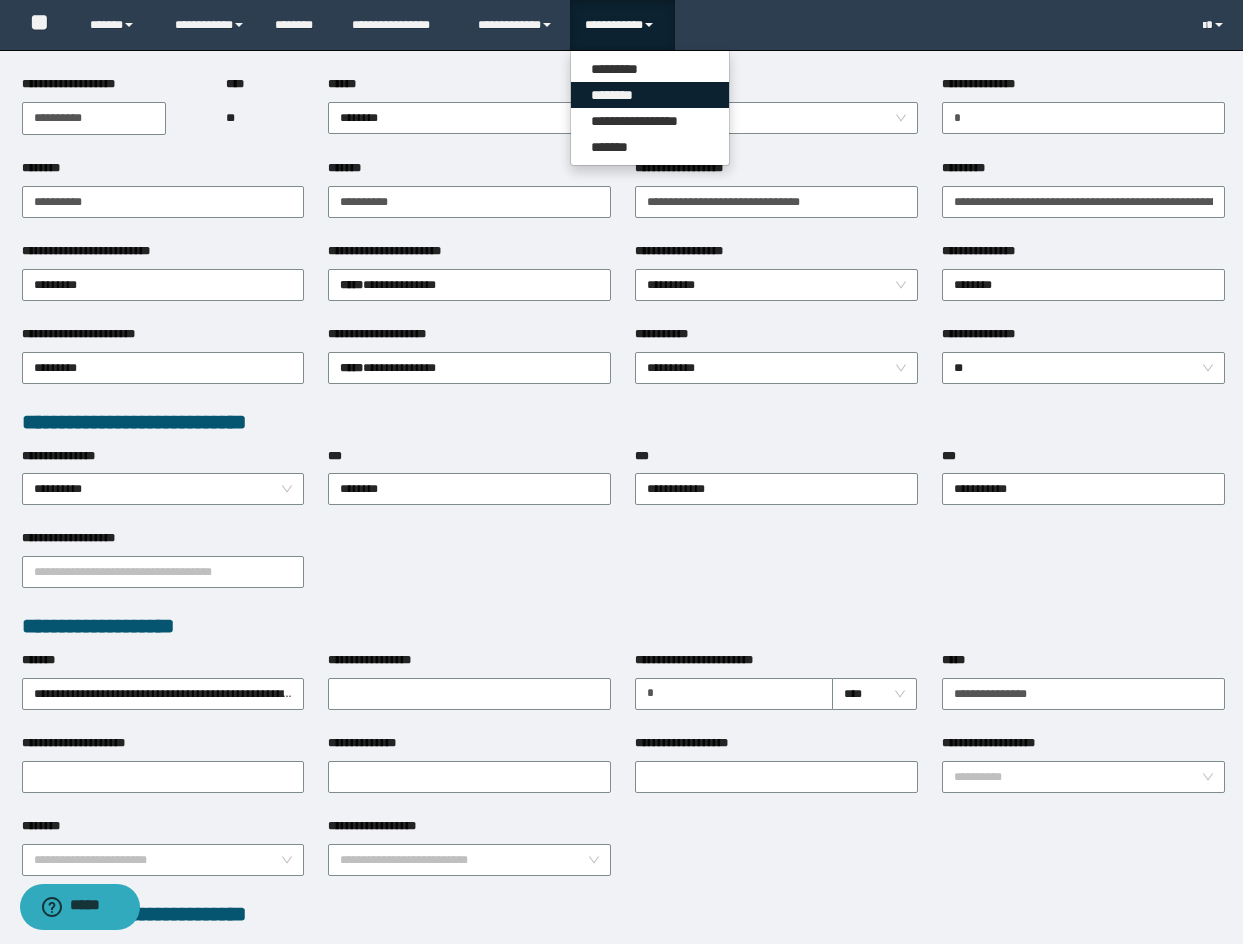 click on "********" at bounding box center (650, 95) 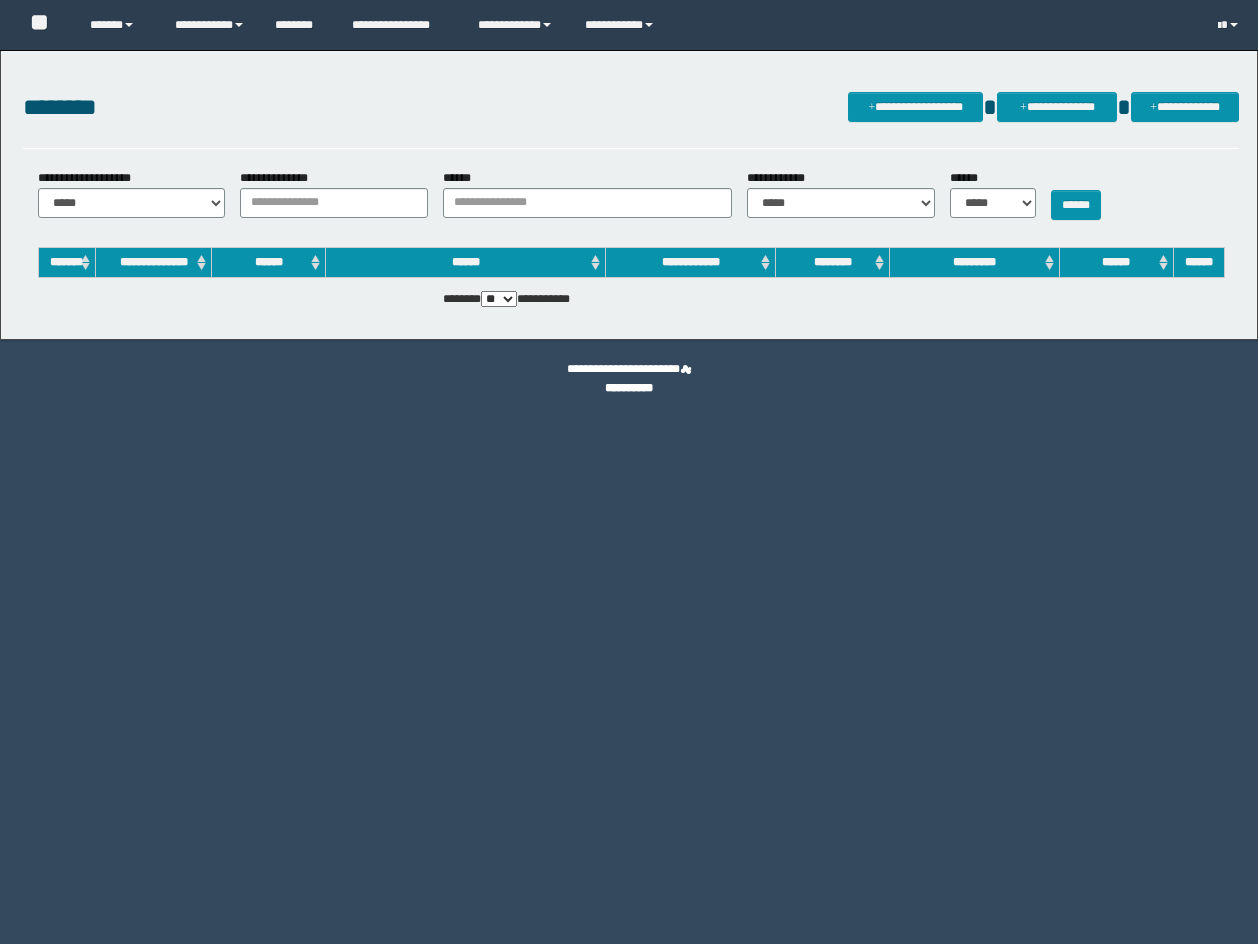 scroll, scrollTop: 0, scrollLeft: 0, axis: both 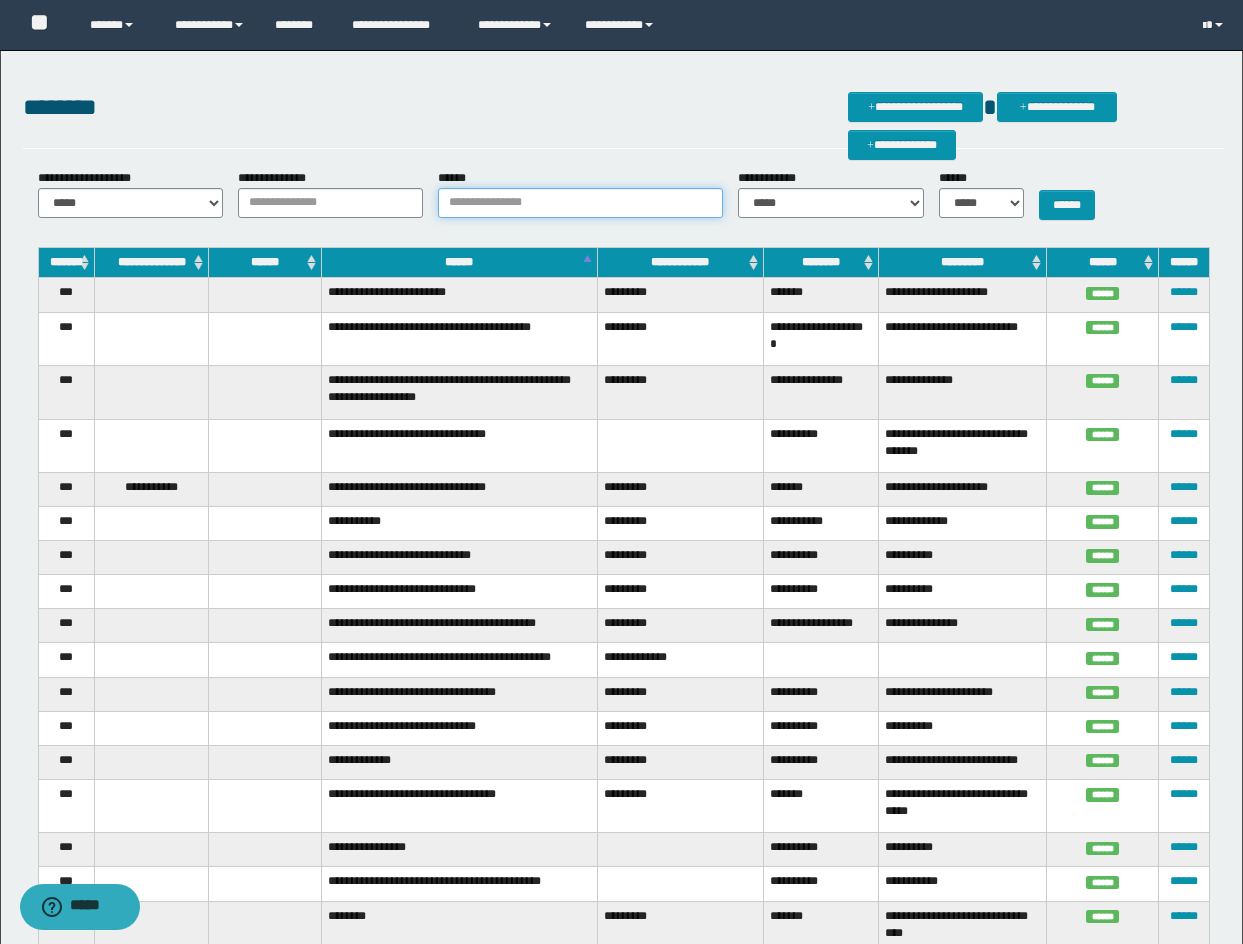 click on "******" at bounding box center (580, 203) 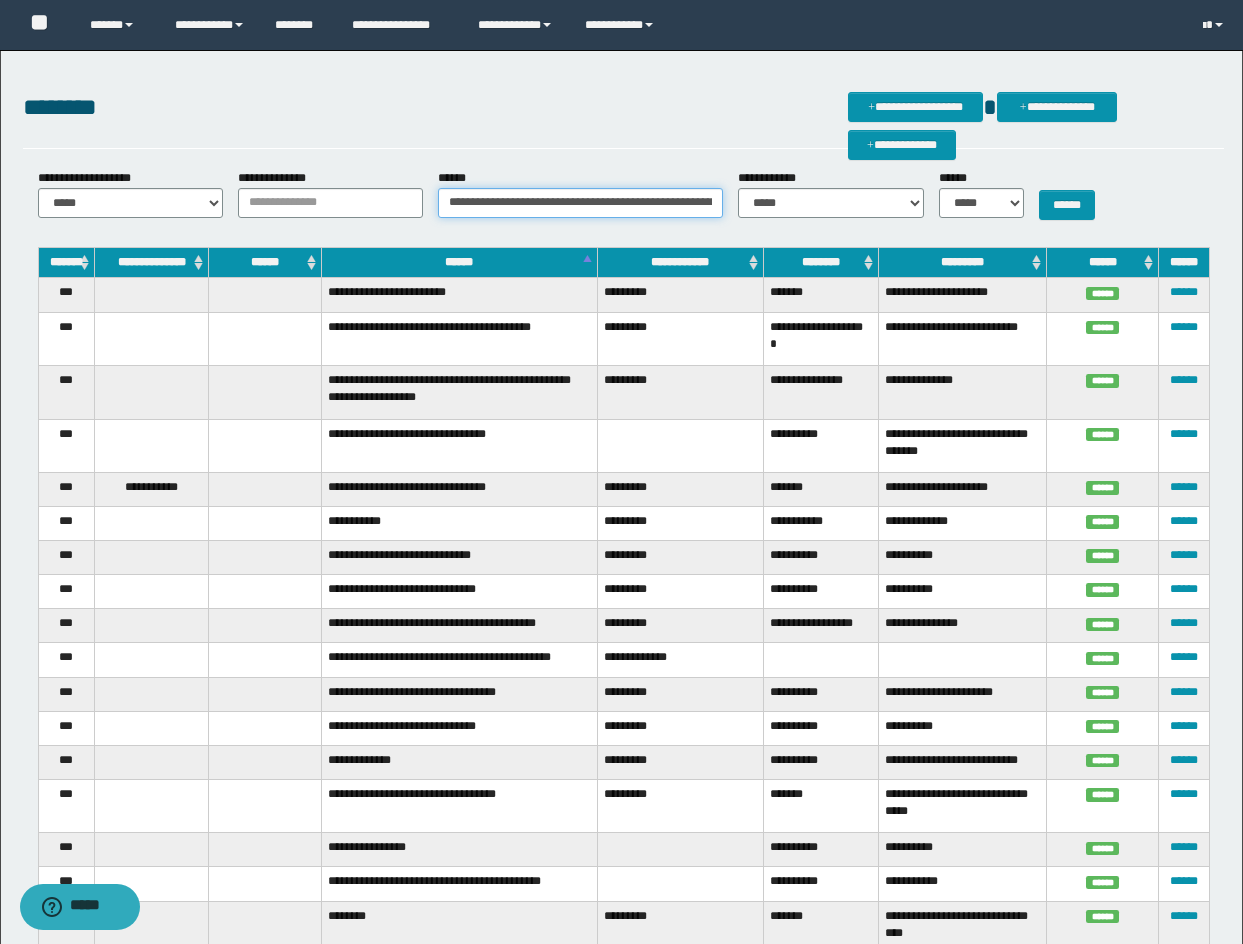 scroll, scrollTop: 0, scrollLeft: 125, axis: horizontal 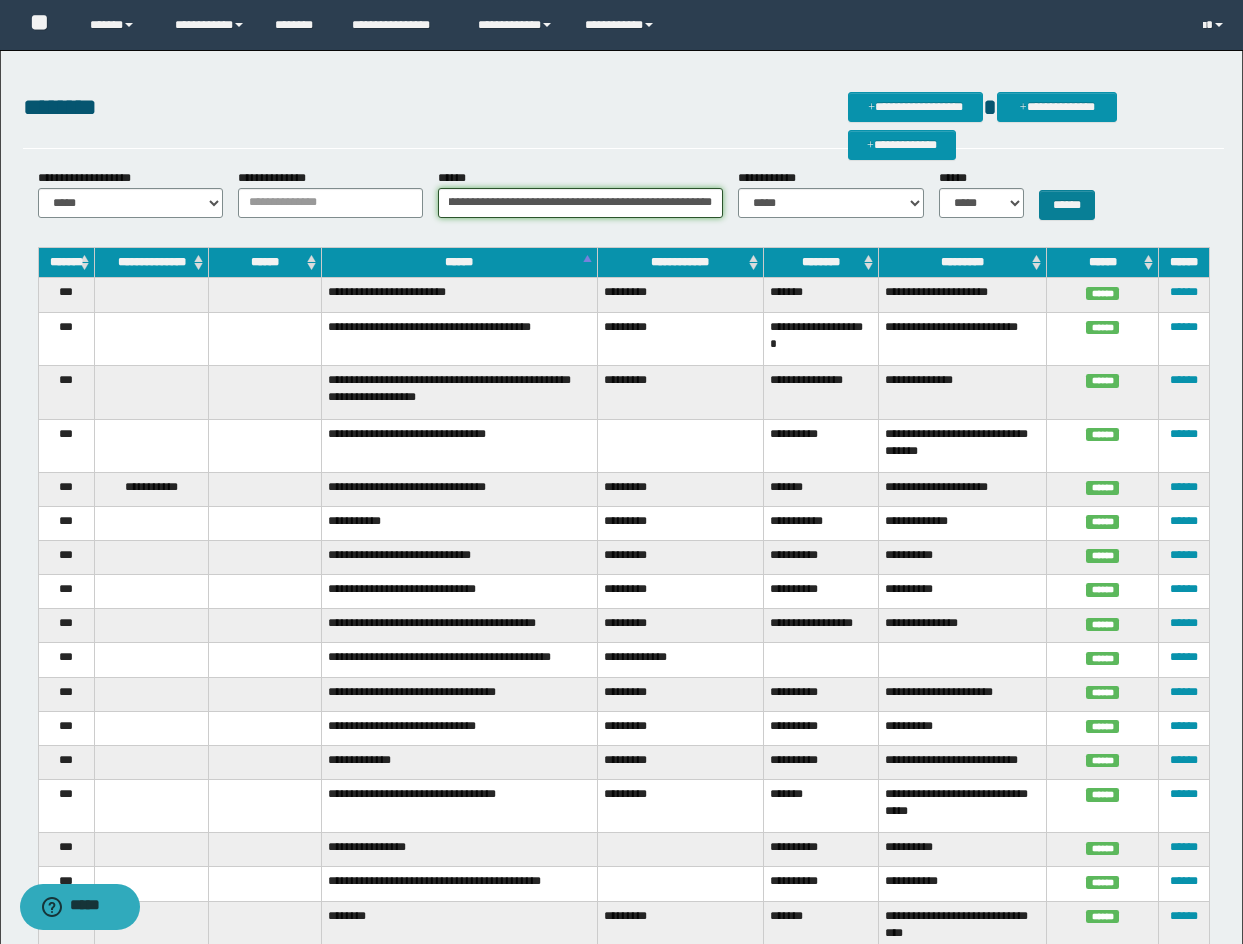 type on "**********" 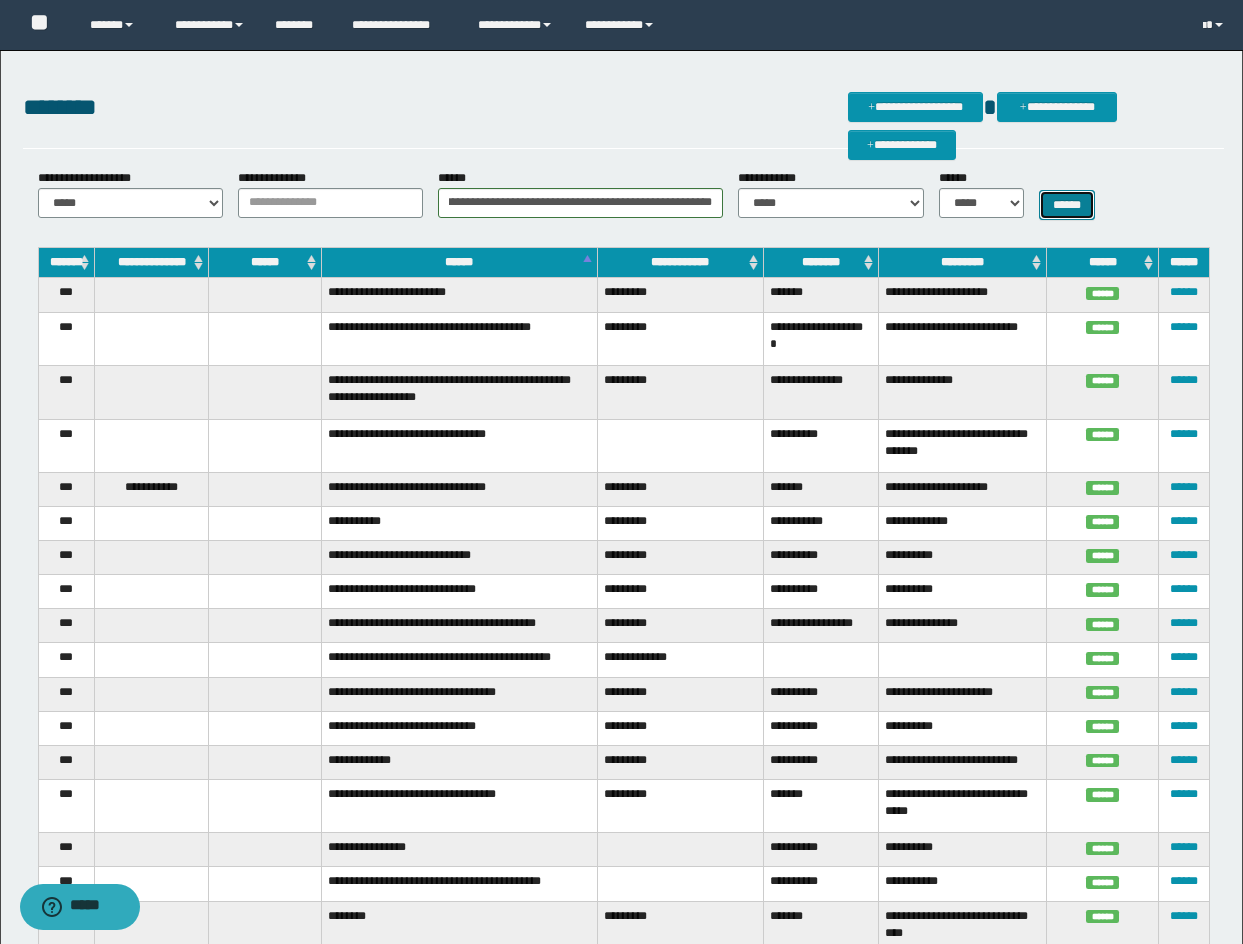 click on "******" at bounding box center [1067, 205] 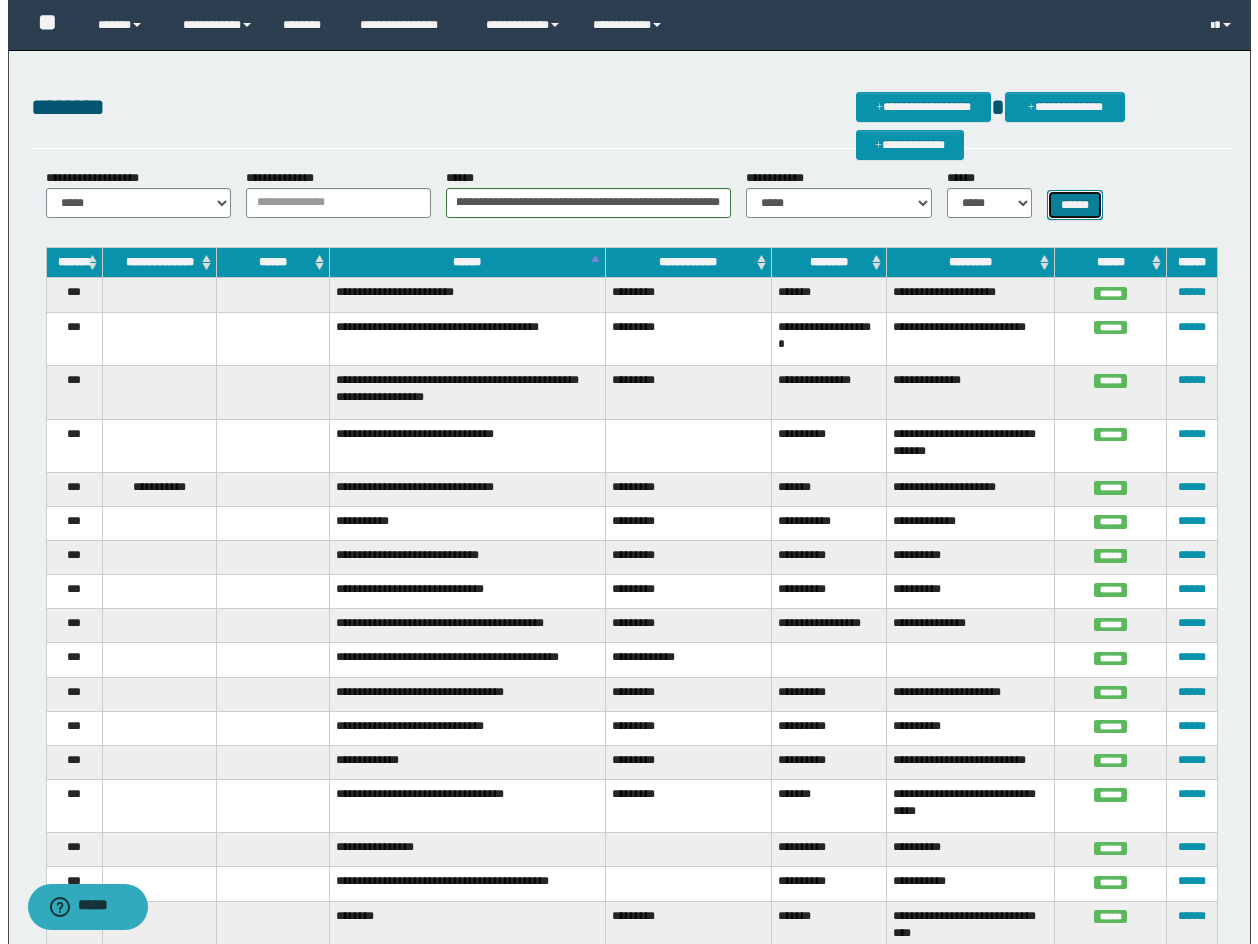 scroll, scrollTop: 0, scrollLeft: 0, axis: both 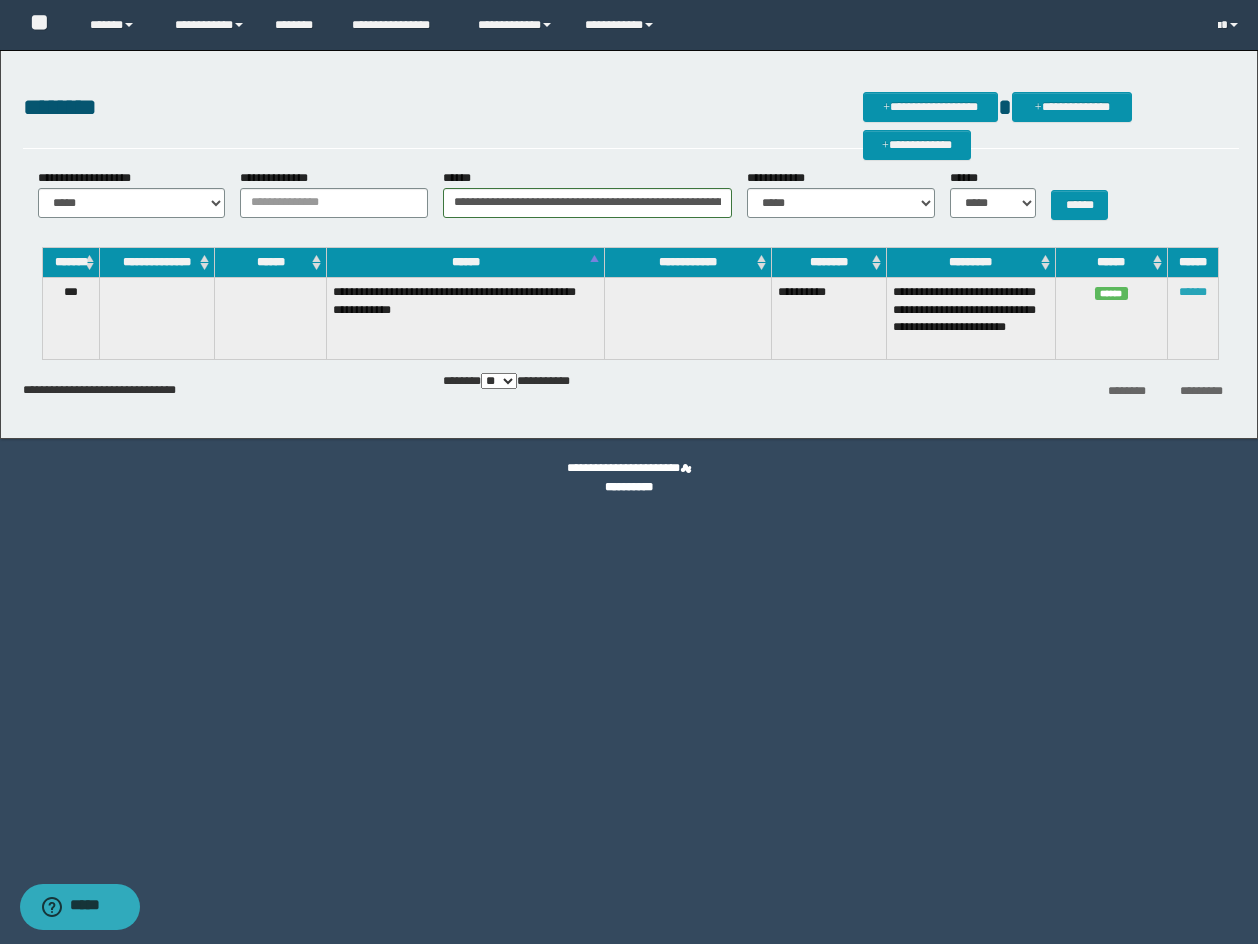 click on "******" at bounding box center [1193, 292] 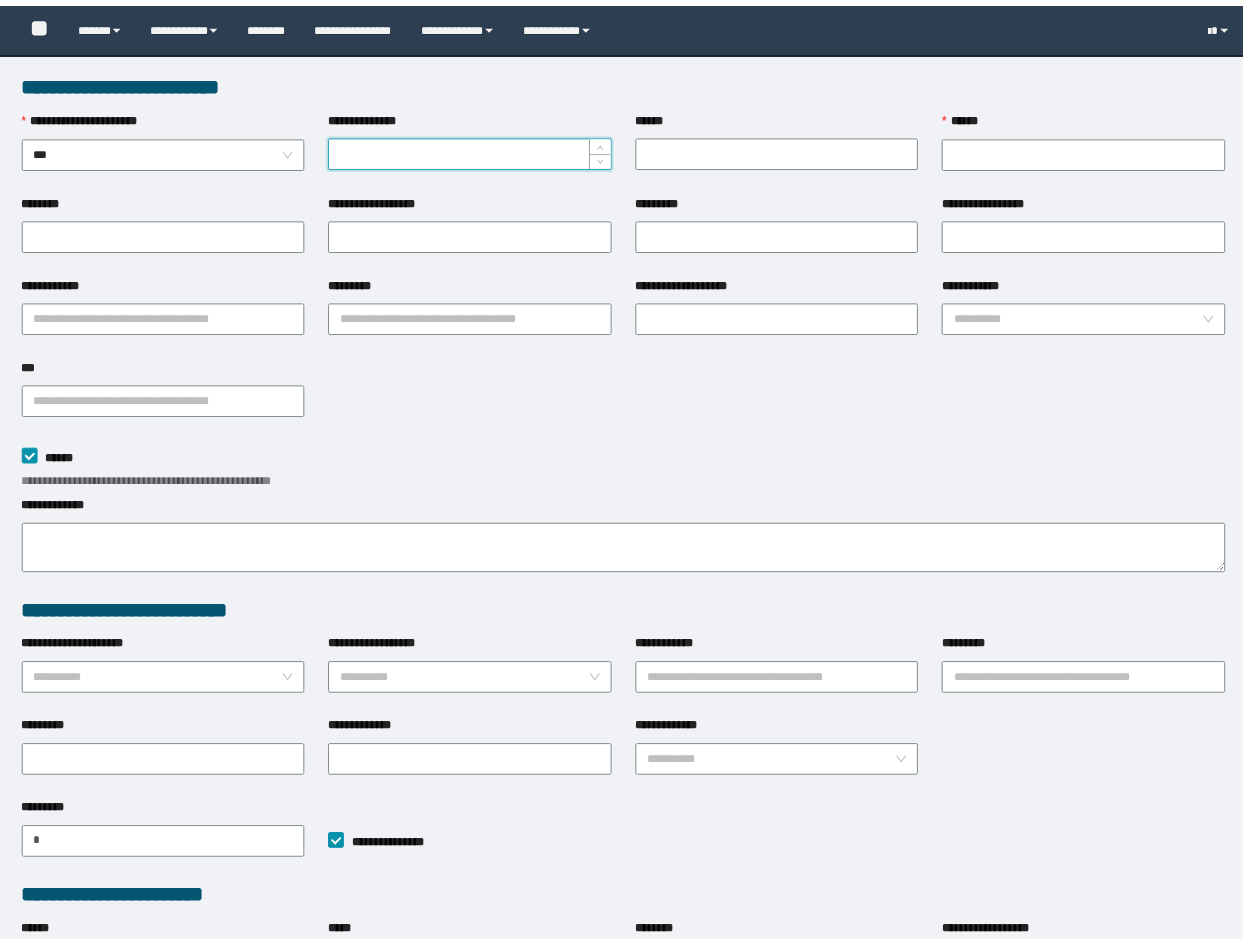 scroll, scrollTop: 0, scrollLeft: 0, axis: both 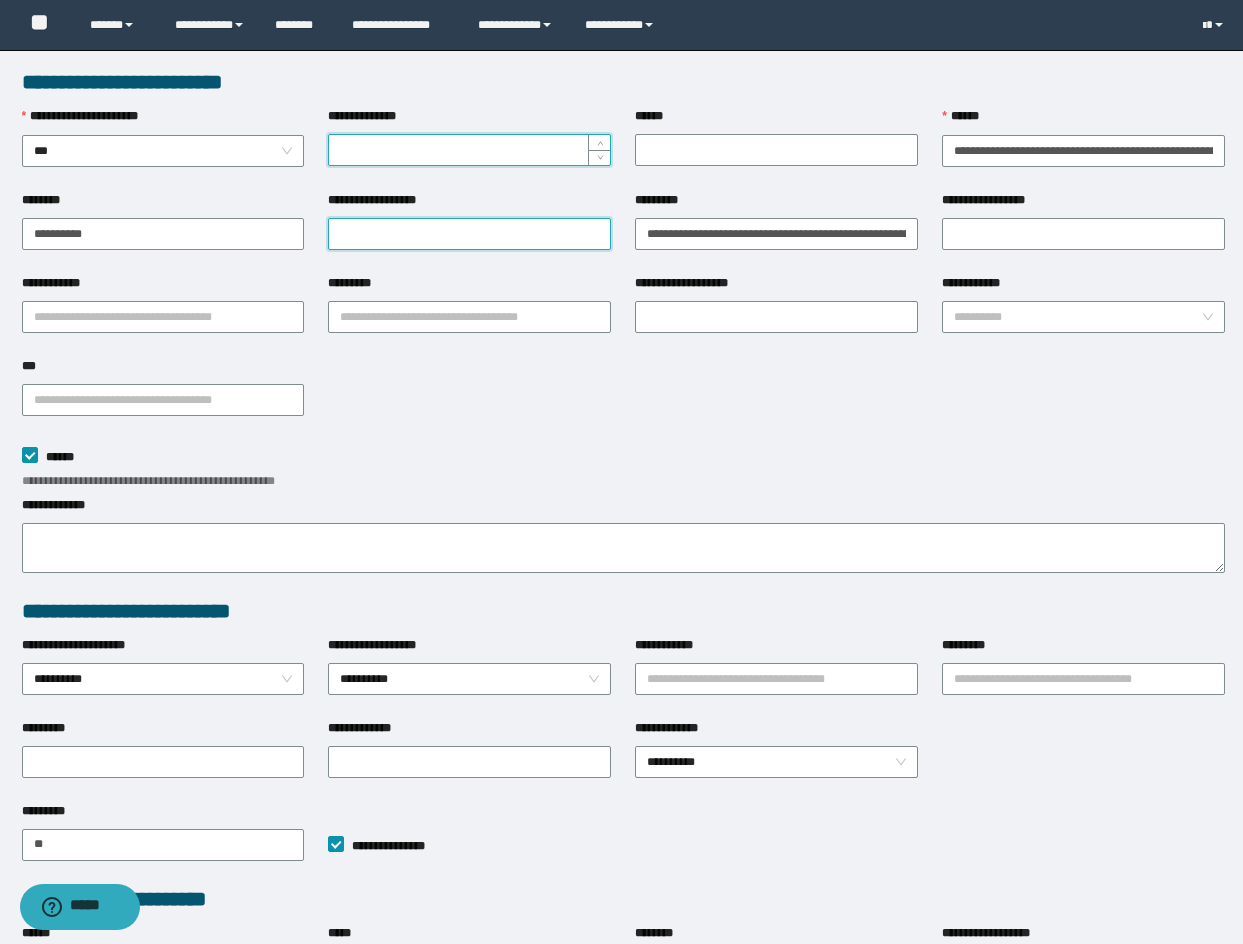 click on "**********" at bounding box center (469, 234) 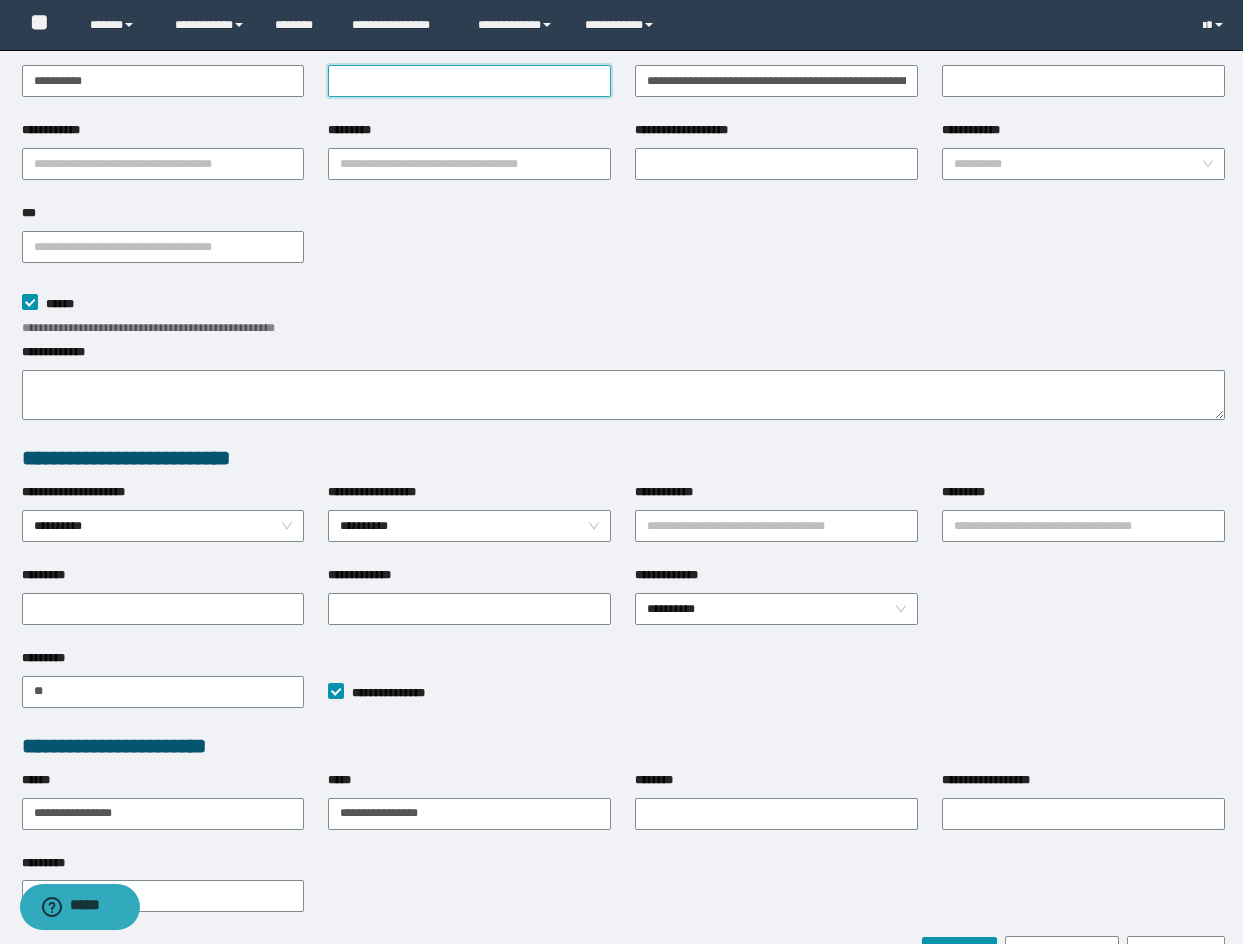 scroll, scrollTop: 0, scrollLeft: 0, axis: both 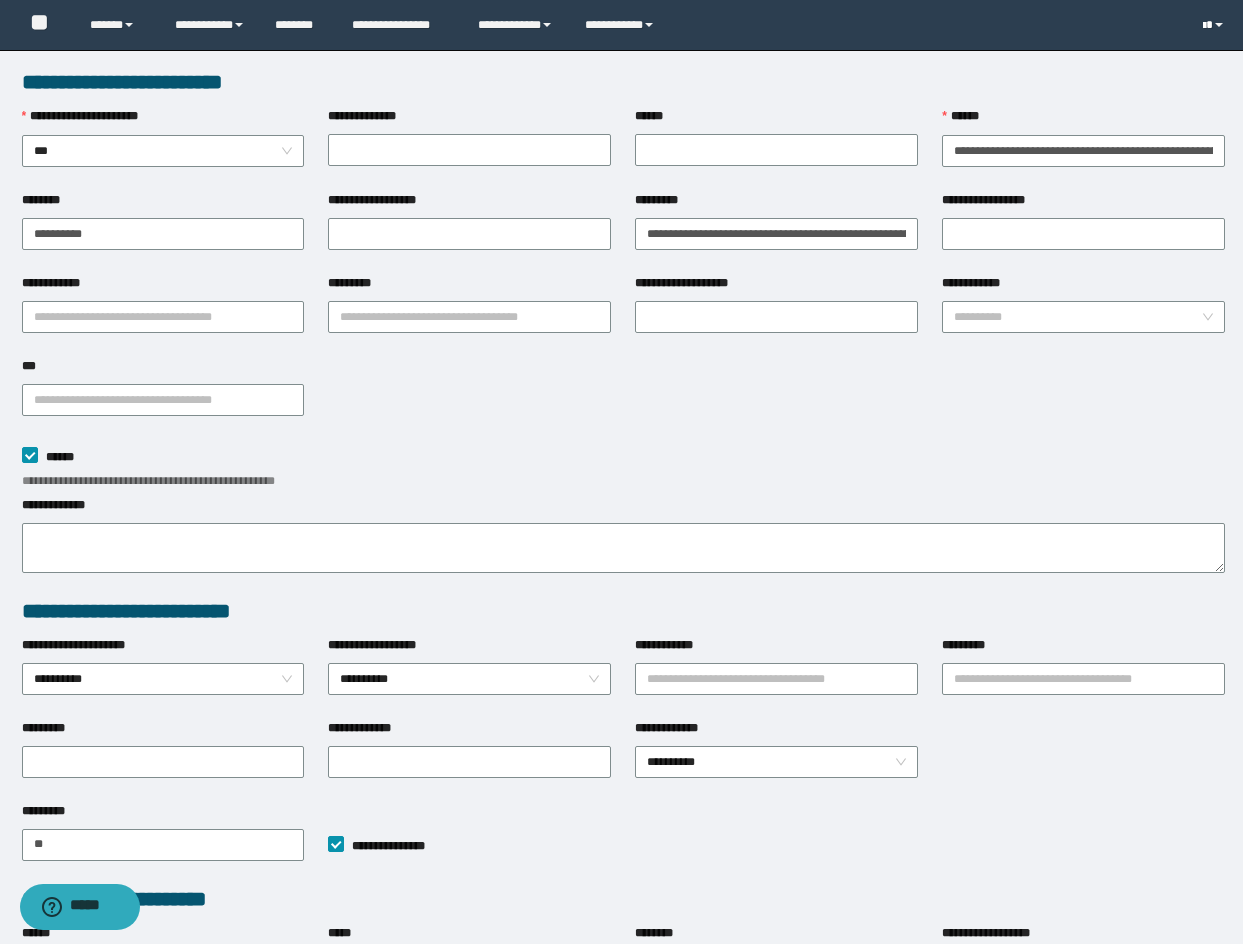 click at bounding box center [1215, 25] 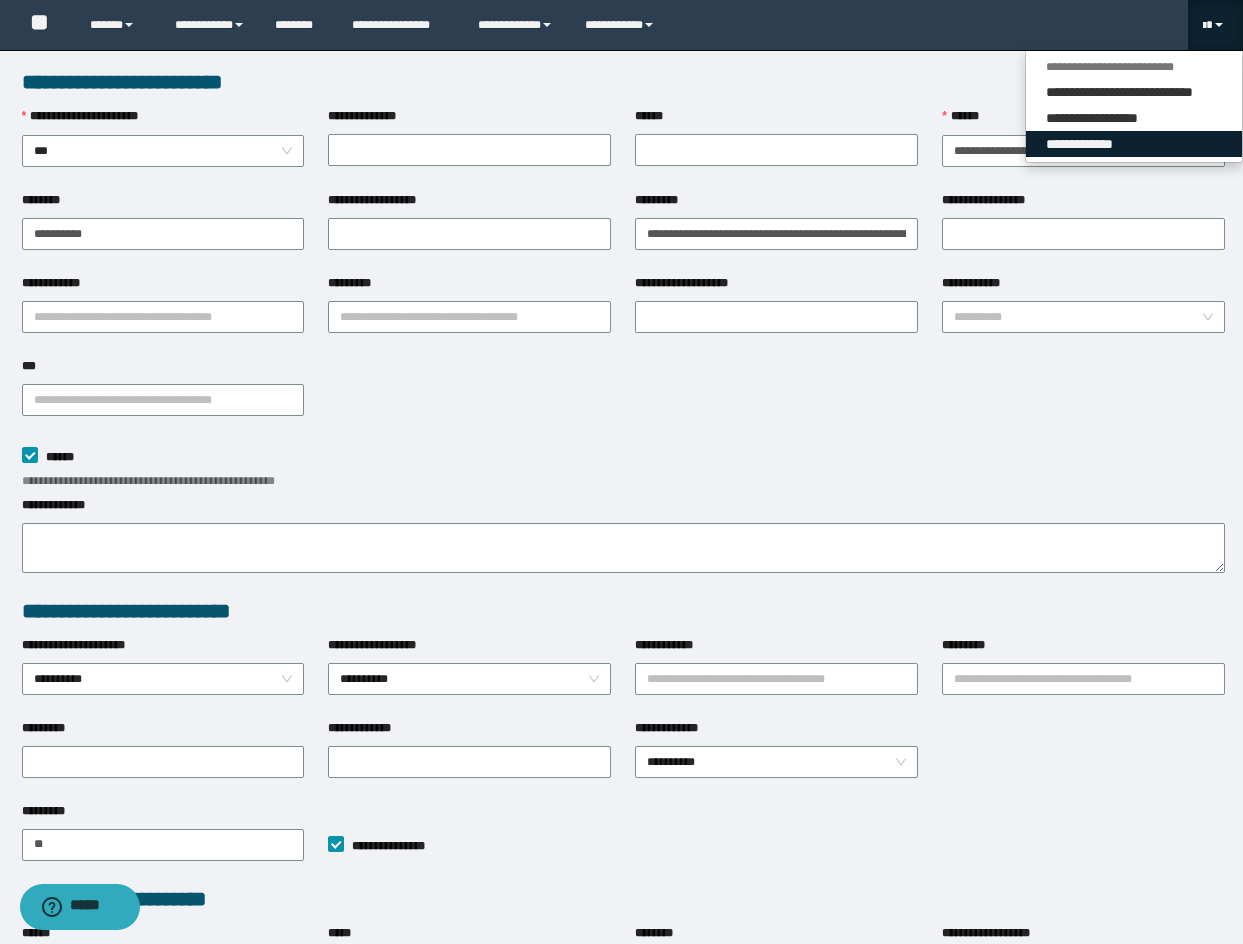 click on "**********" at bounding box center [1134, 144] 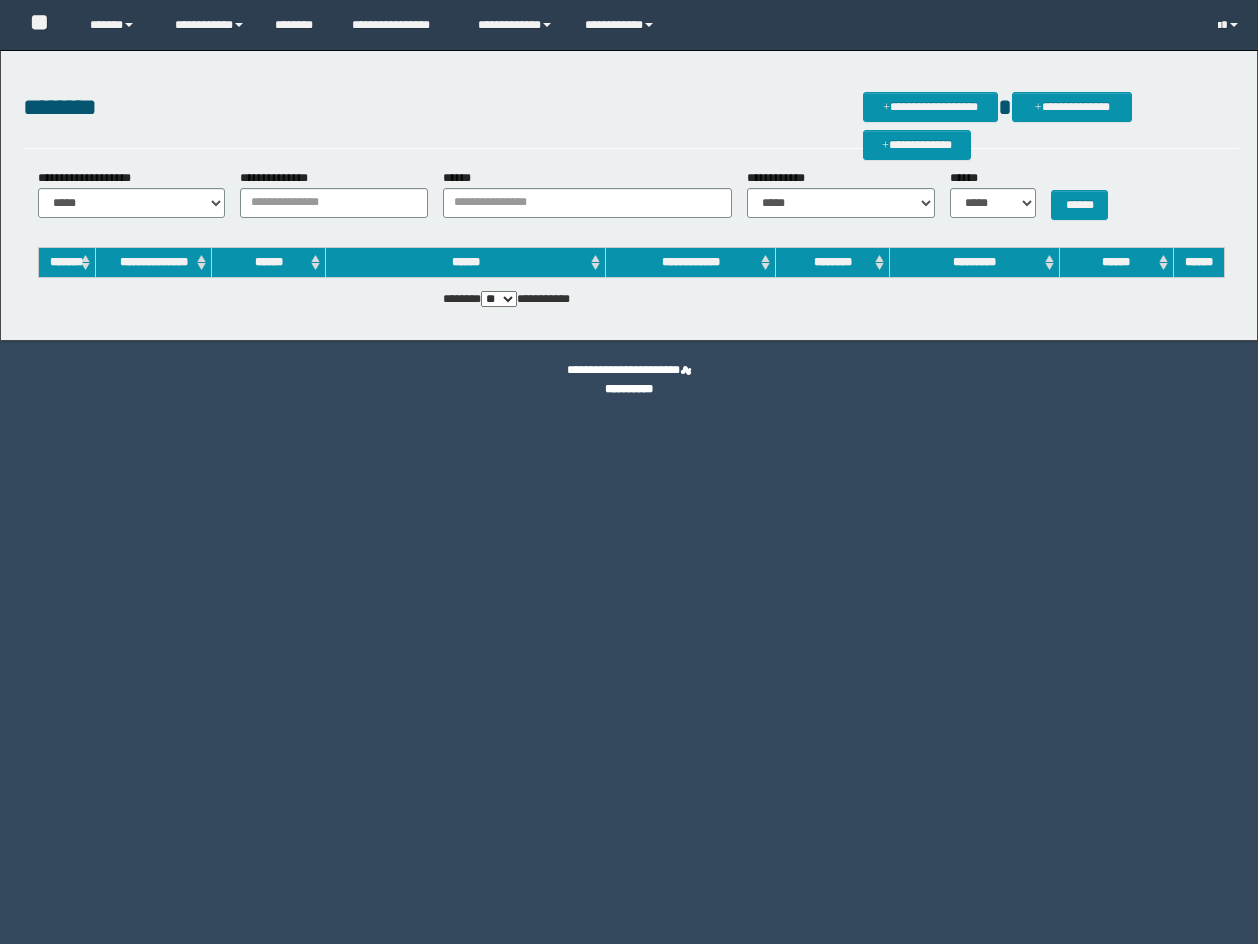 scroll, scrollTop: 0, scrollLeft: 0, axis: both 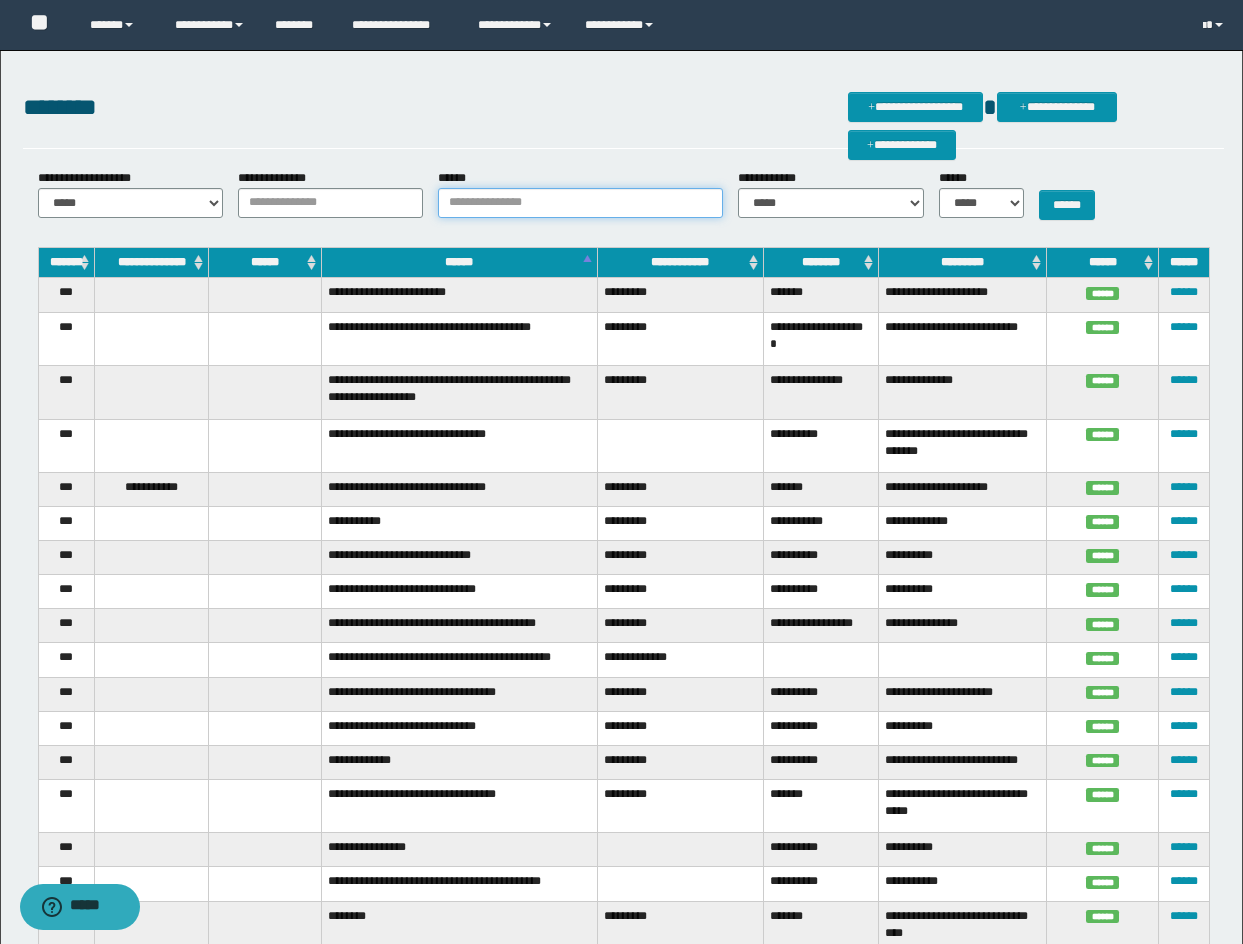 click on "******" at bounding box center (580, 203) 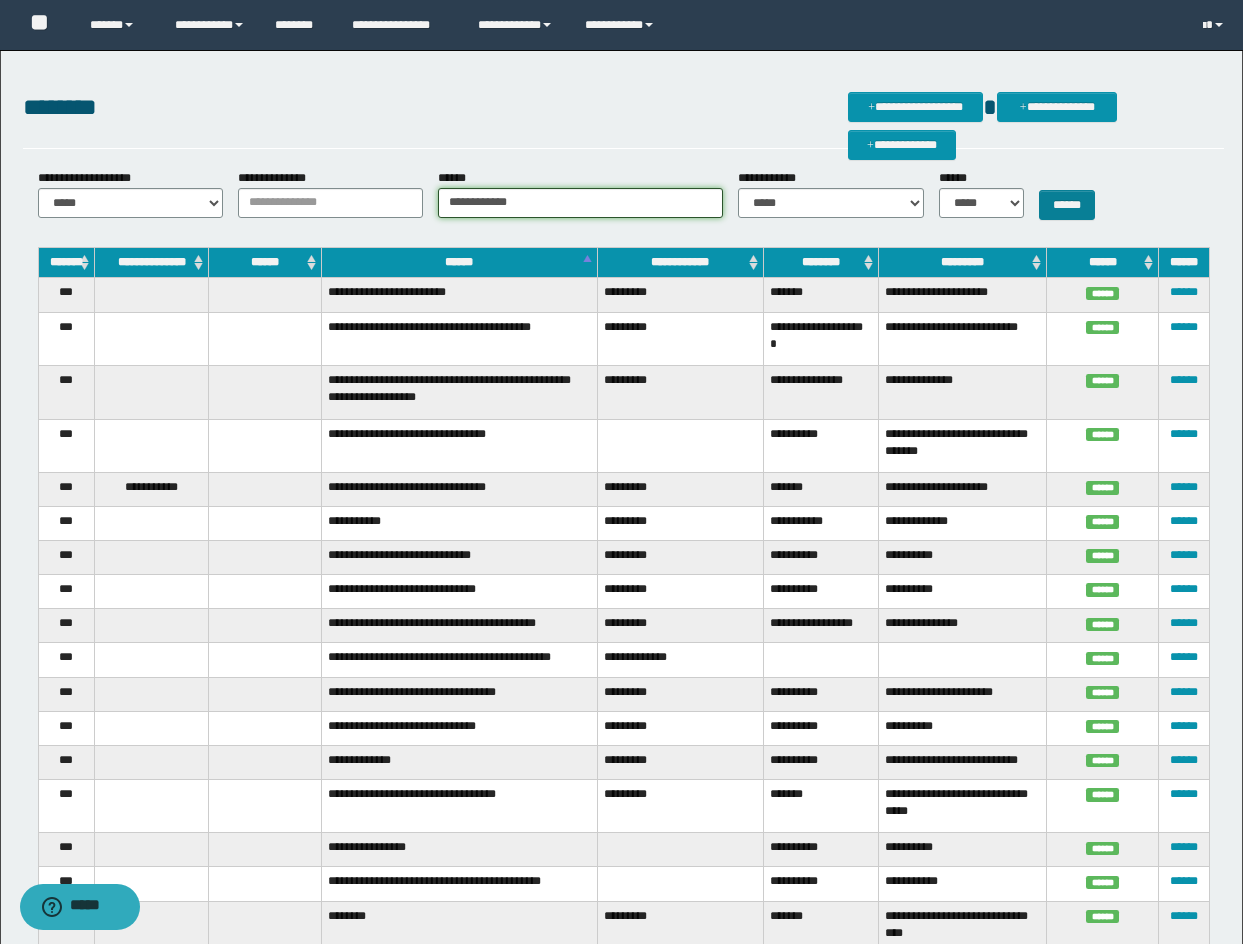 type on "**********" 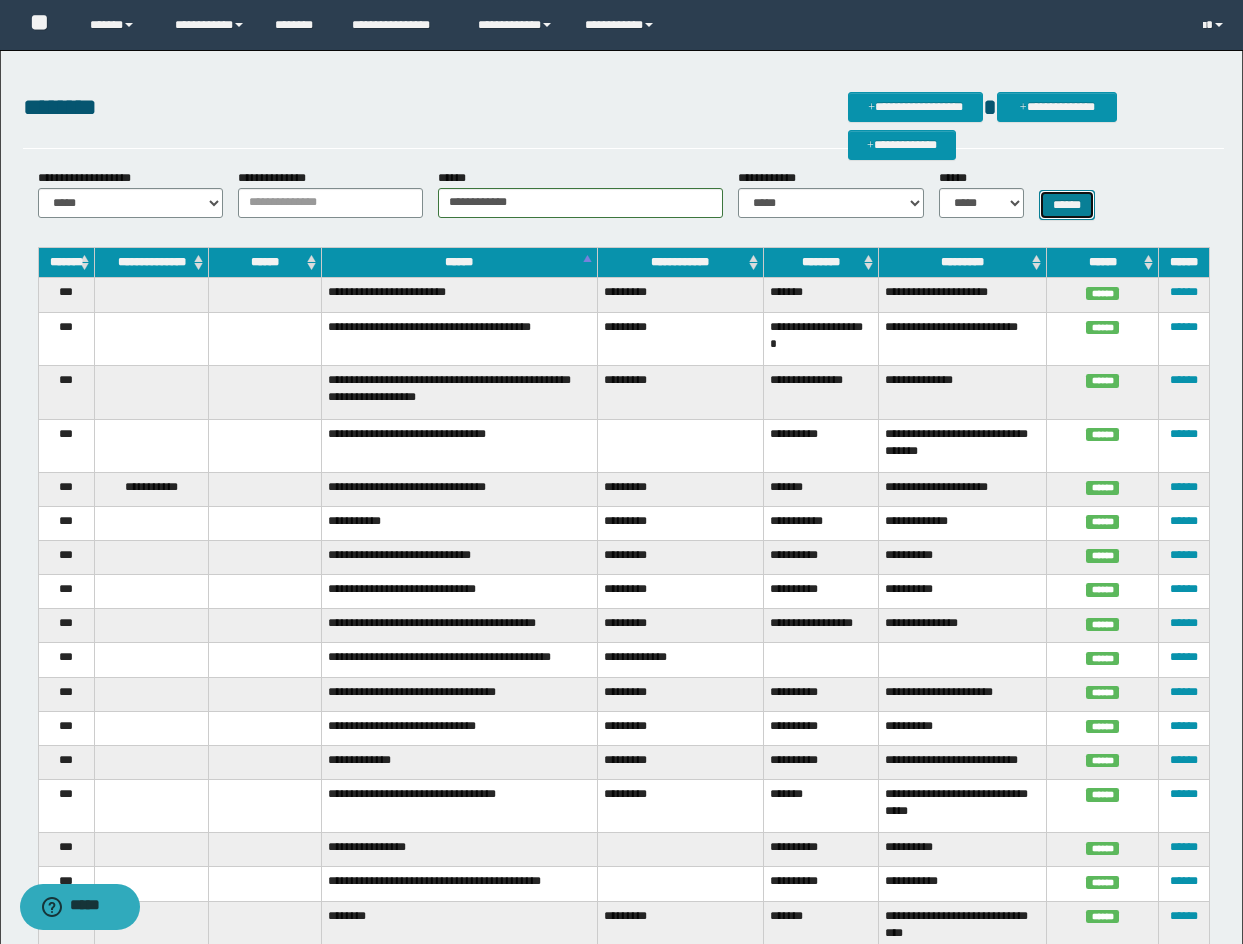 click on "******" at bounding box center [1067, 205] 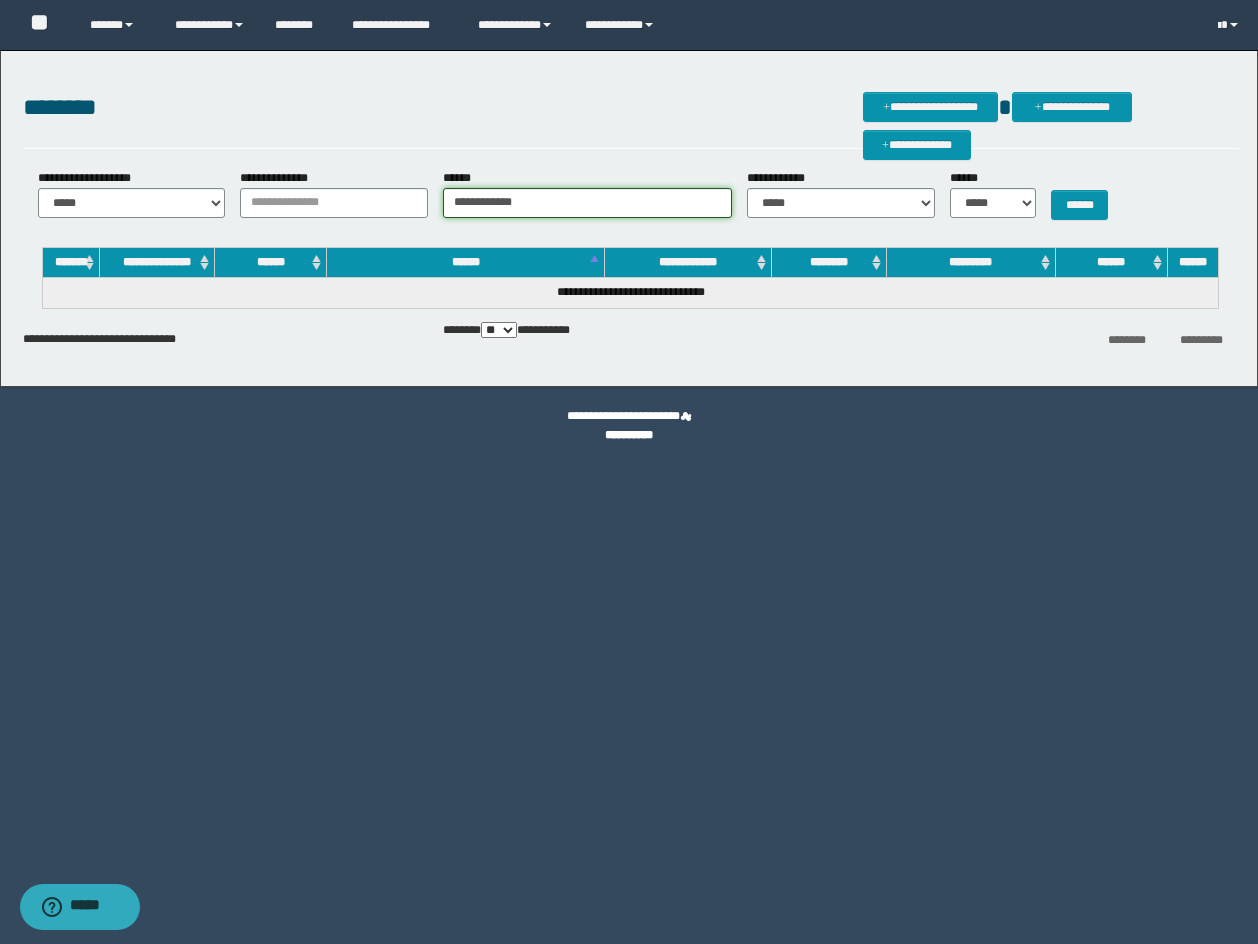 click on "**********" at bounding box center [587, 203] 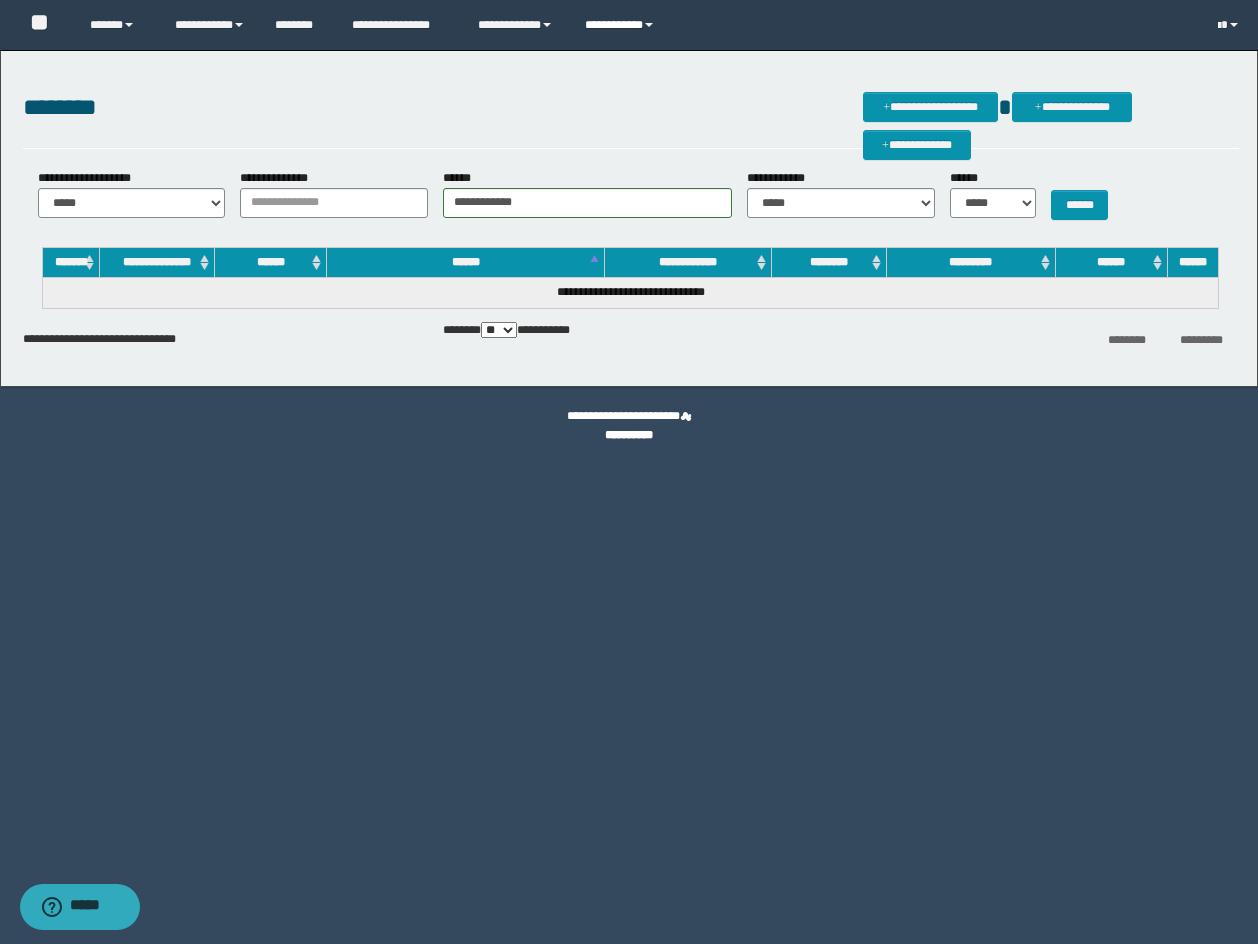 click on "**********" at bounding box center (622, 25) 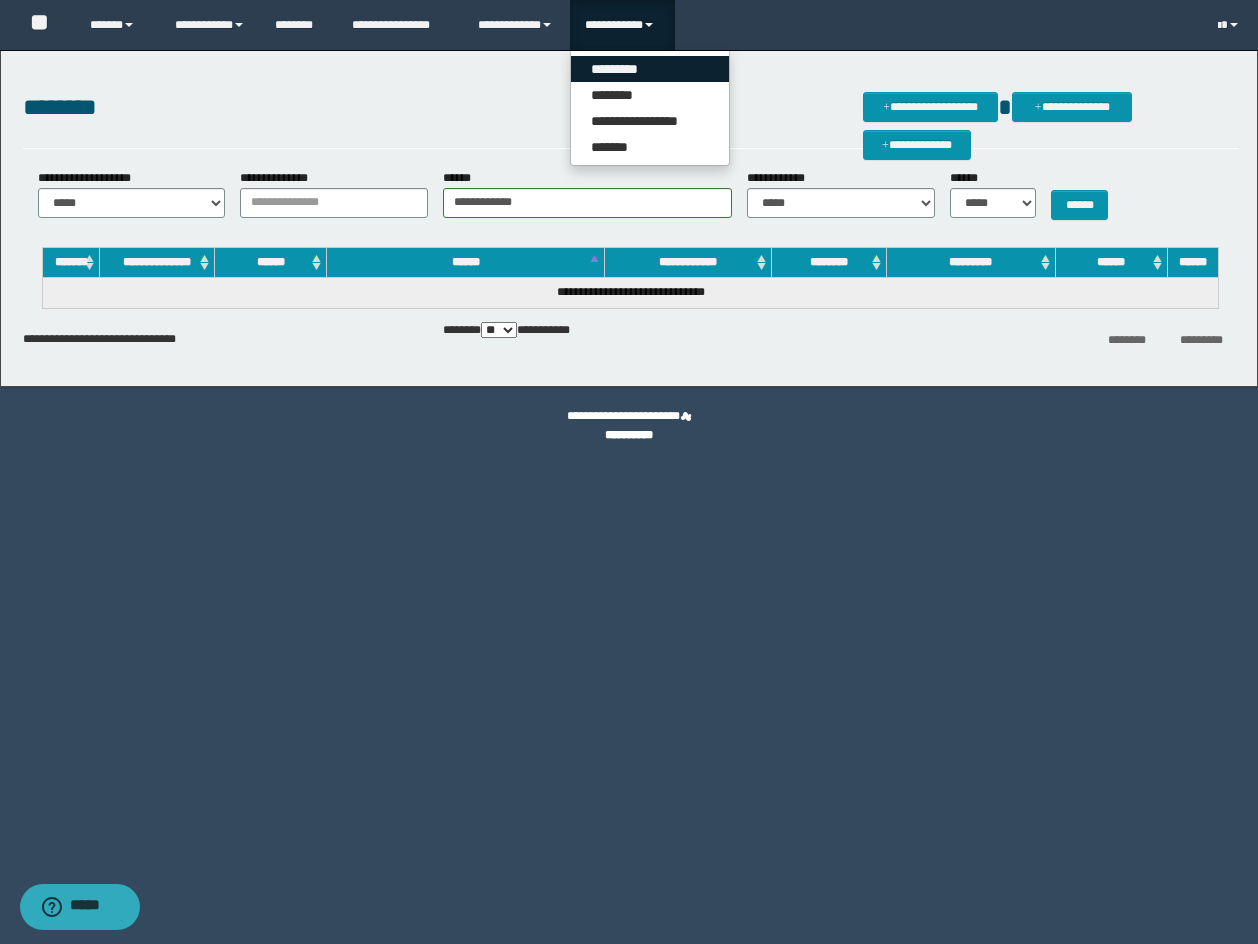 click on "*********" at bounding box center (650, 69) 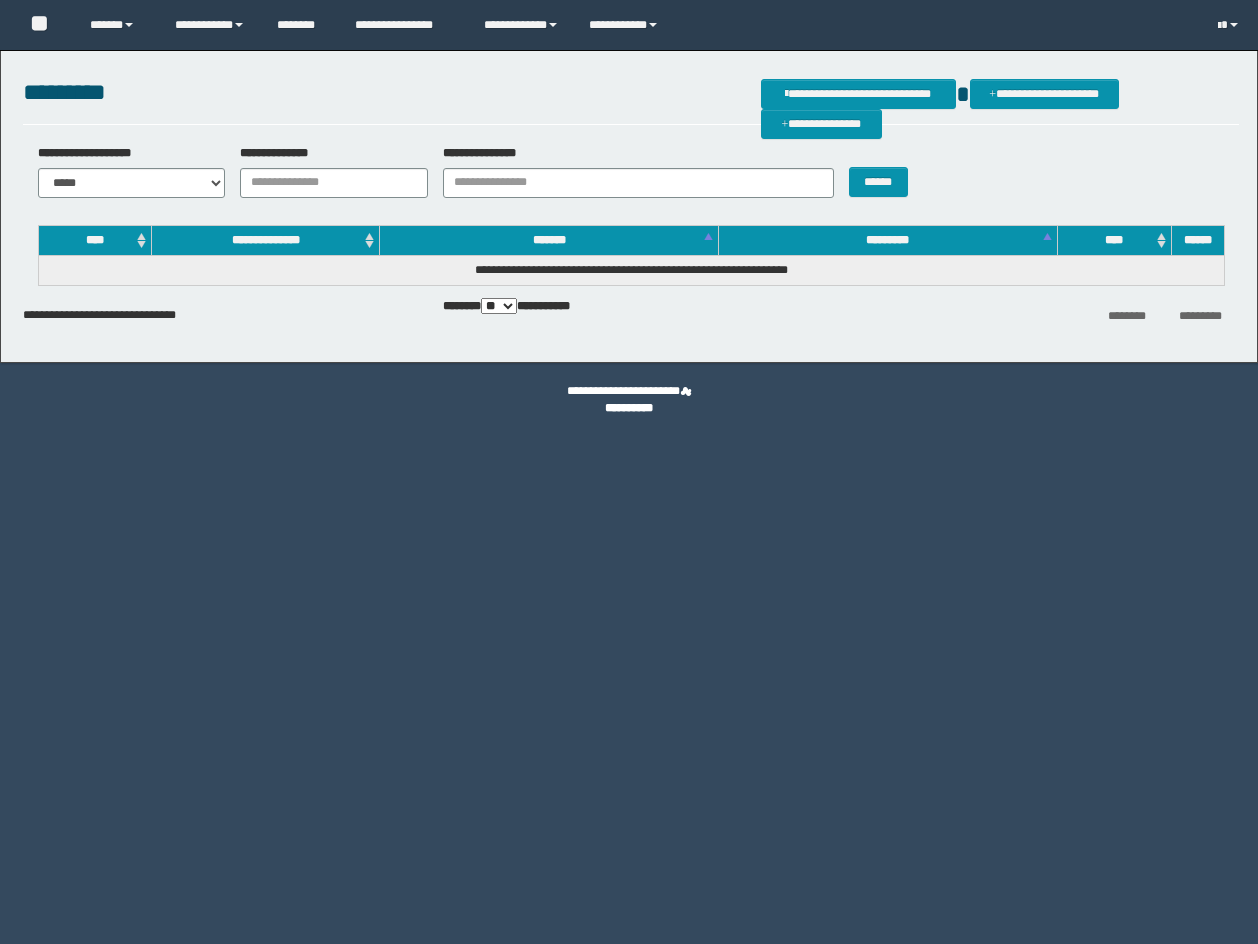 scroll, scrollTop: 0, scrollLeft: 0, axis: both 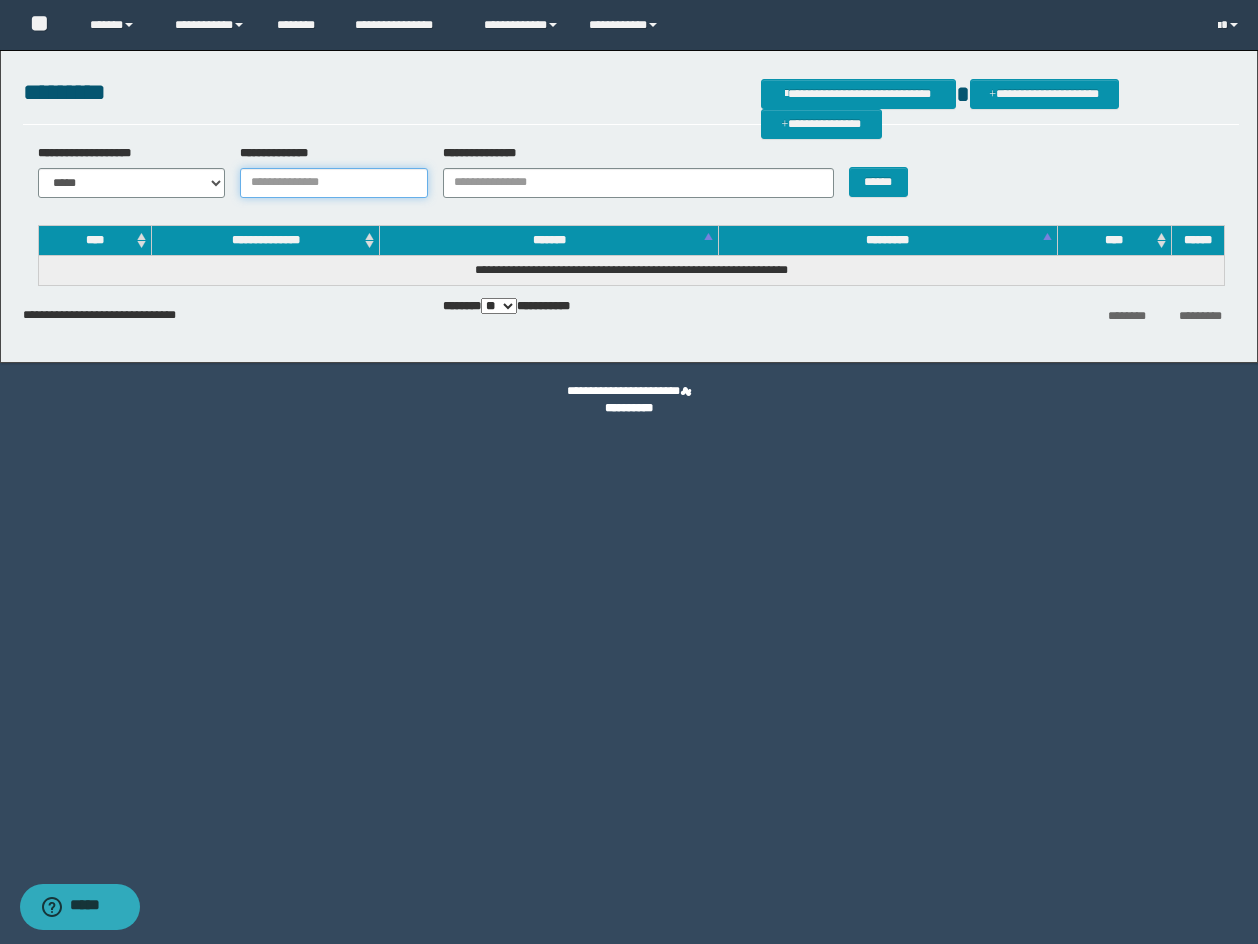click on "**********" at bounding box center [334, 183] 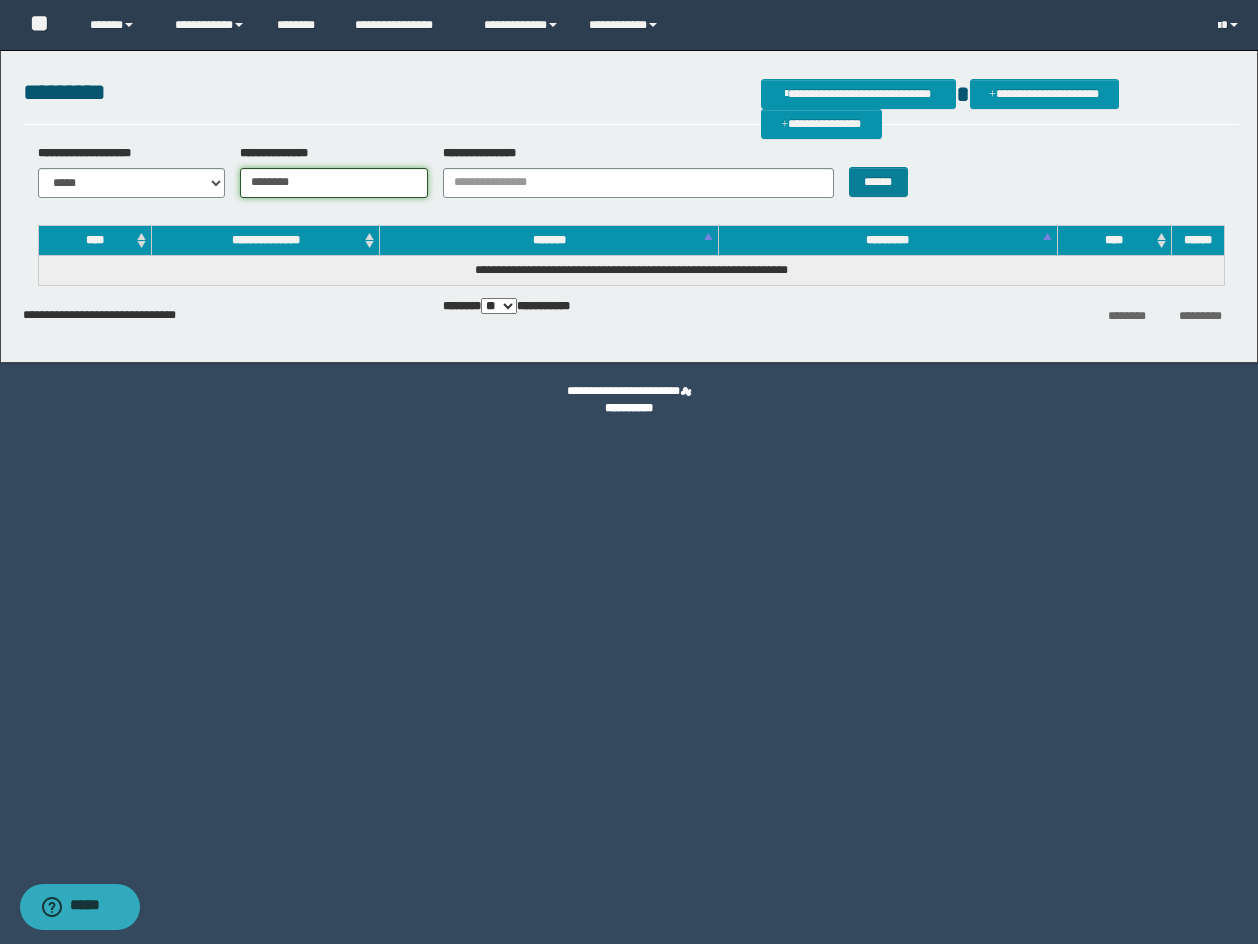 type on "********" 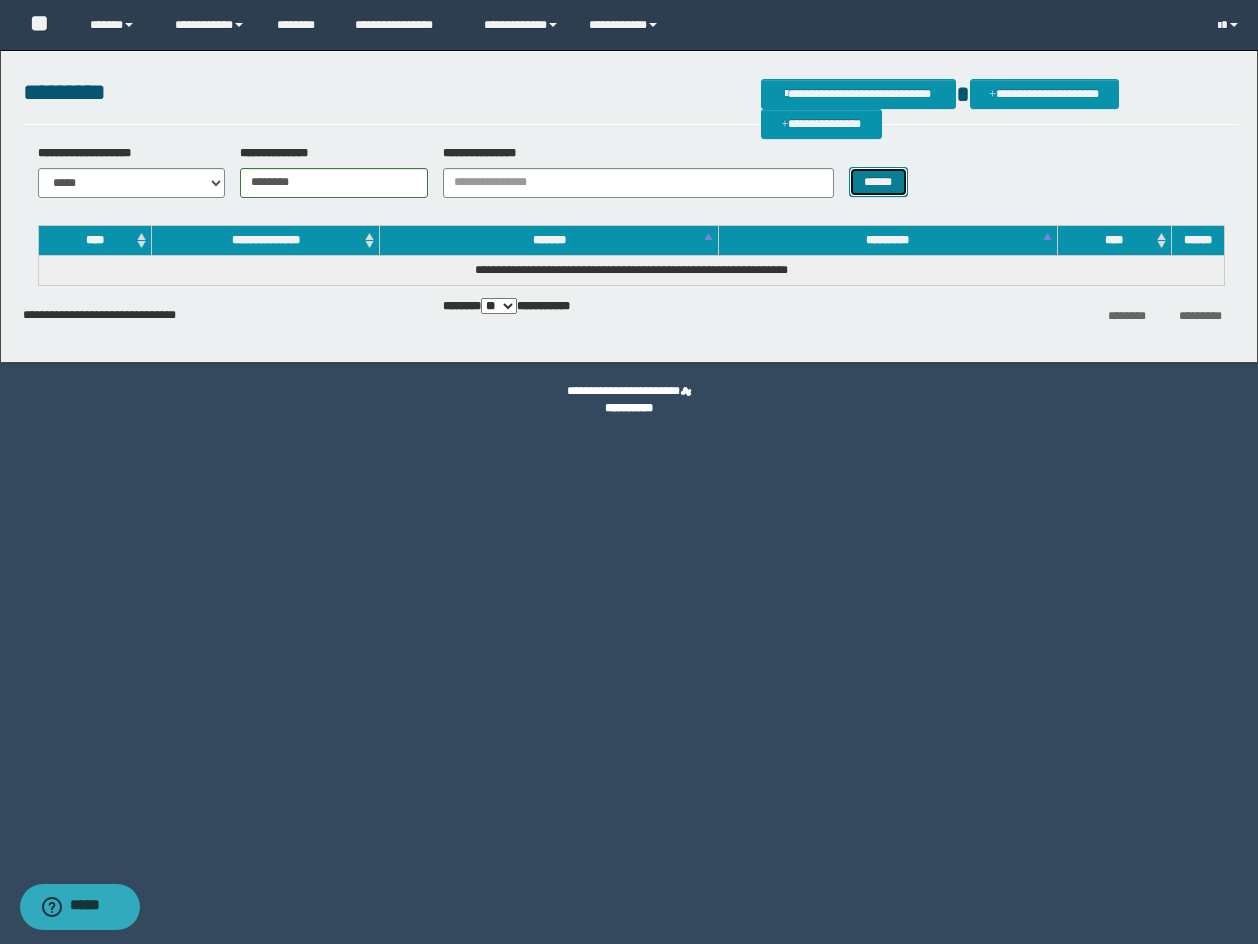 click on "******" at bounding box center (878, 182) 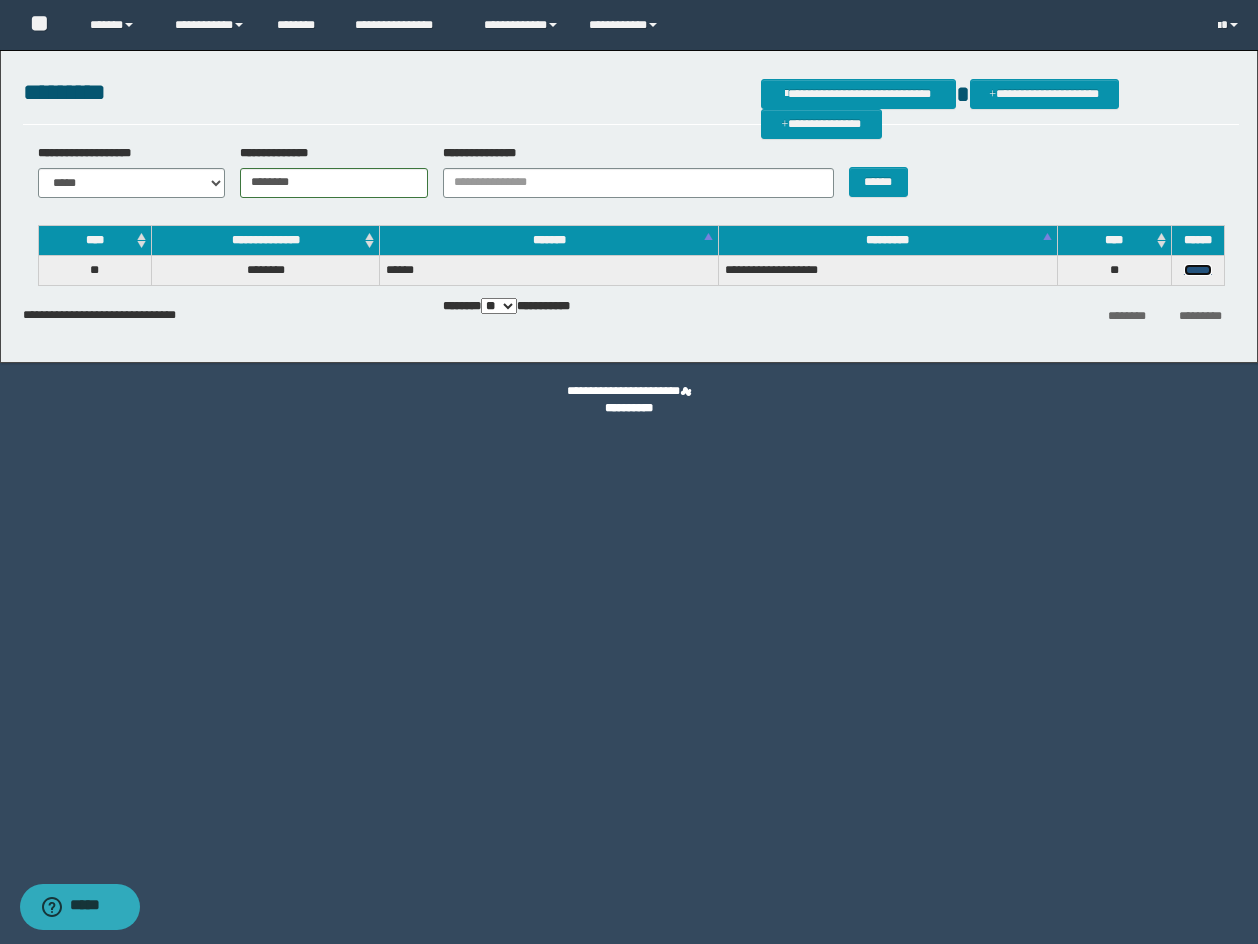 click on "******" at bounding box center [1198, 270] 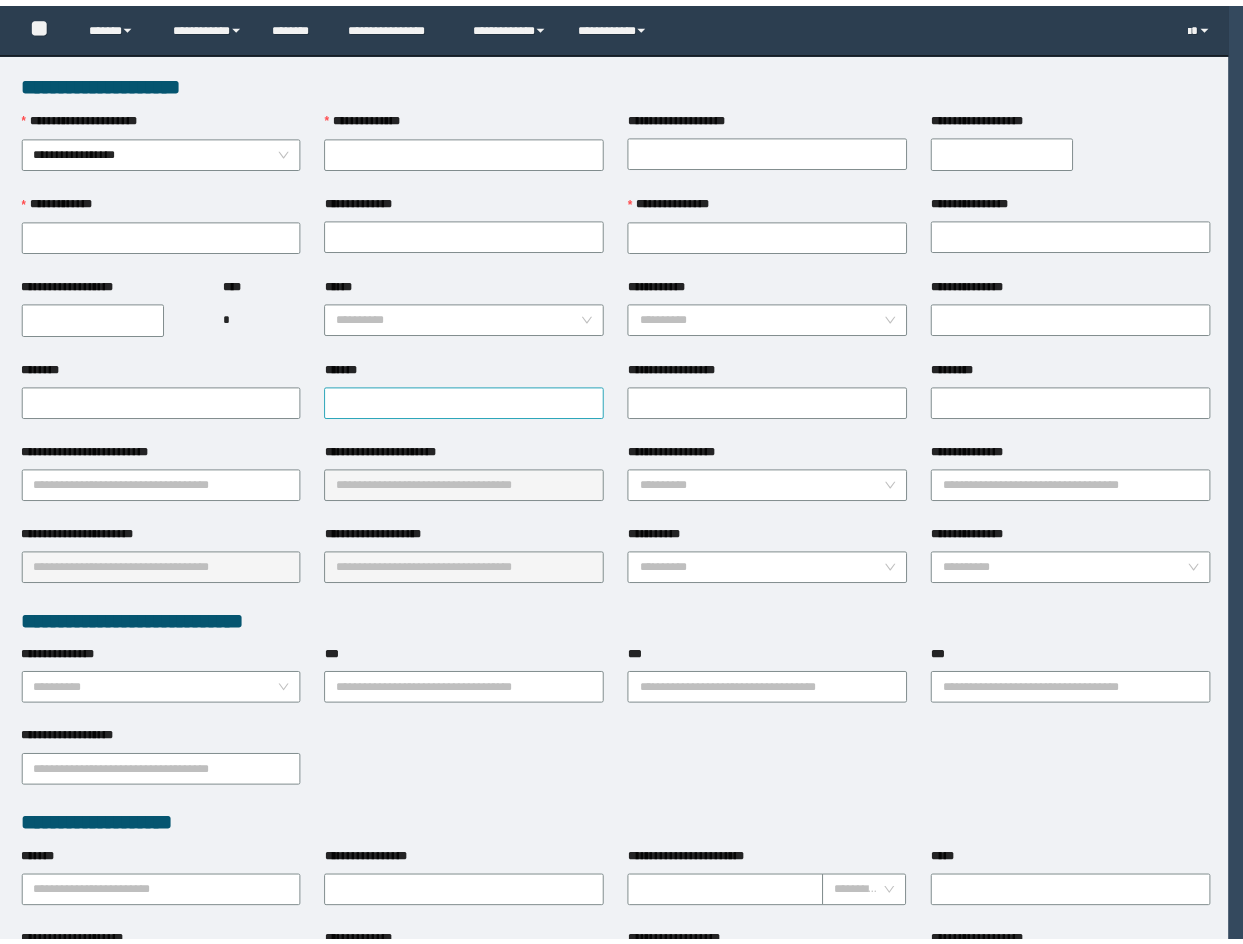 scroll, scrollTop: 0, scrollLeft: 0, axis: both 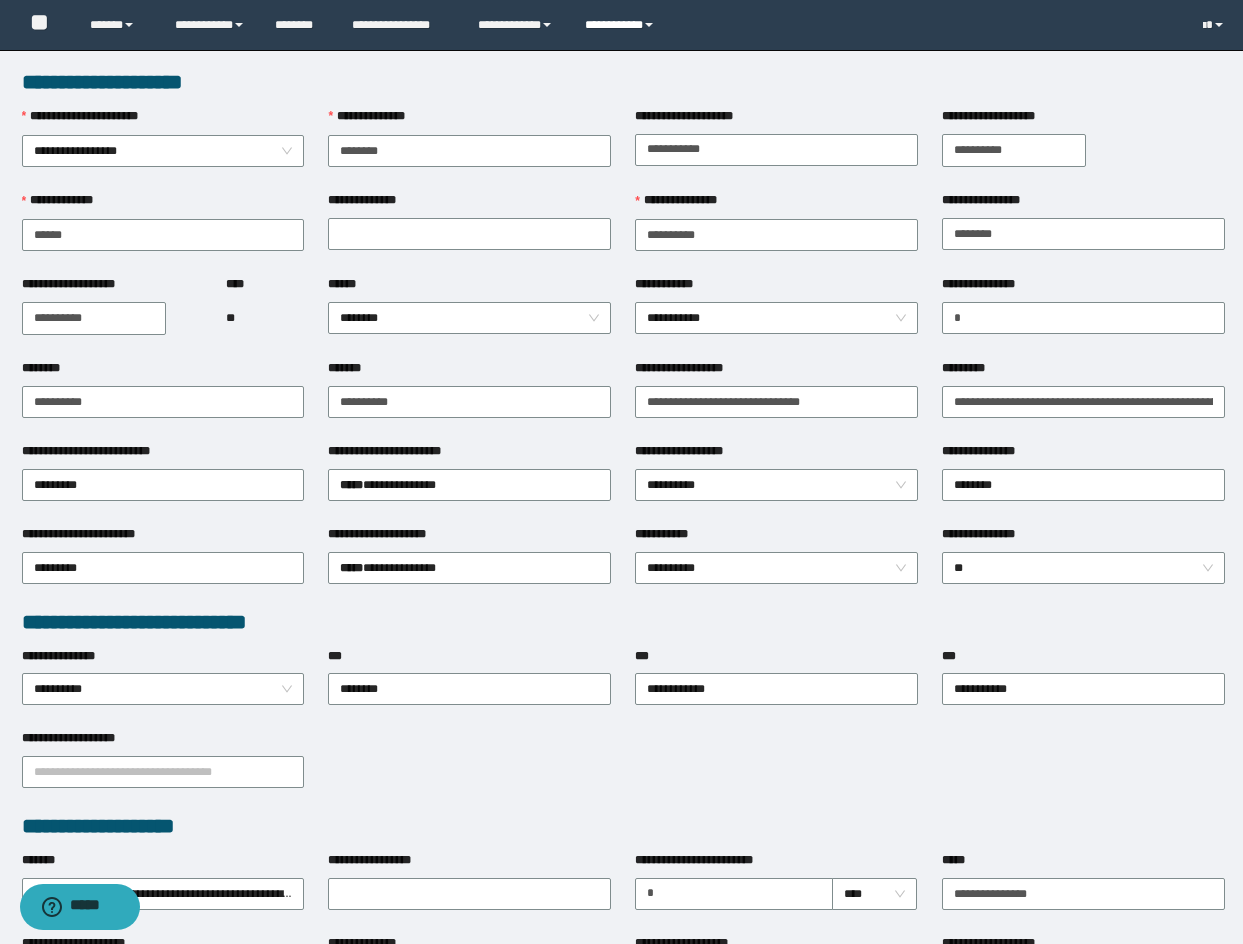 click on "**********" at bounding box center (622, 25) 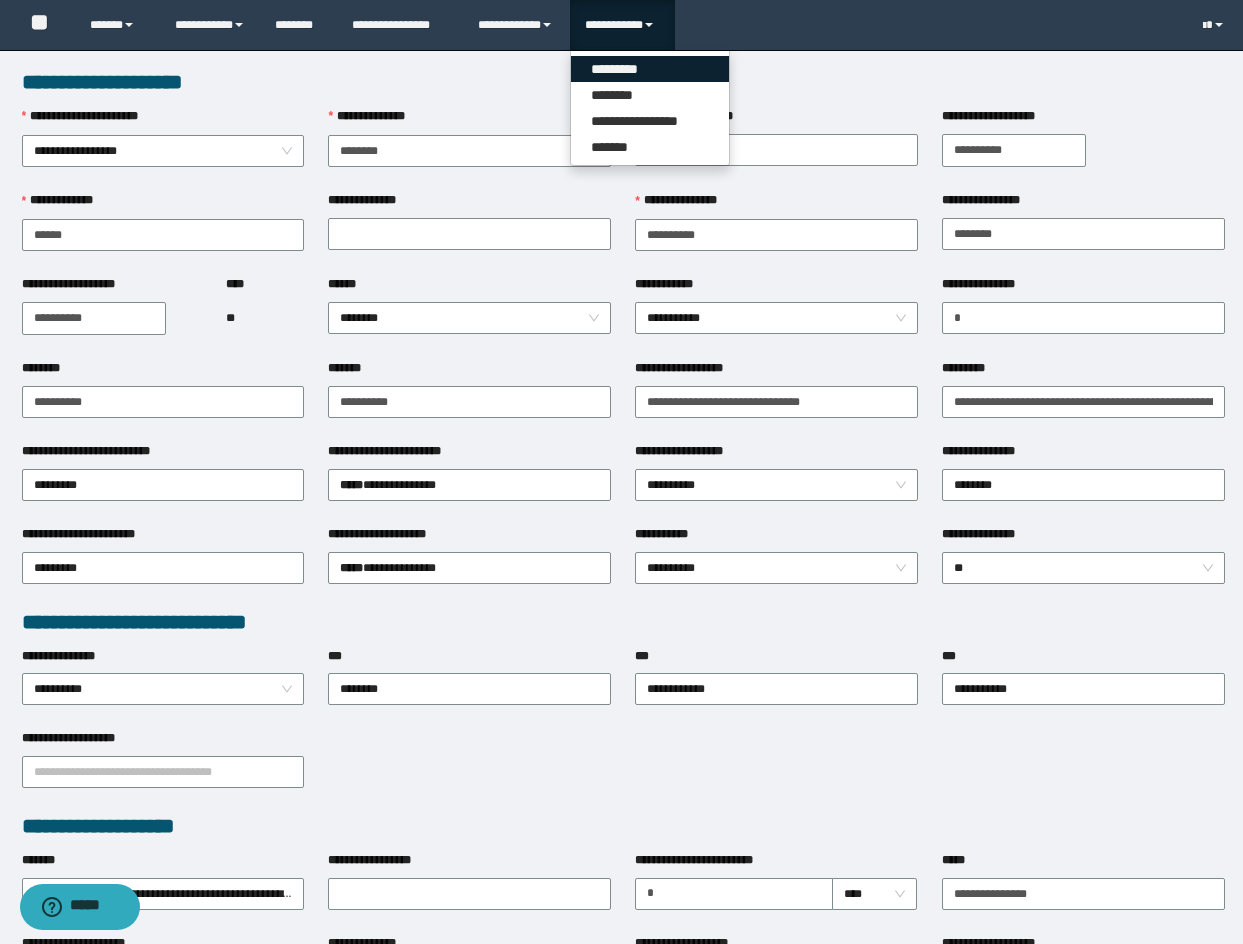 click on "*********" at bounding box center (650, 69) 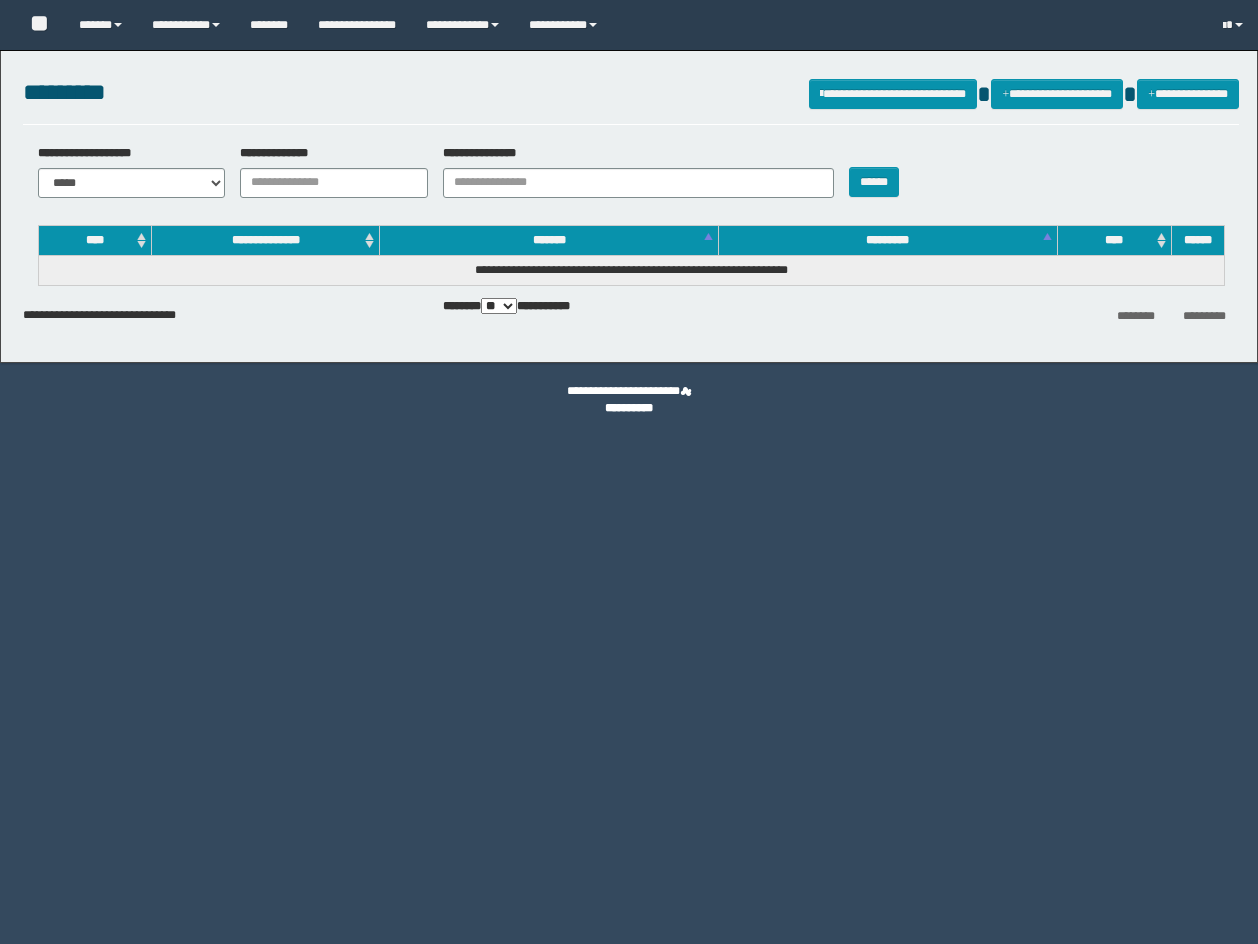 scroll, scrollTop: 0, scrollLeft: 0, axis: both 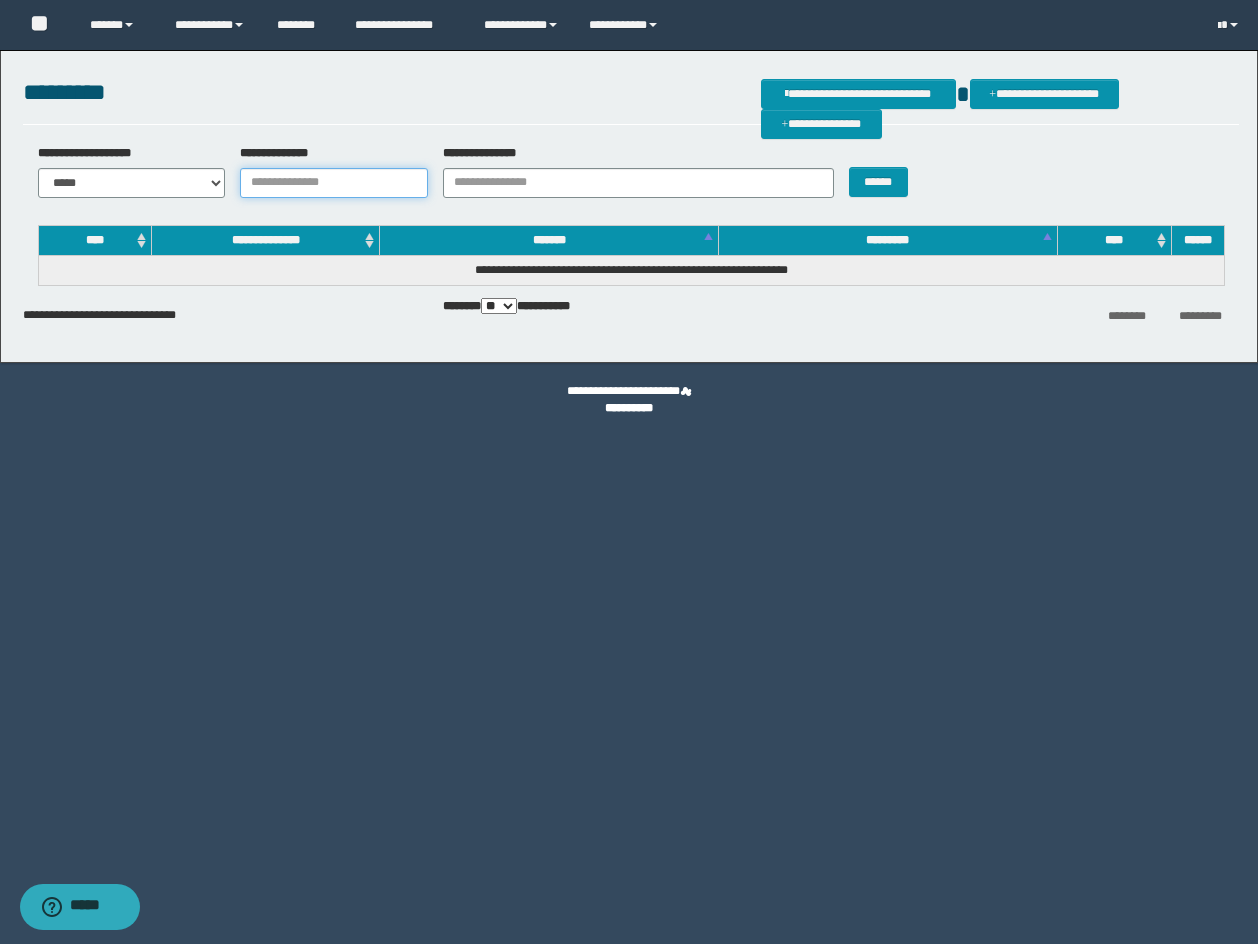 click on "**********" at bounding box center [334, 183] 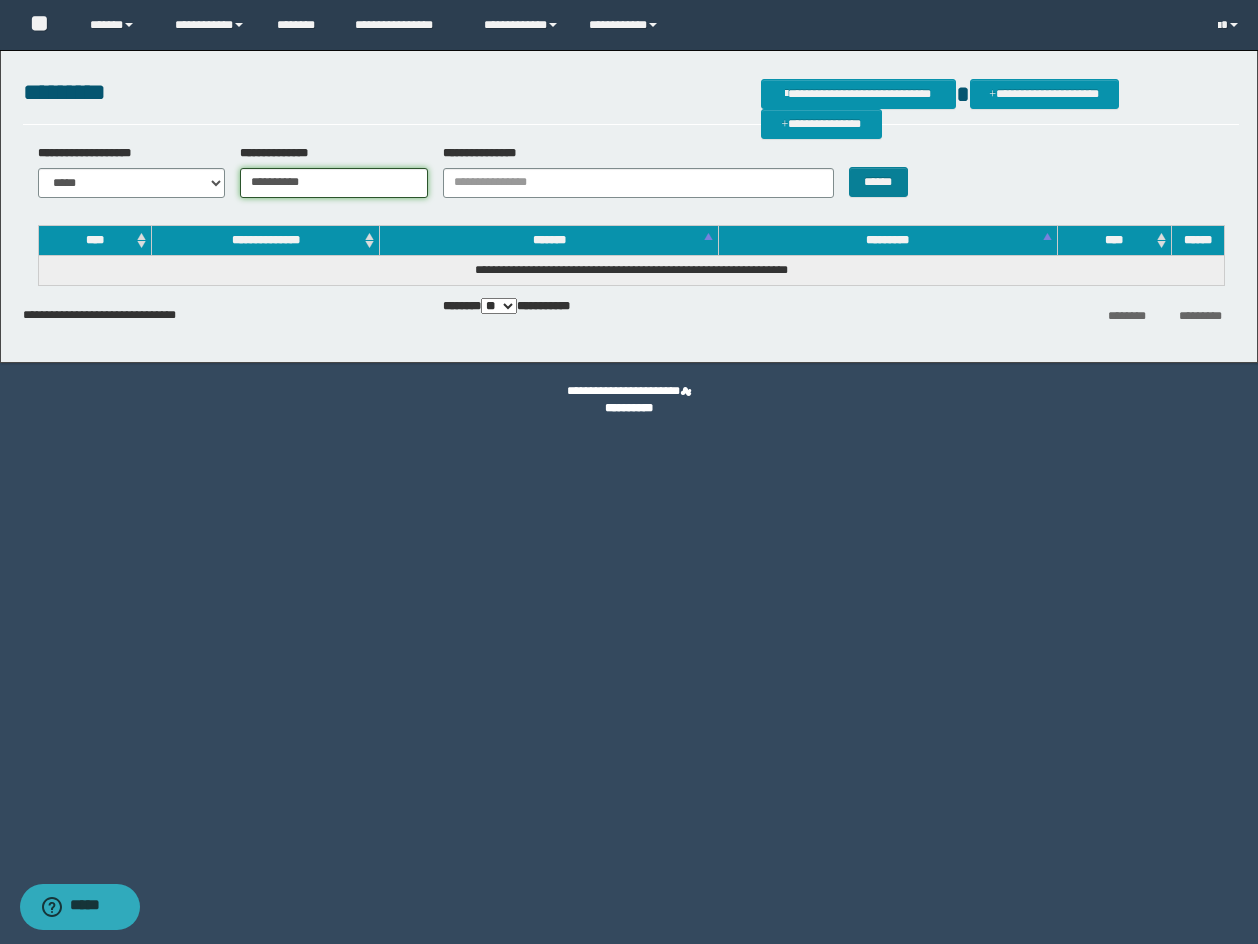 type on "**********" 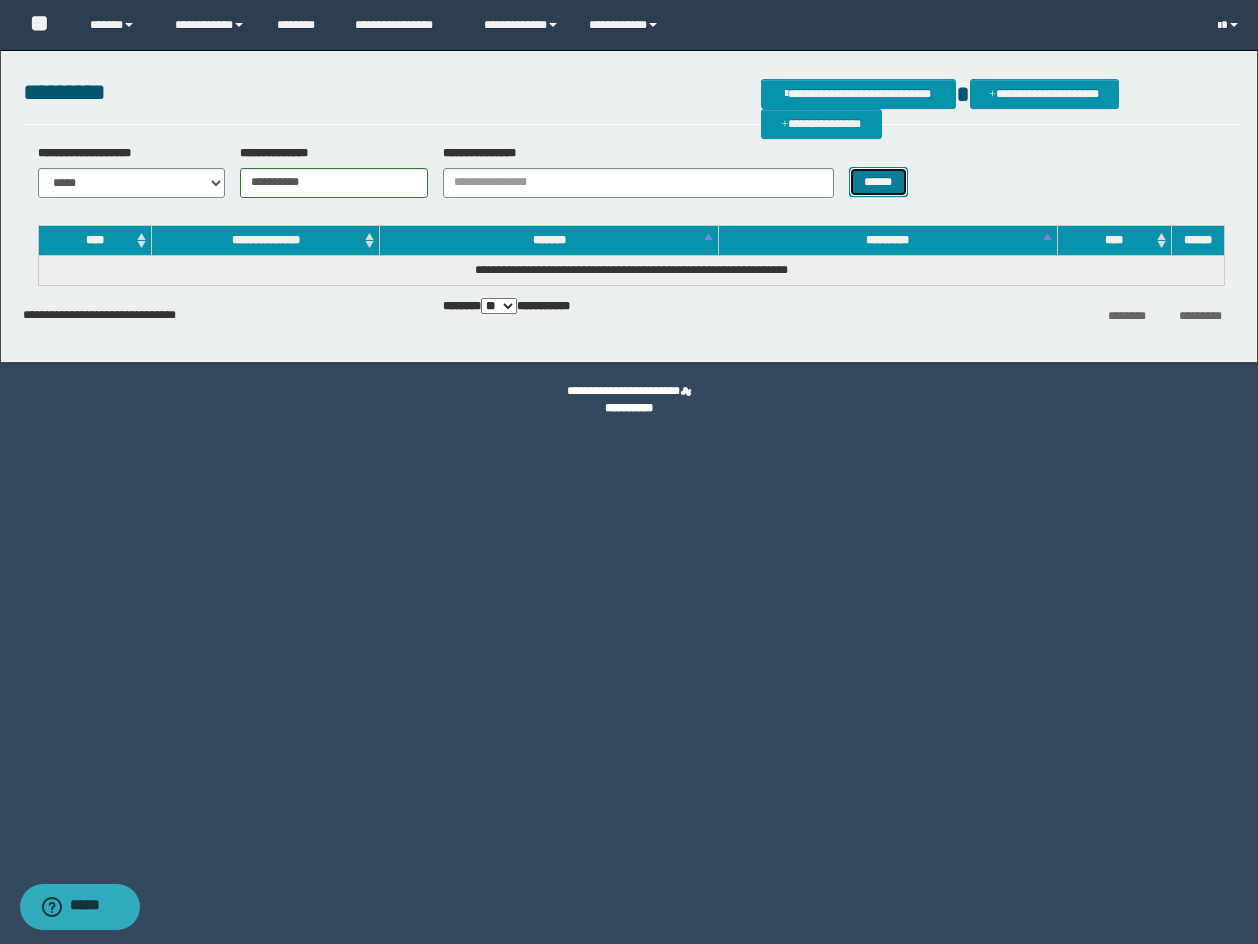 click on "******" at bounding box center [878, 182] 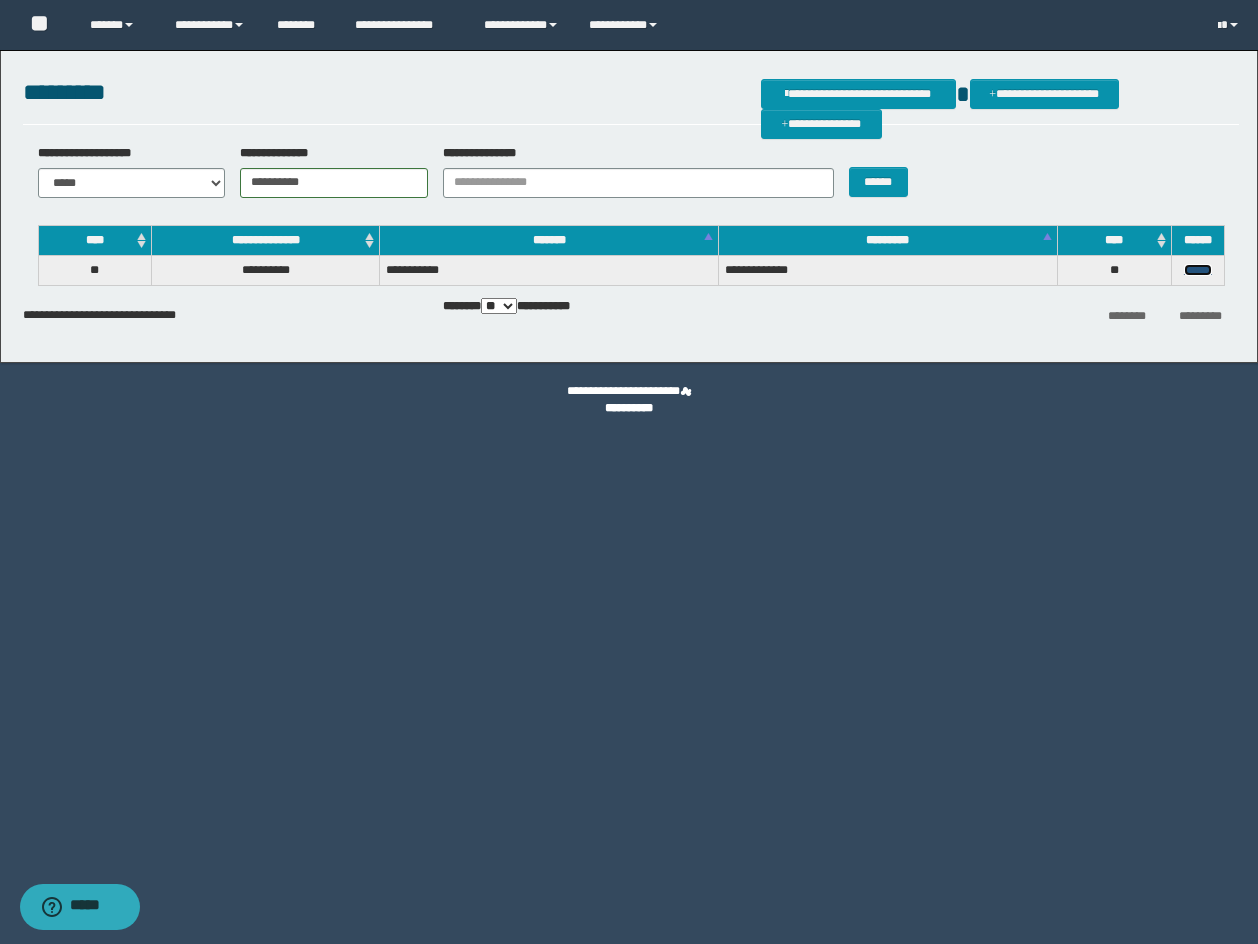 click on "******" at bounding box center [1198, 270] 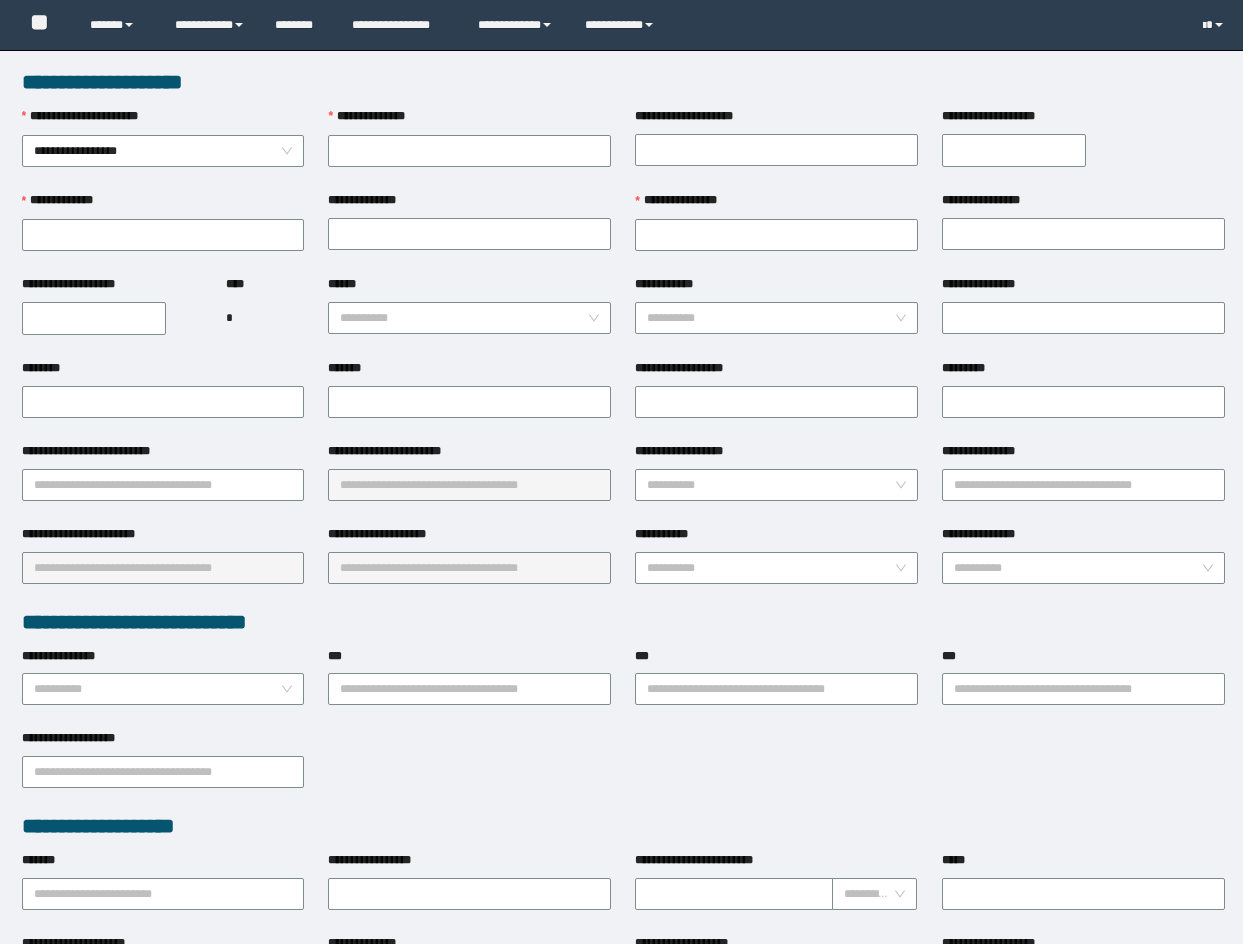 scroll, scrollTop: 0, scrollLeft: 0, axis: both 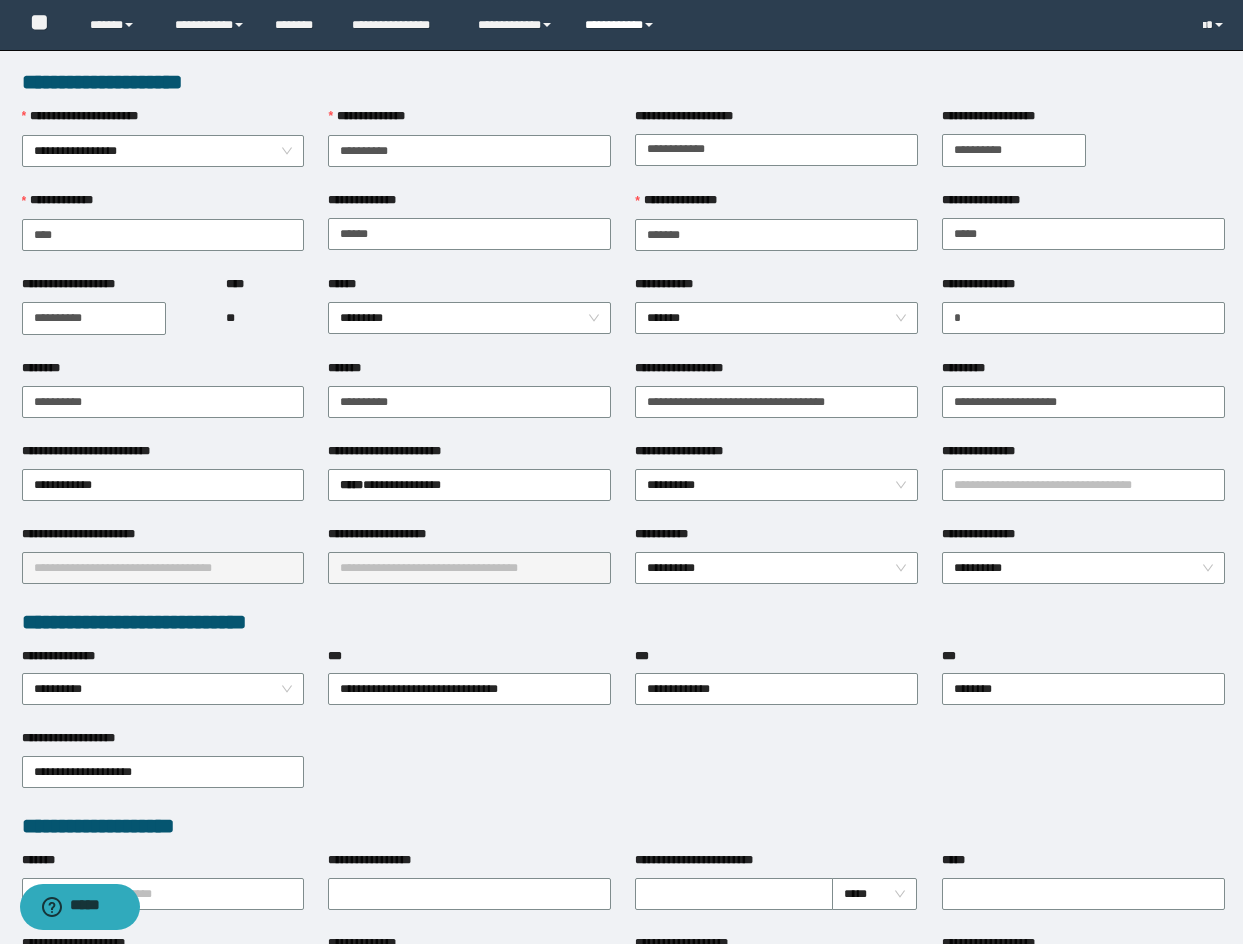 click on "**********" at bounding box center [622, 25] 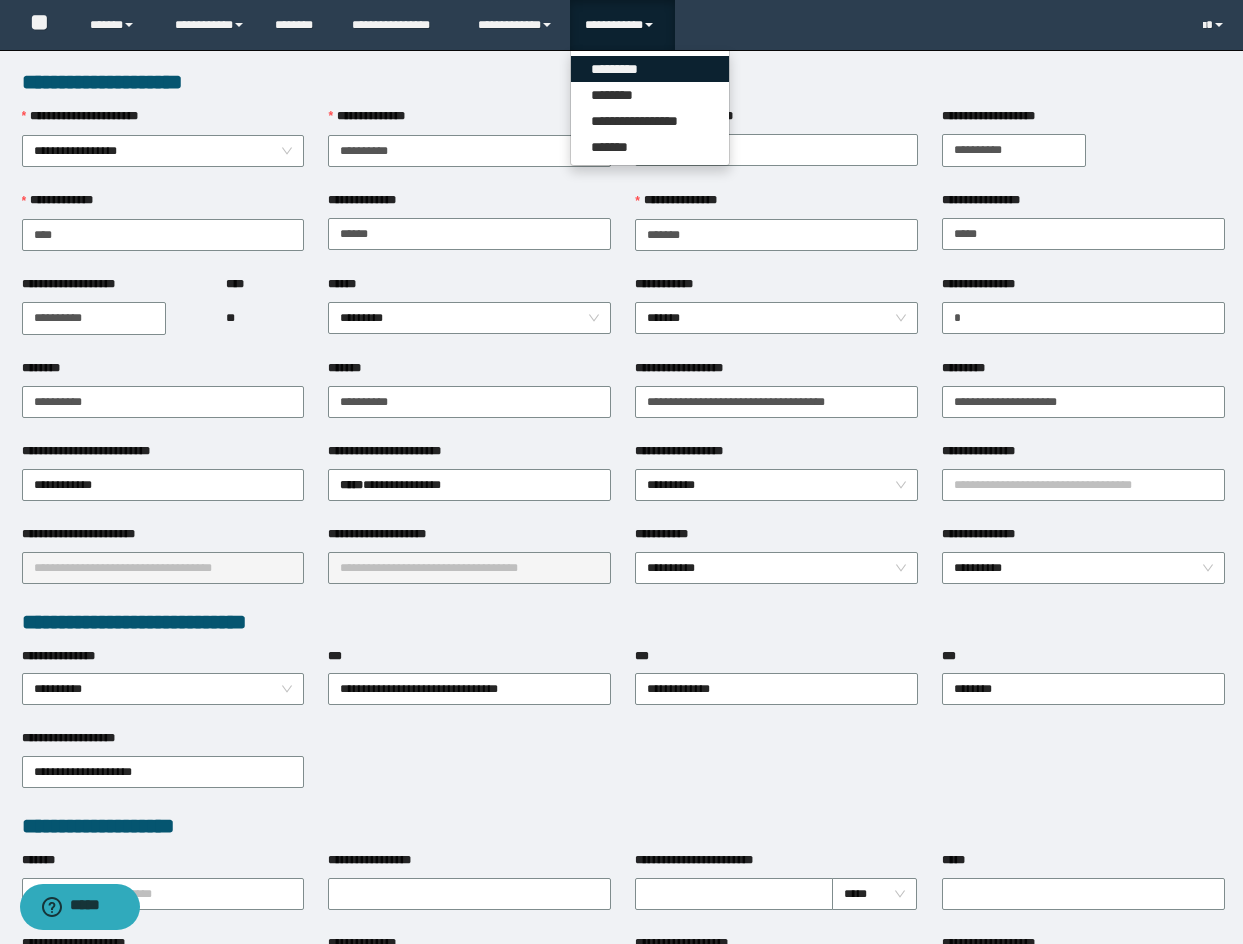 click on "*********" at bounding box center (650, 69) 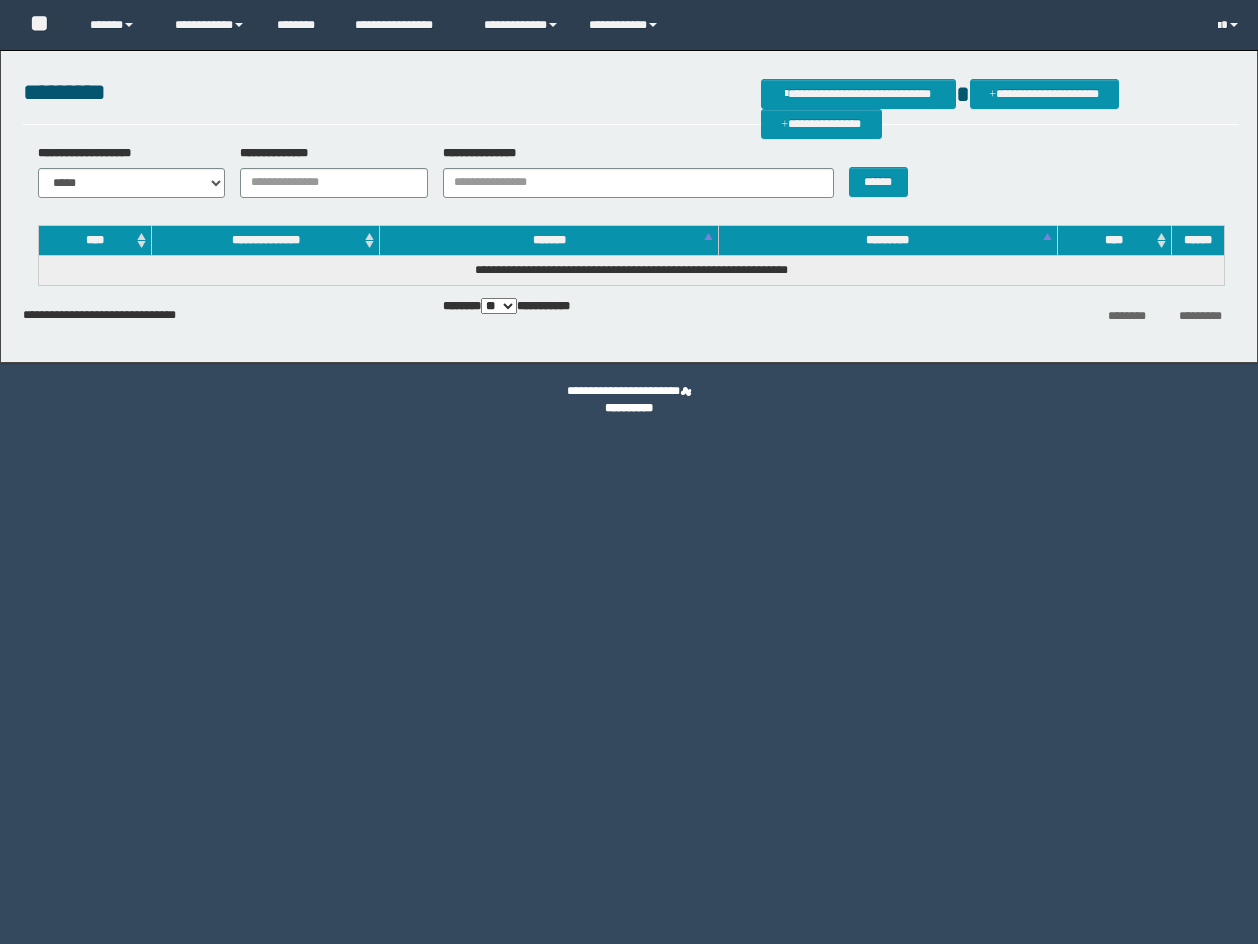 scroll, scrollTop: 0, scrollLeft: 0, axis: both 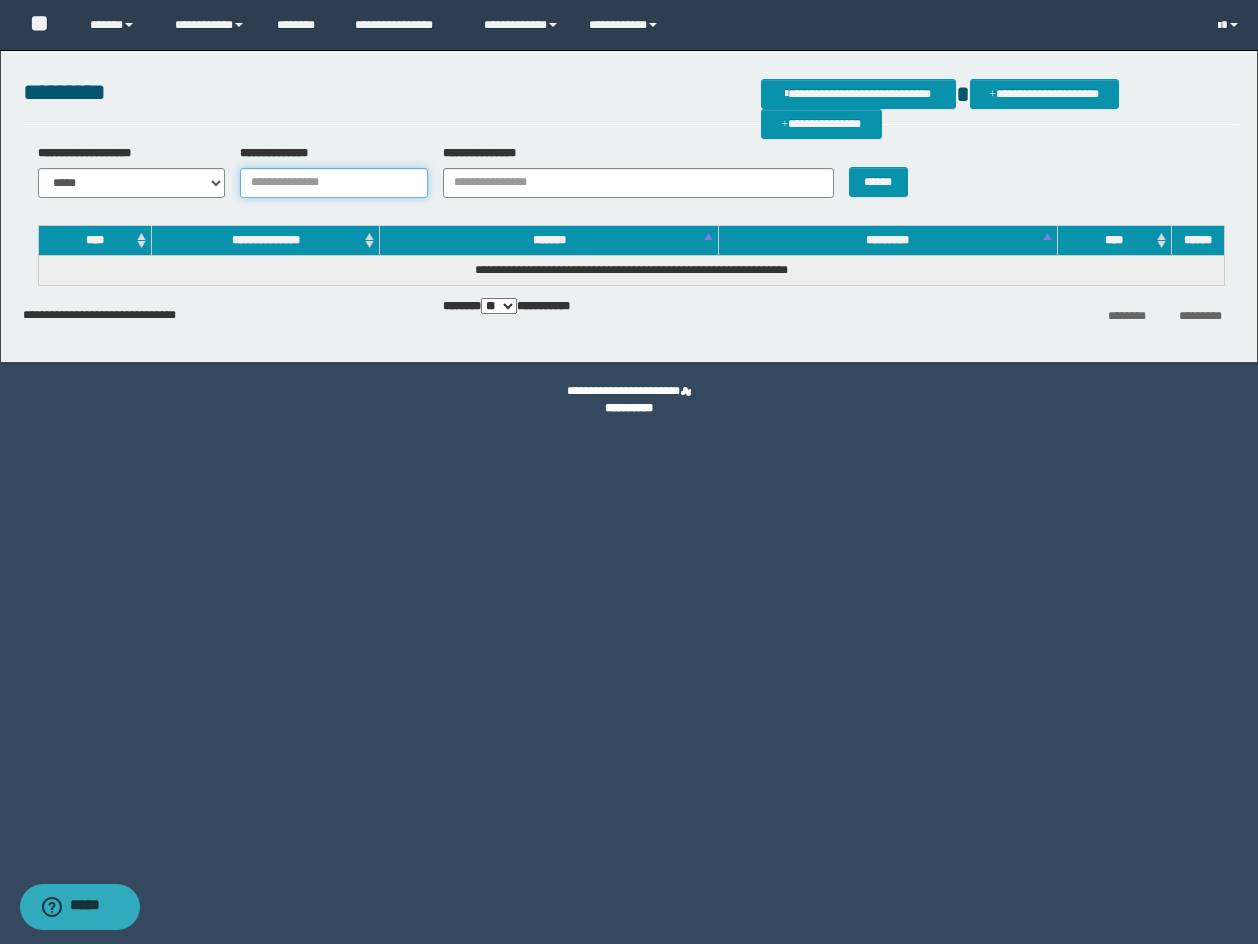 click on "**********" at bounding box center [334, 183] 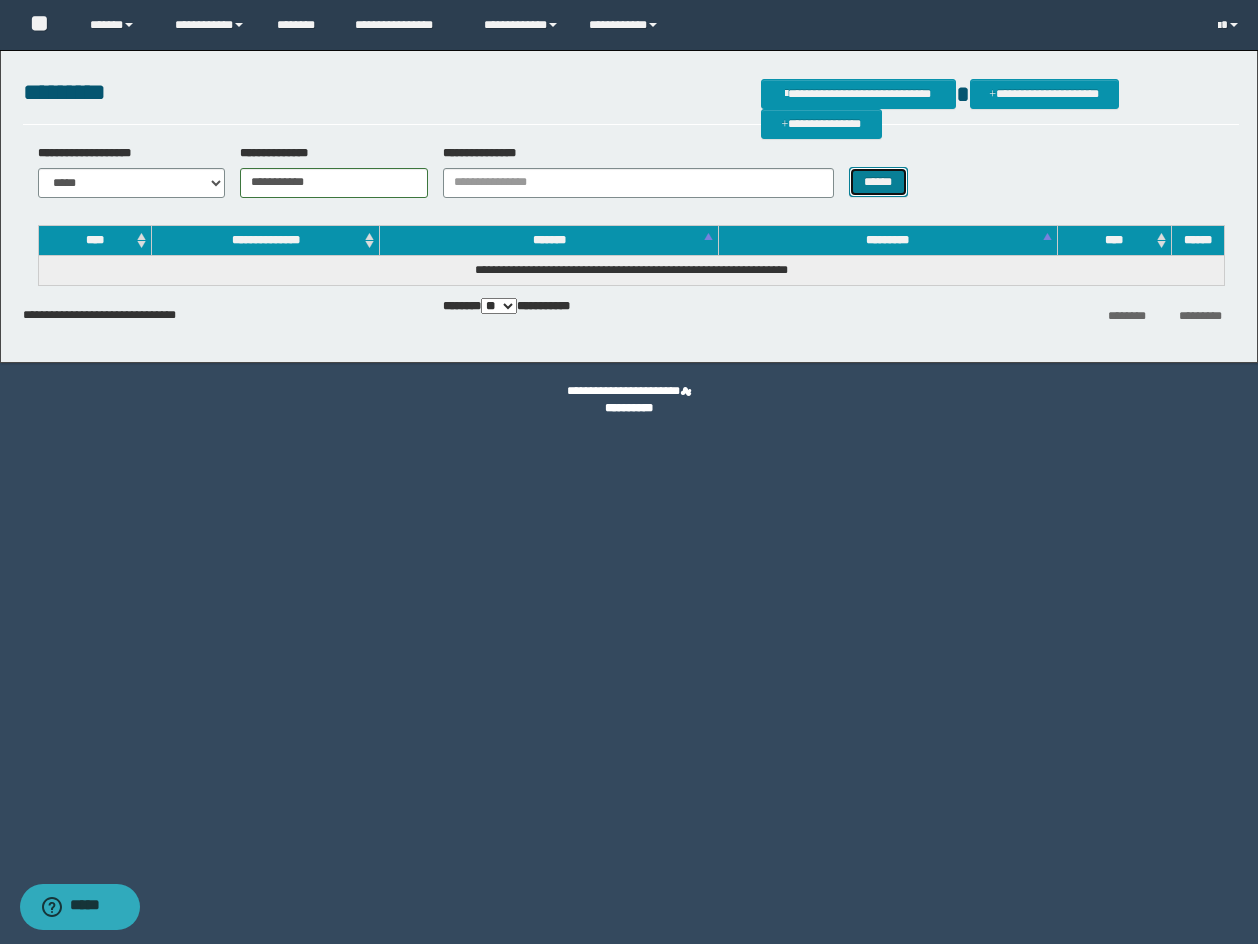 click on "******" at bounding box center (878, 182) 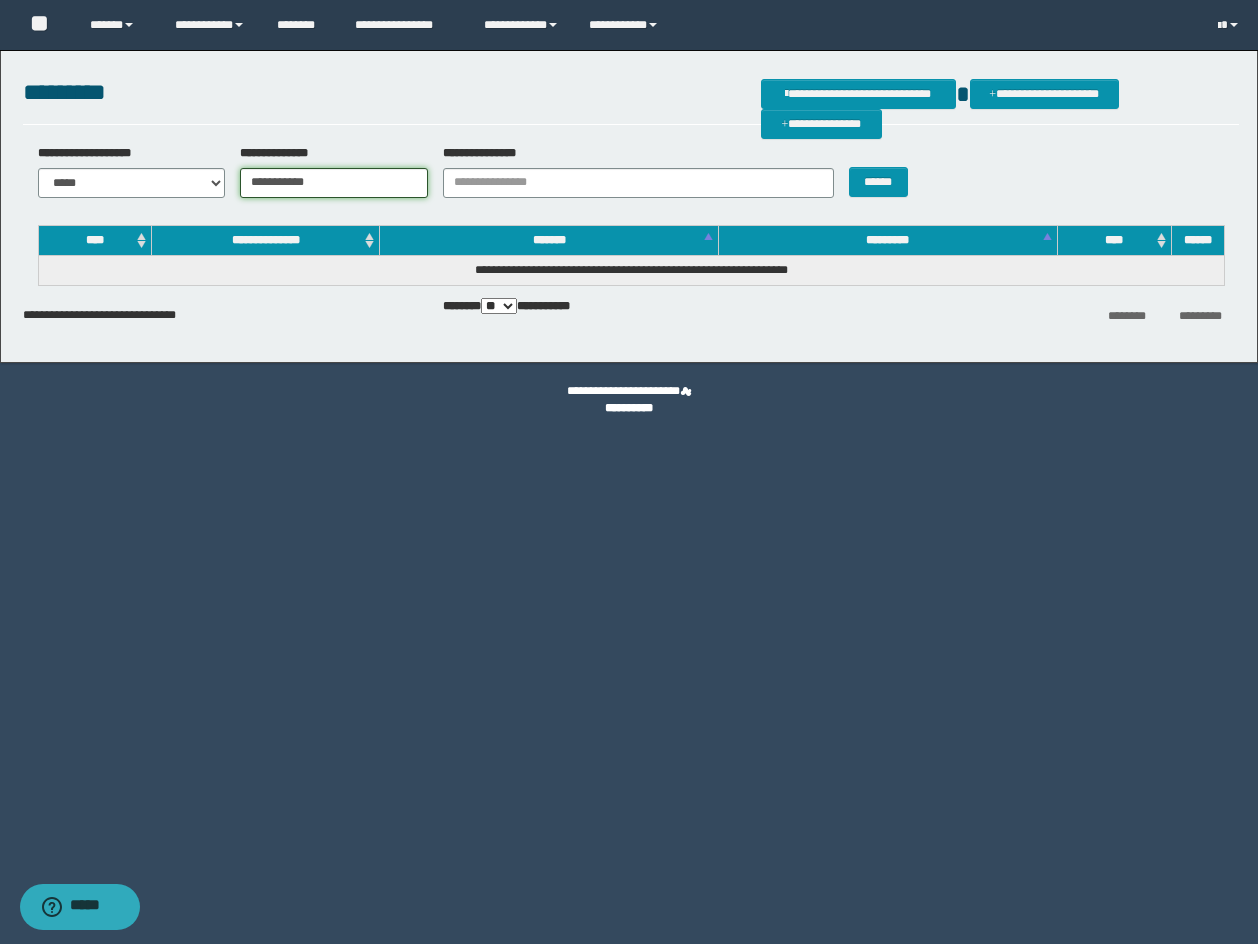 click on "**********" at bounding box center (334, 183) 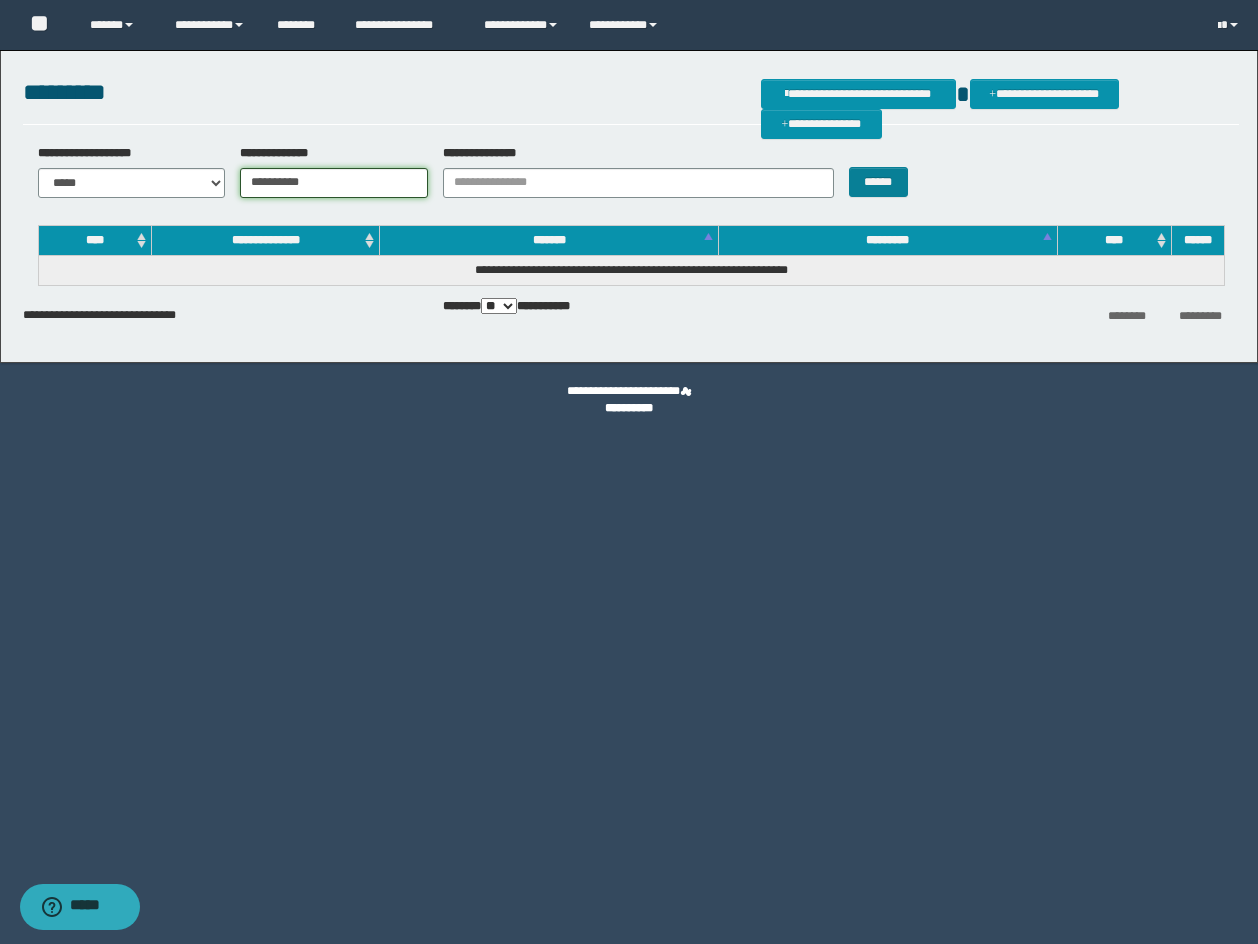 type on "**********" 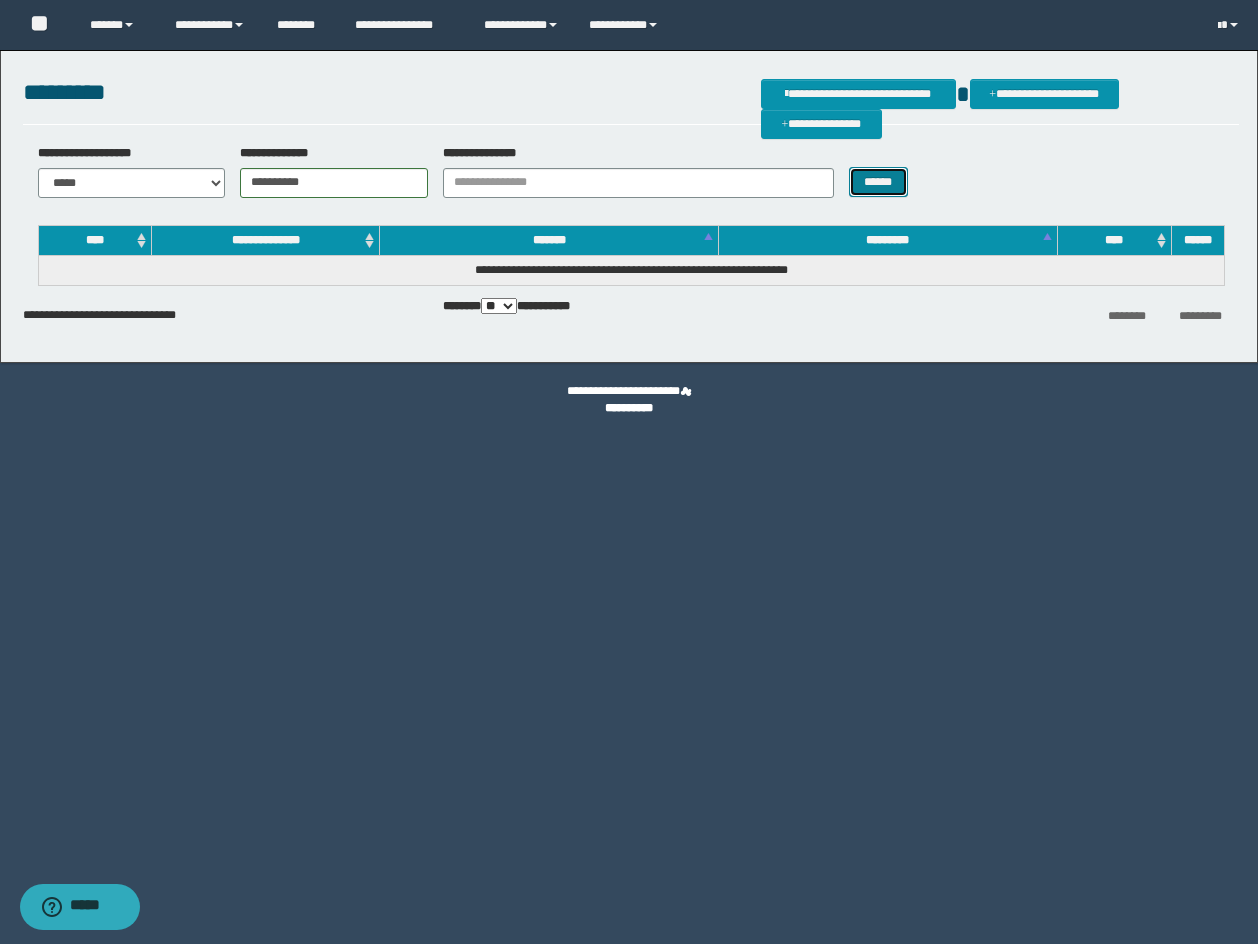 click on "******" at bounding box center [878, 182] 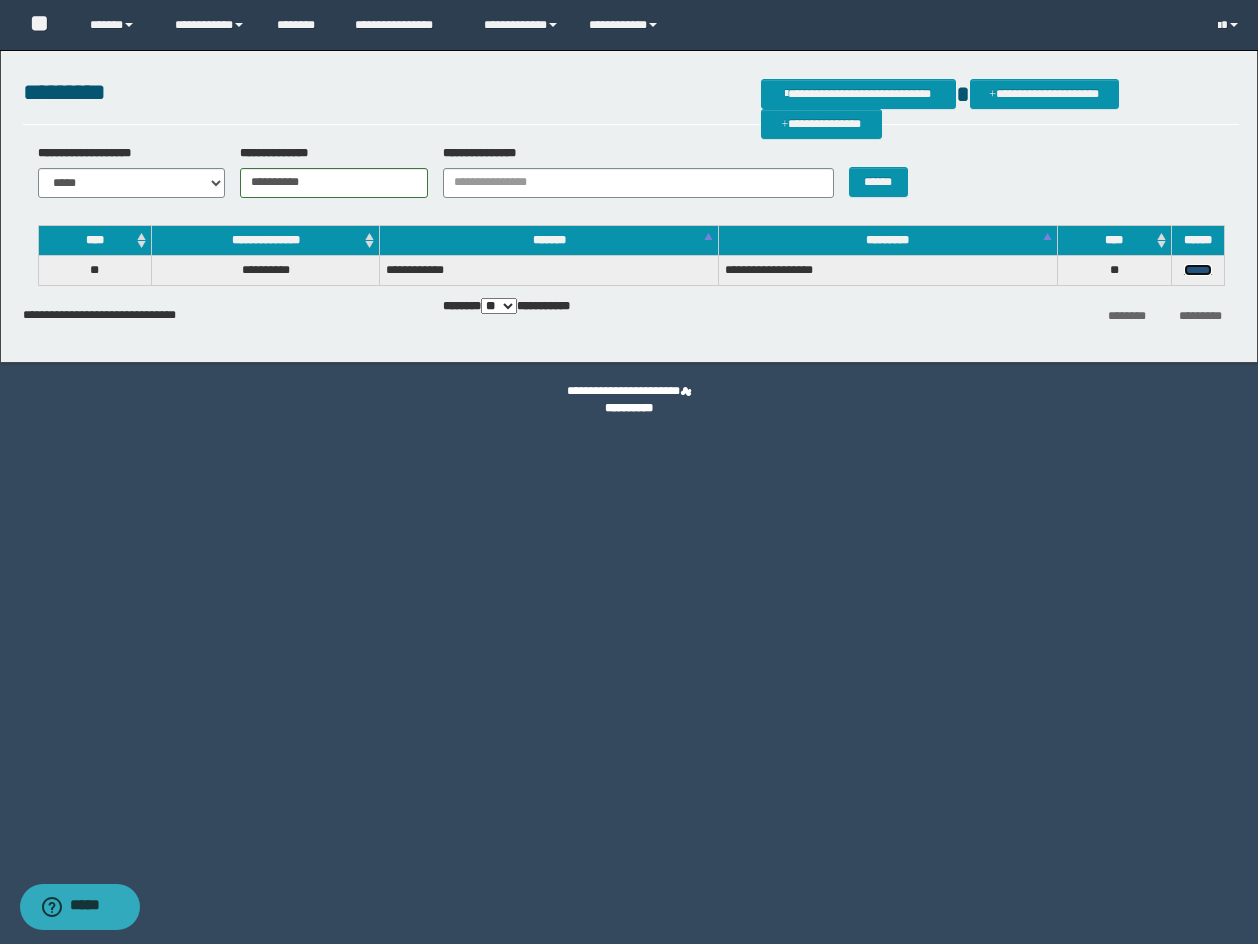 click on "******" at bounding box center (1198, 270) 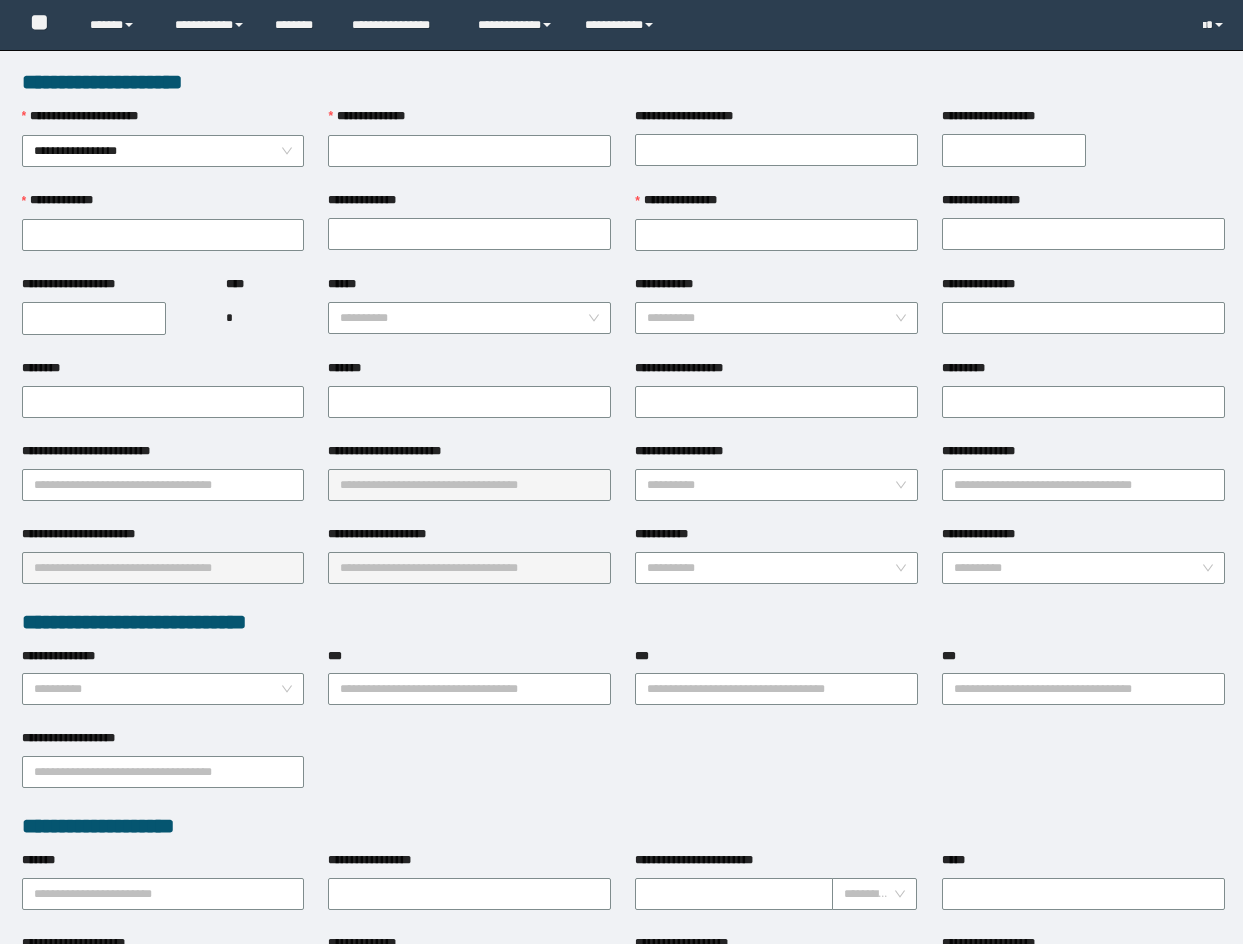 scroll, scrollTop: 0, scrollLeft: 0, axis: both 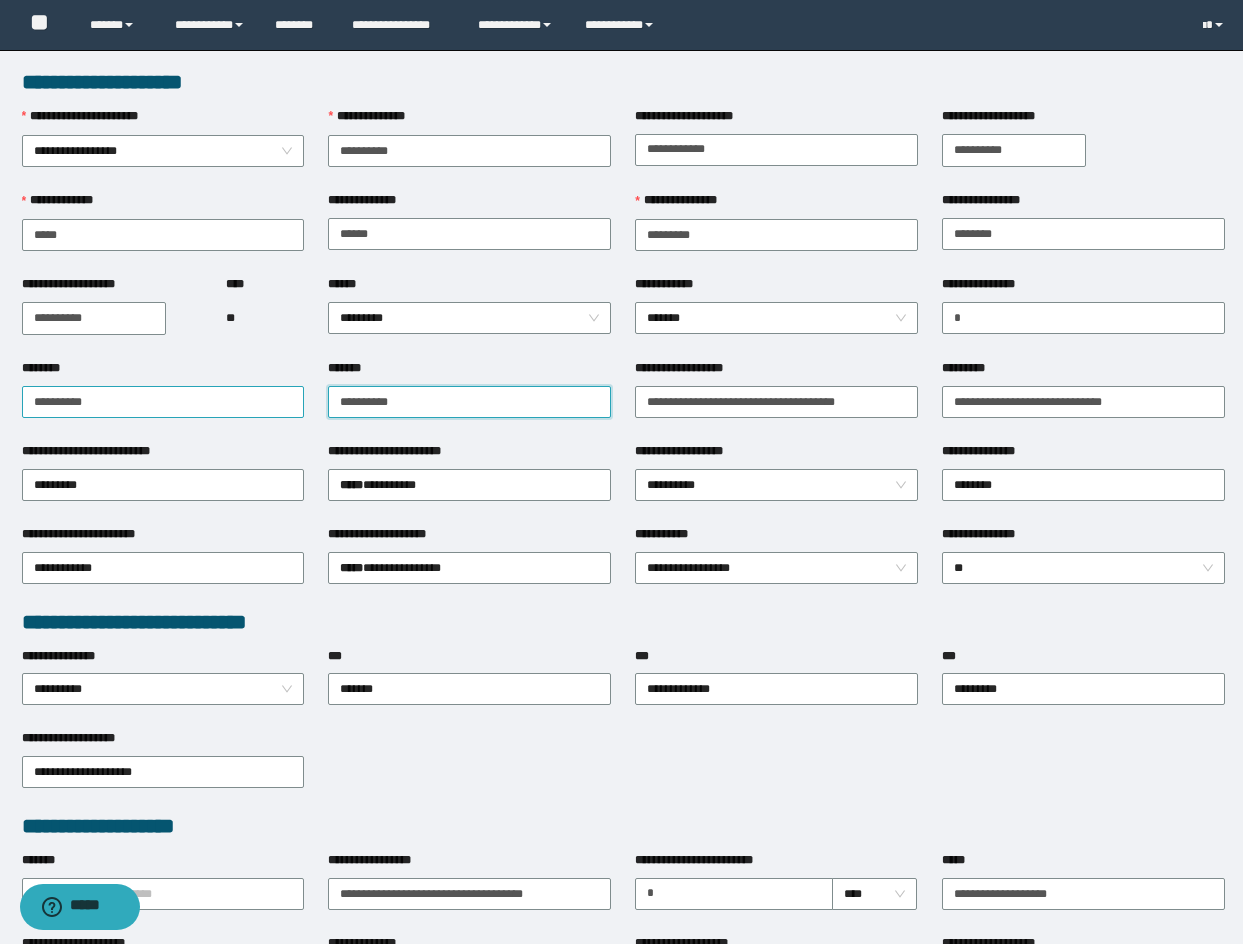 type on "**********" 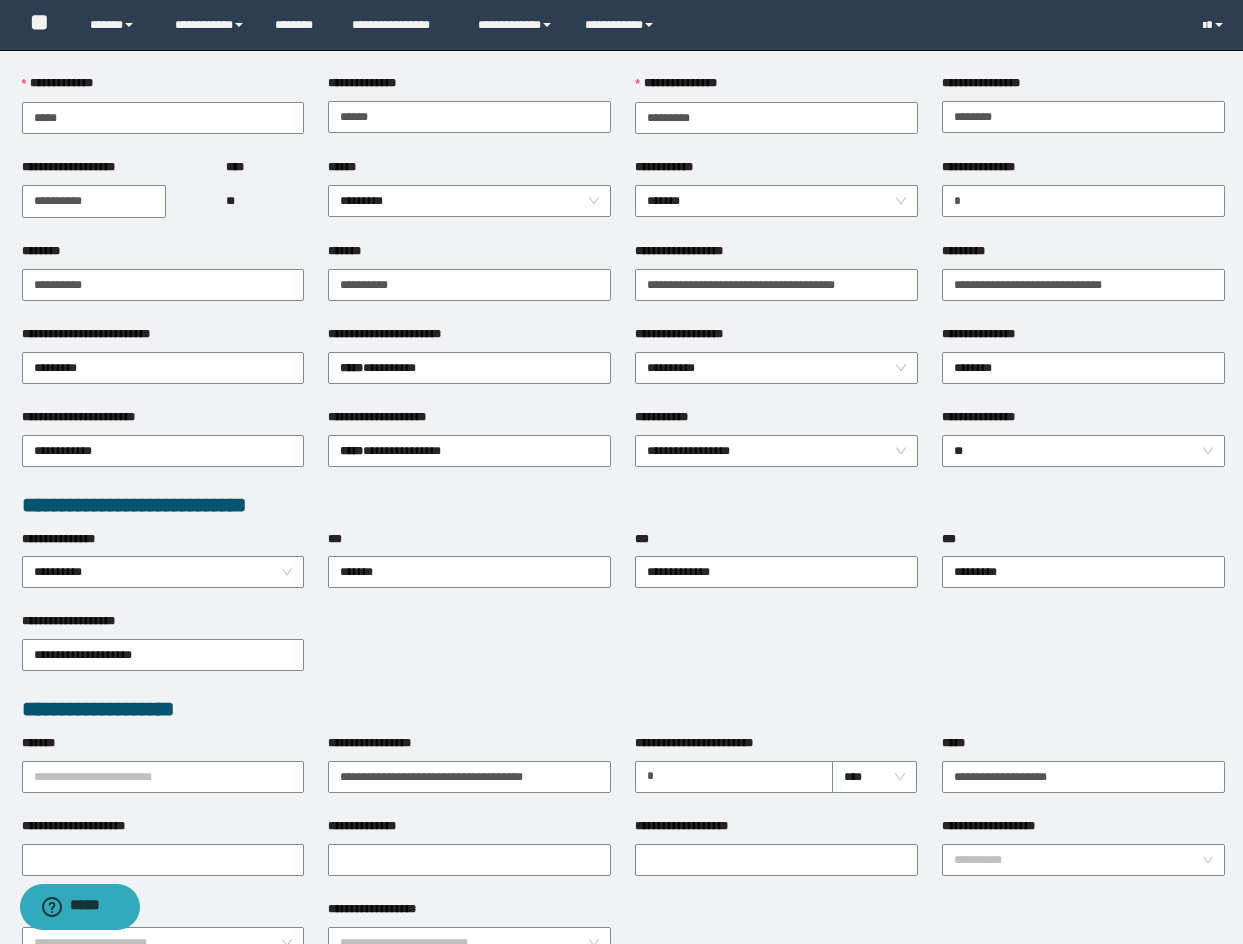 scroll, scrollTop: 300, scrollLeft: 0, axis: vertical 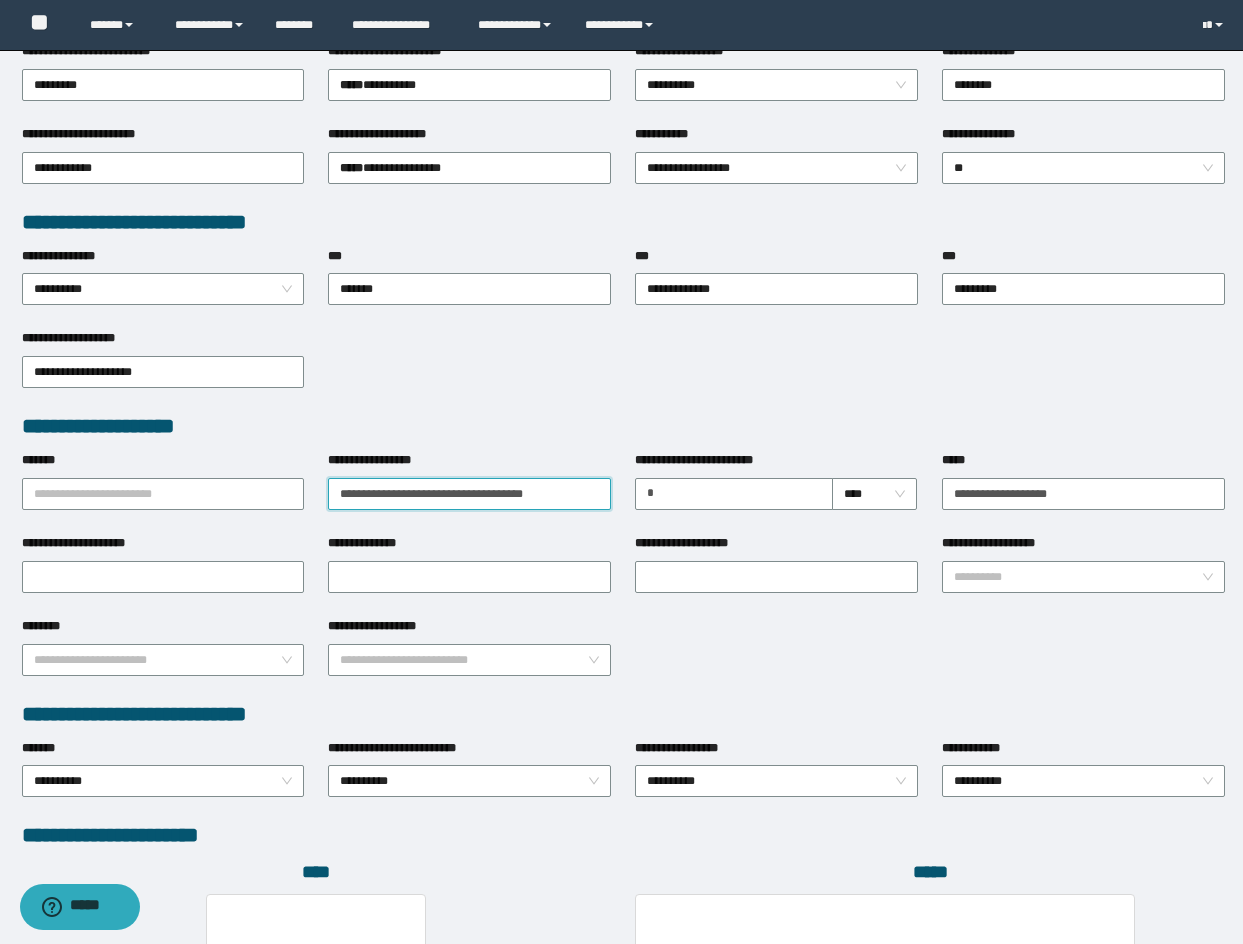 click on "**********" at bounding box center [469, 494] 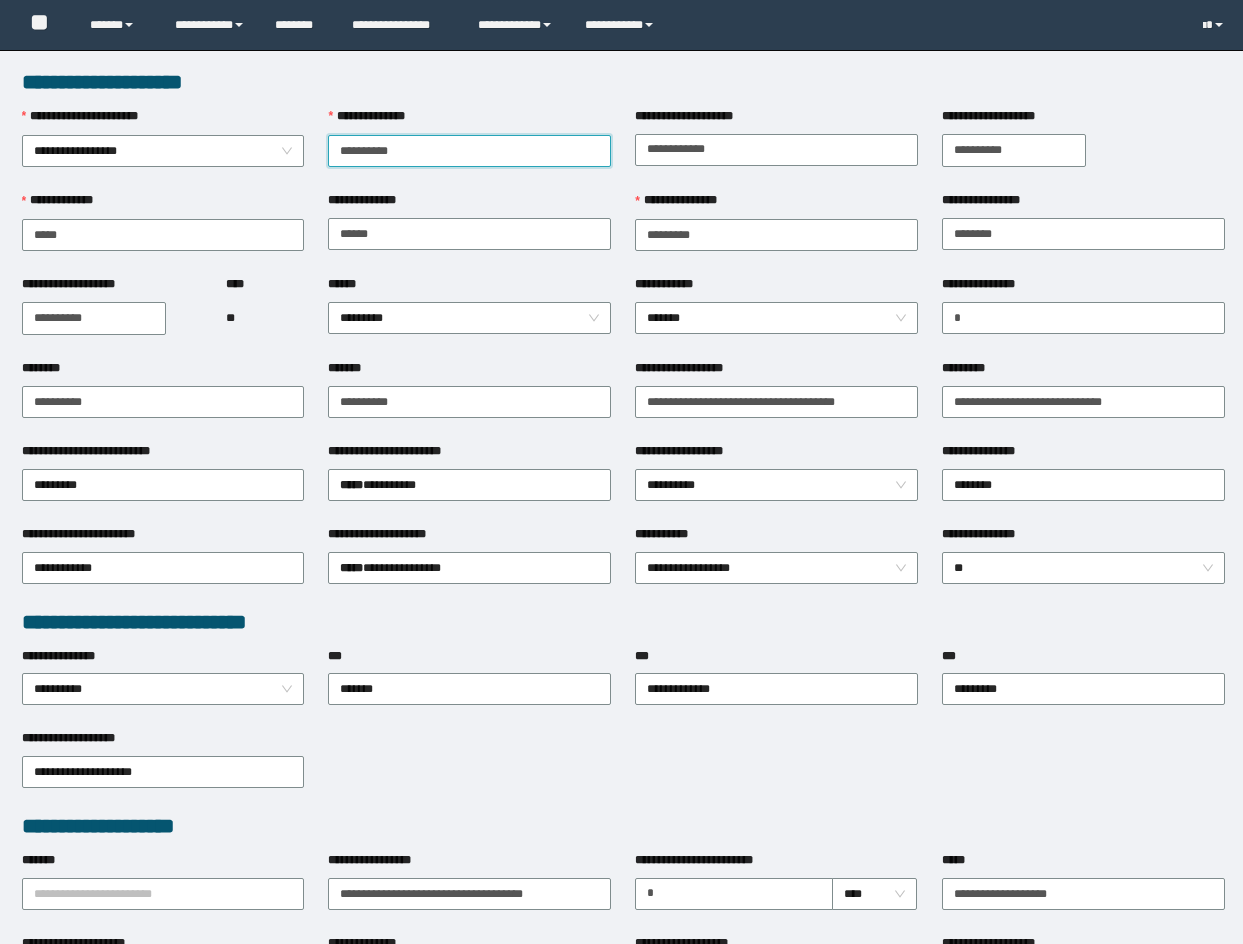 scroll, scrollTop: 0, scrollLeft: 0, axis: both 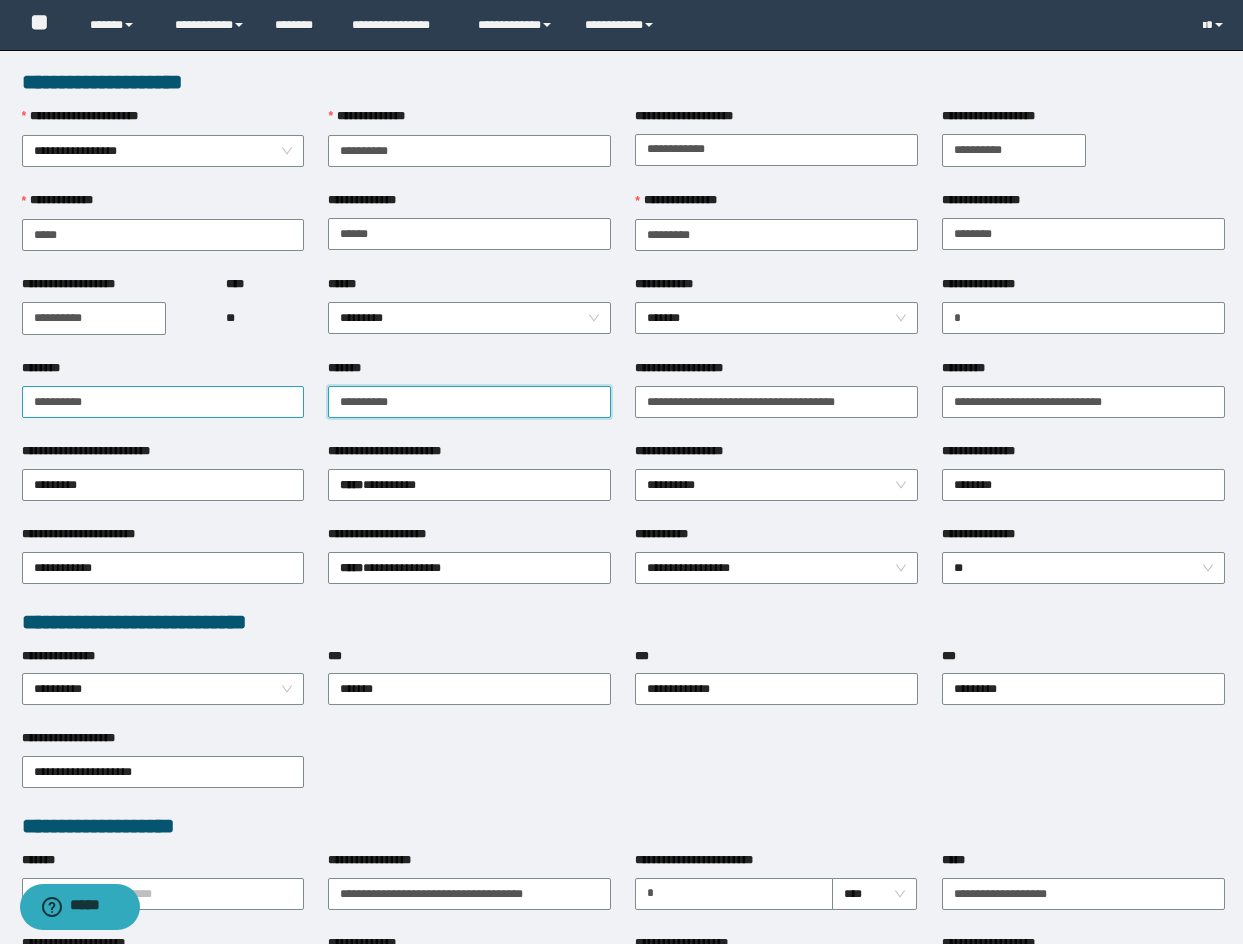 drag, startPoint x: 420, startPoint y: 400, endPoint x: 290, endPoint y: 408, distance: 130.24593 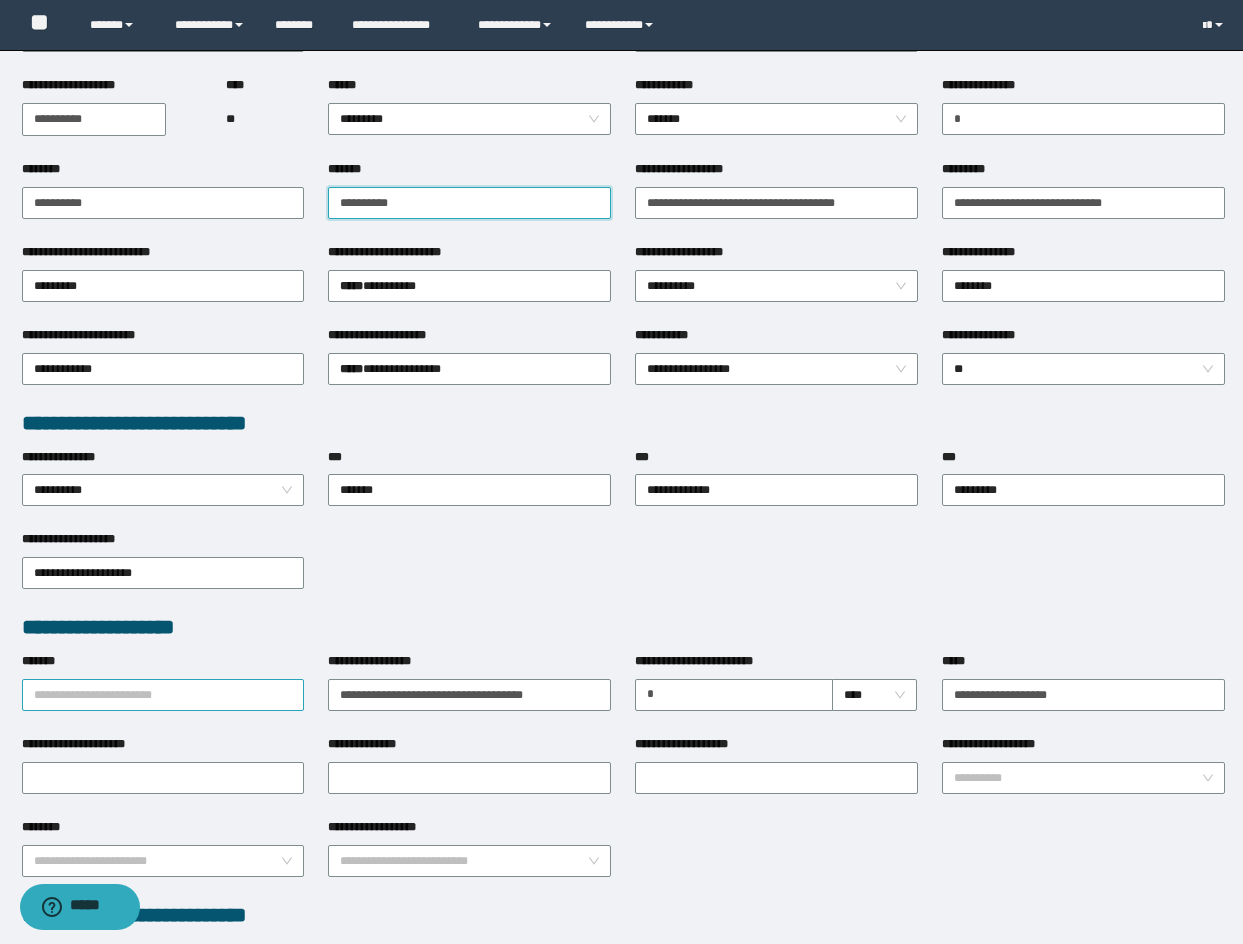 scroll, scrollTop: 200, scrollLeft: 0, axis: vertical 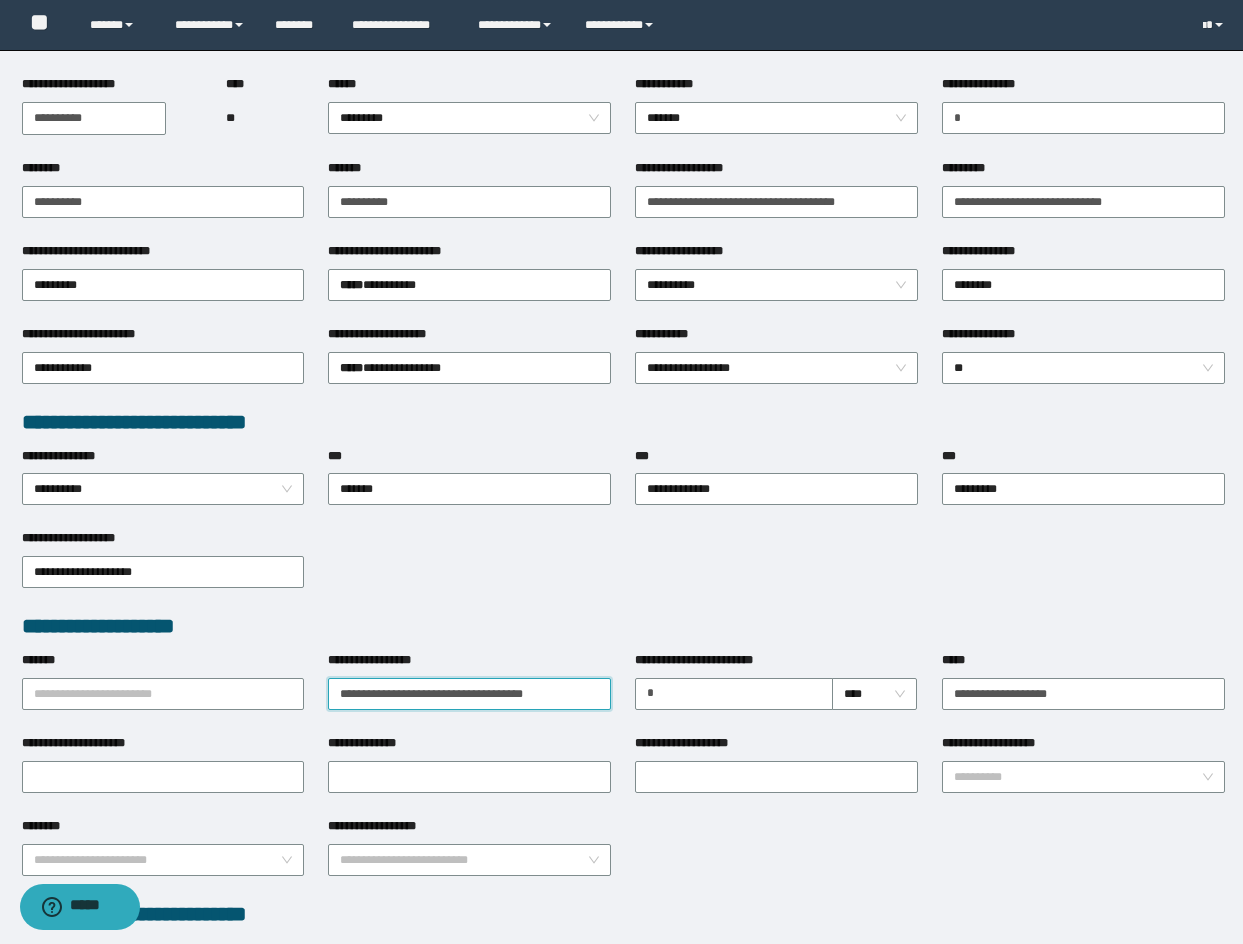 click on "**********" at bounding box center [469, 694] 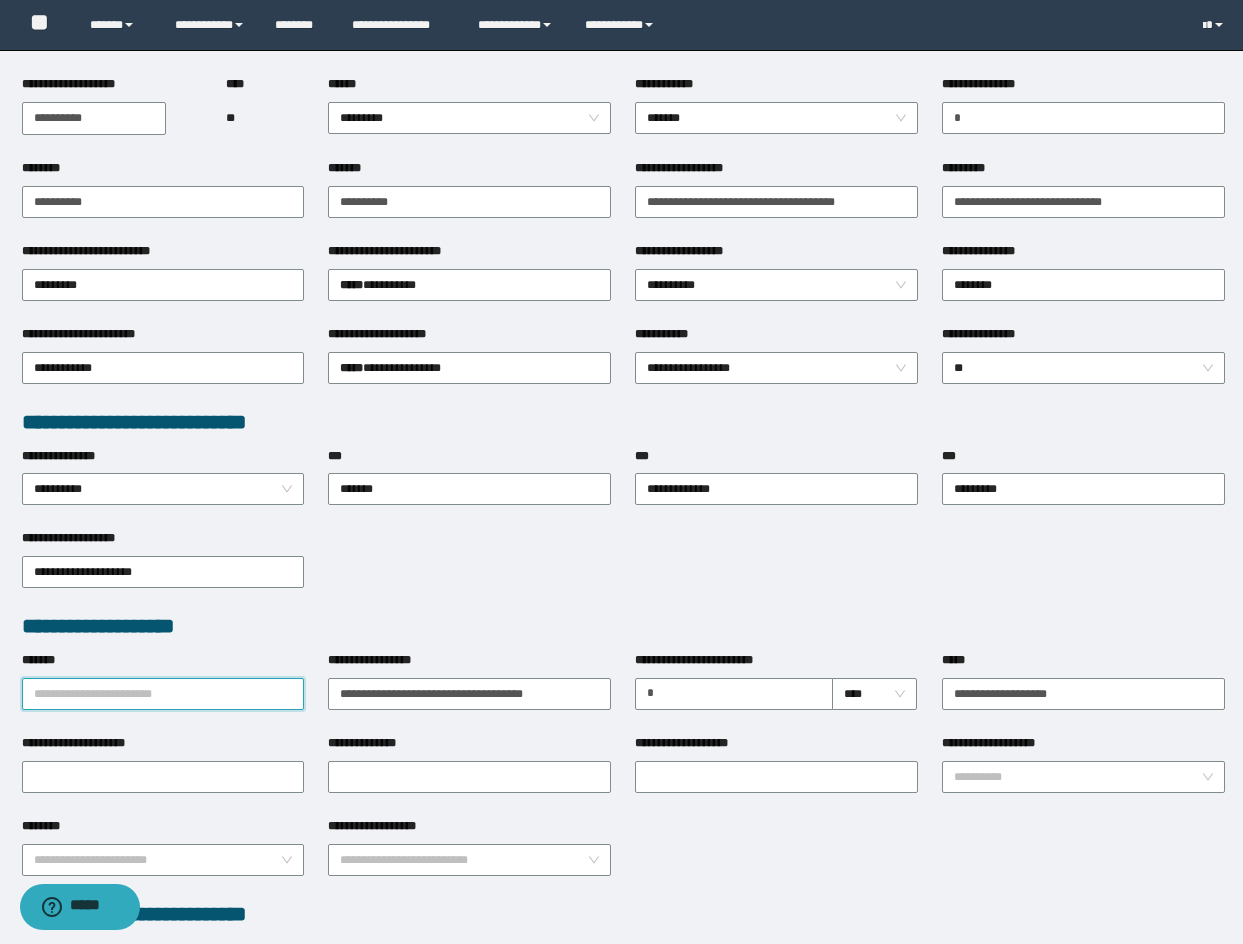 click on "*******" at bounding box center [163, 694] 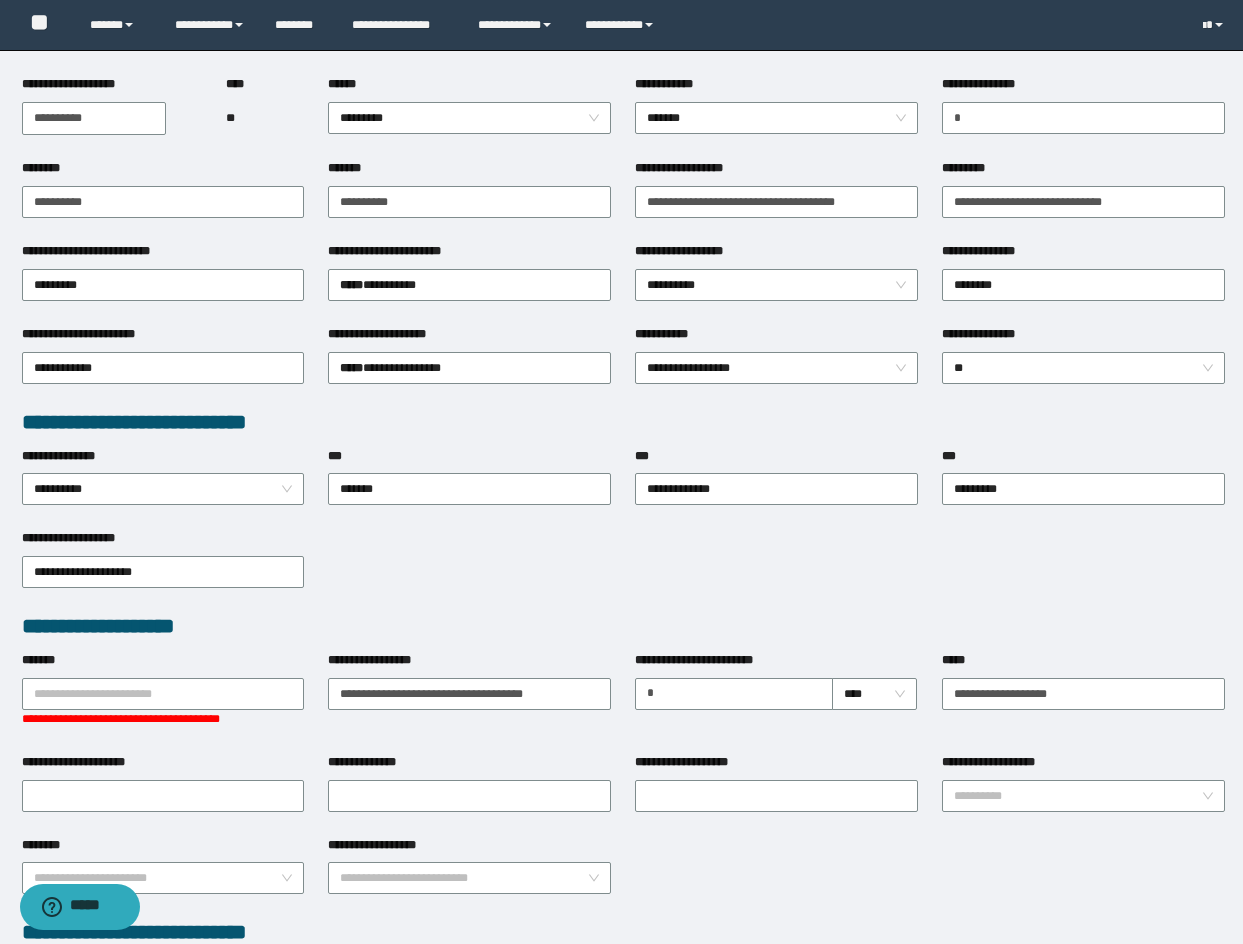 click on "**********" at bounding box center [623, 570] 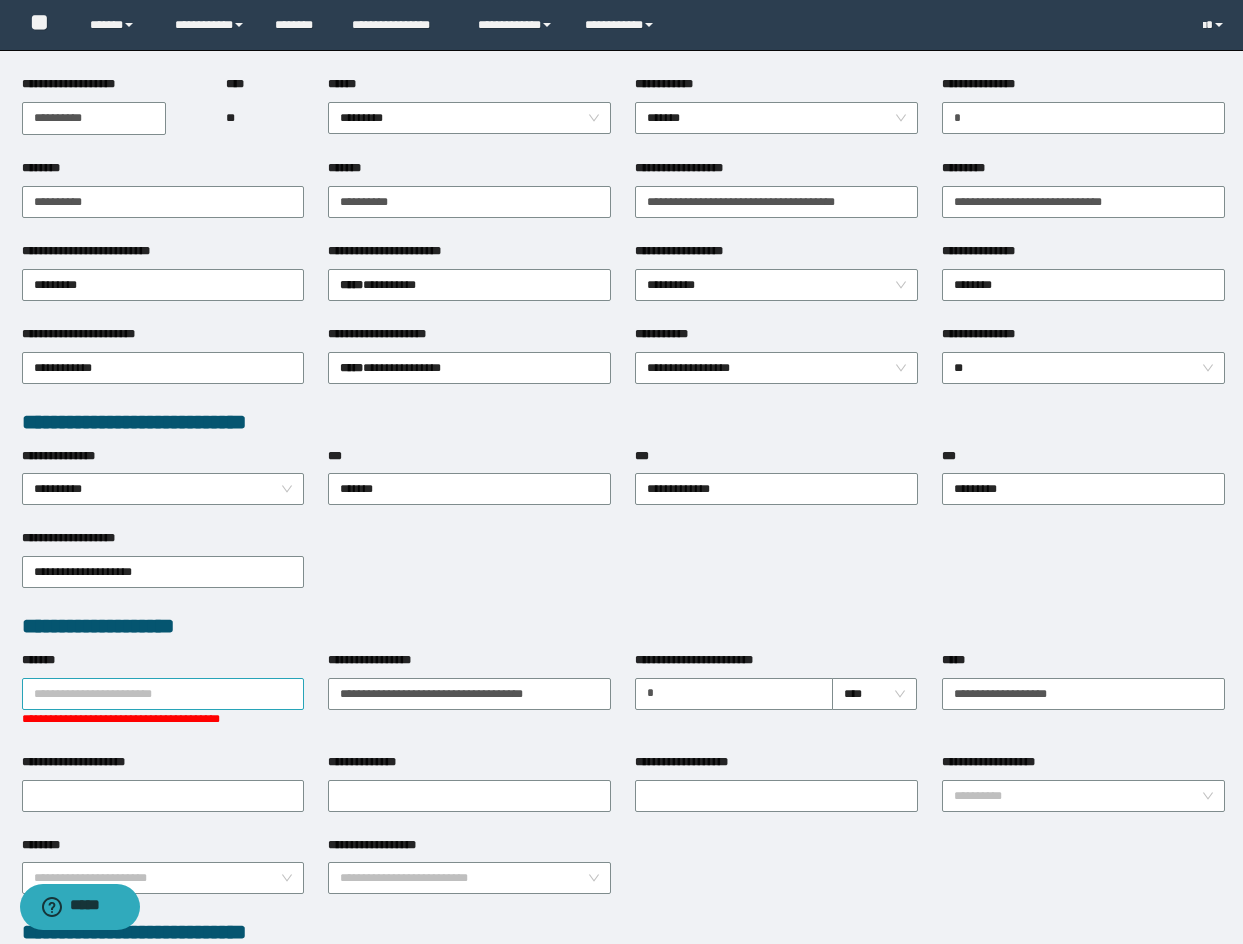 click on "*******" at bounding box center [163, 694] 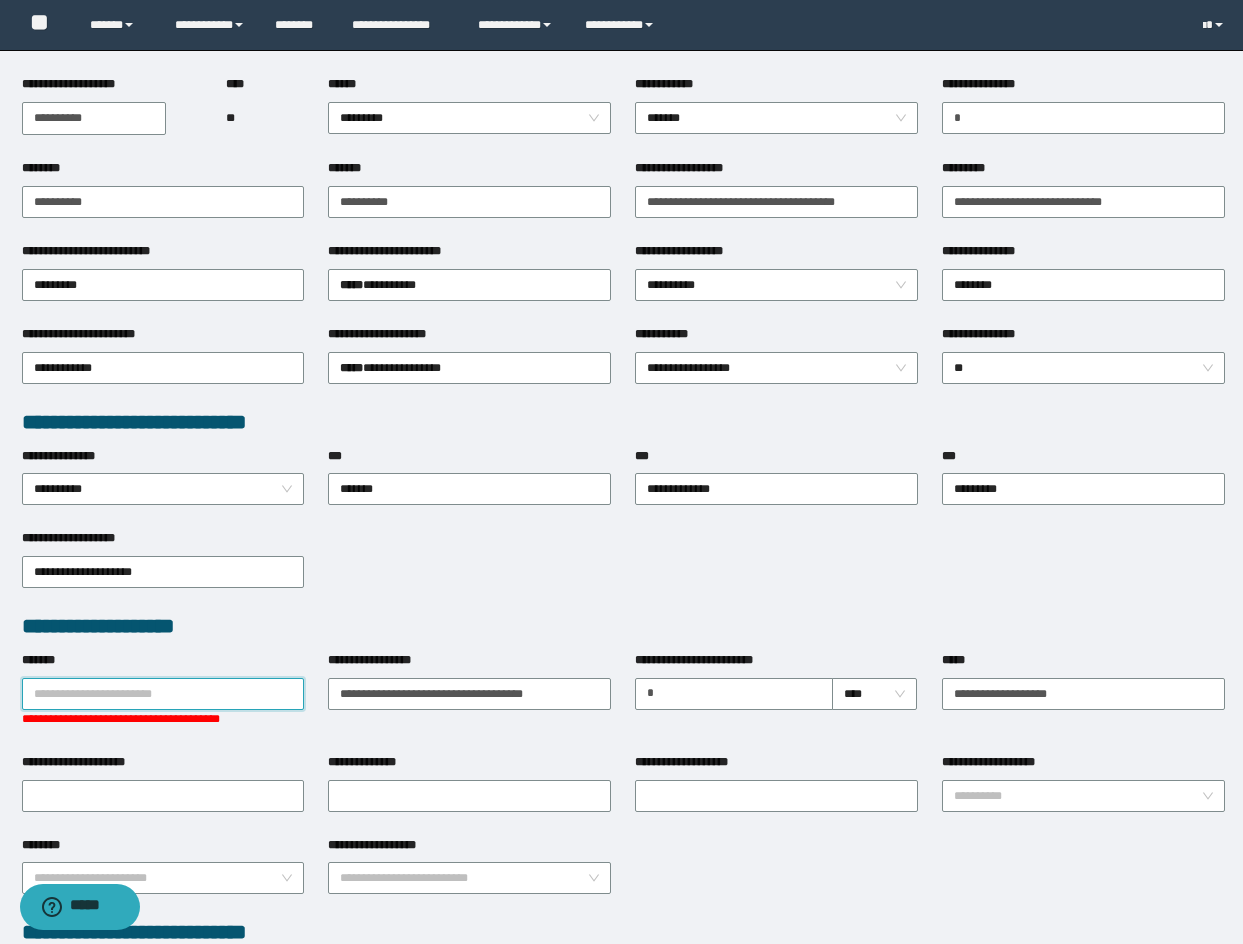 click on "**********" at bounding box center [623, 570] 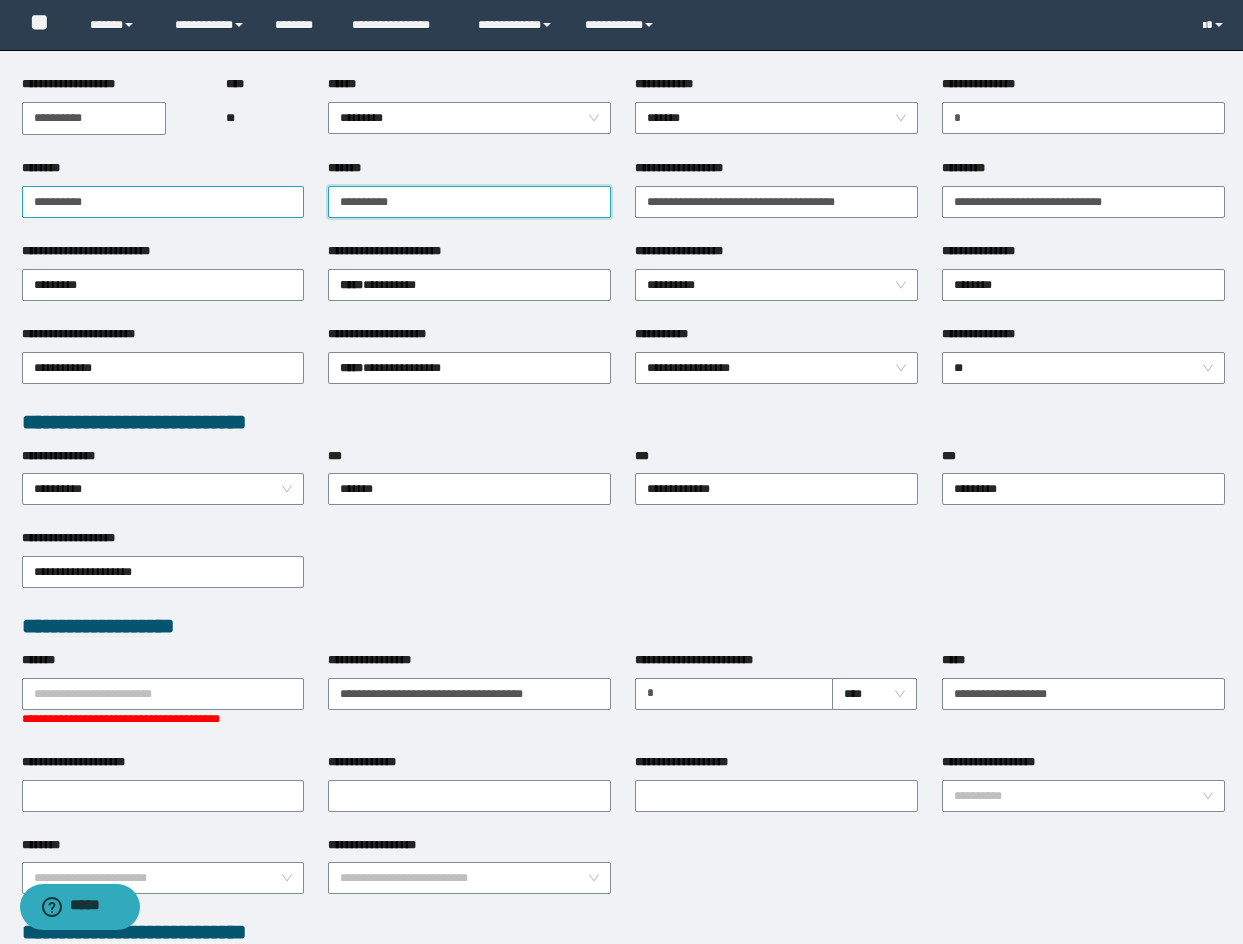 drag, startPoint x: 447, startPoint y: 200, endPoint x: 271, endPoint y: 209, distance: 176.22997 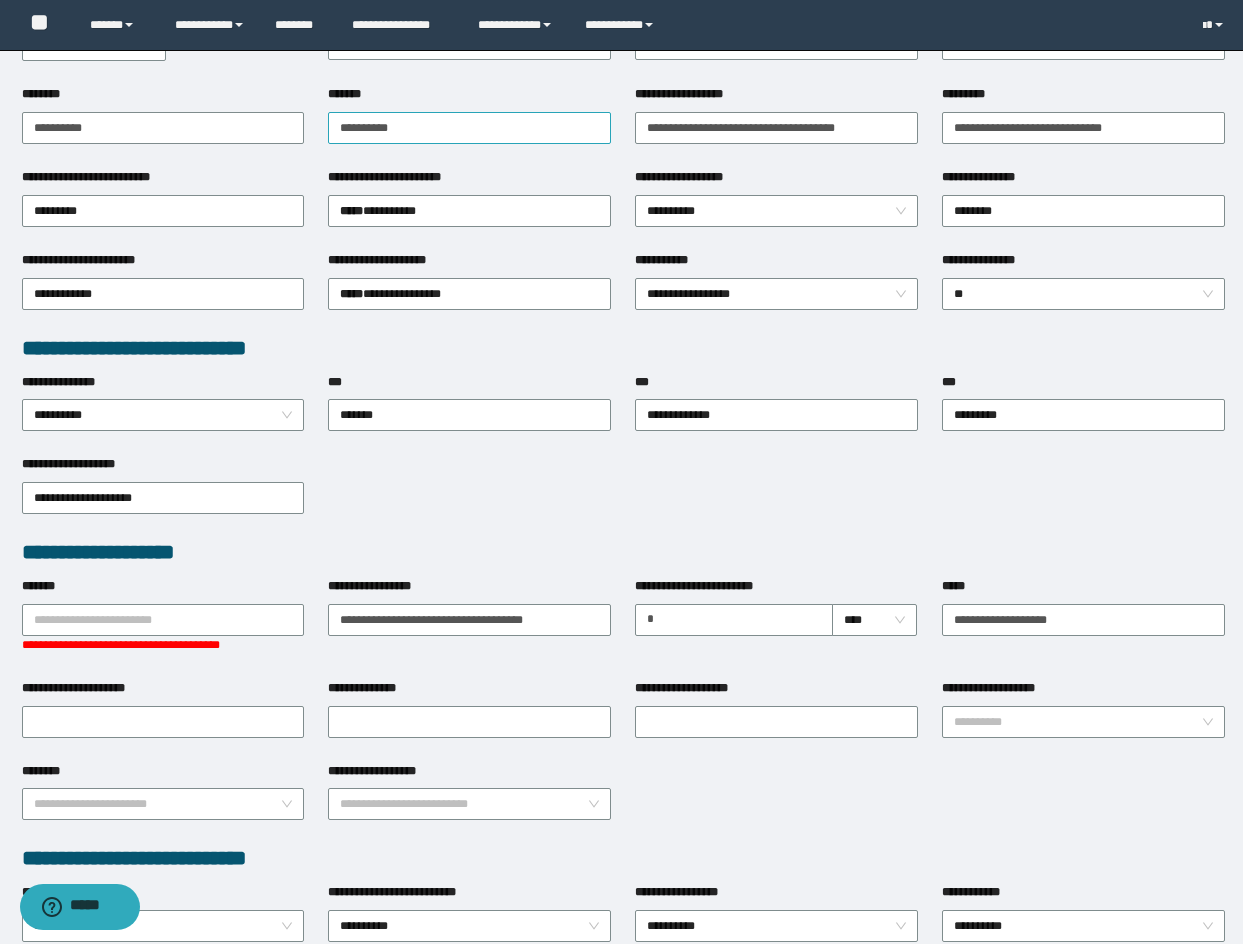 scroll, scrollTop: 600, scrollLeft: 0, axis: vertical 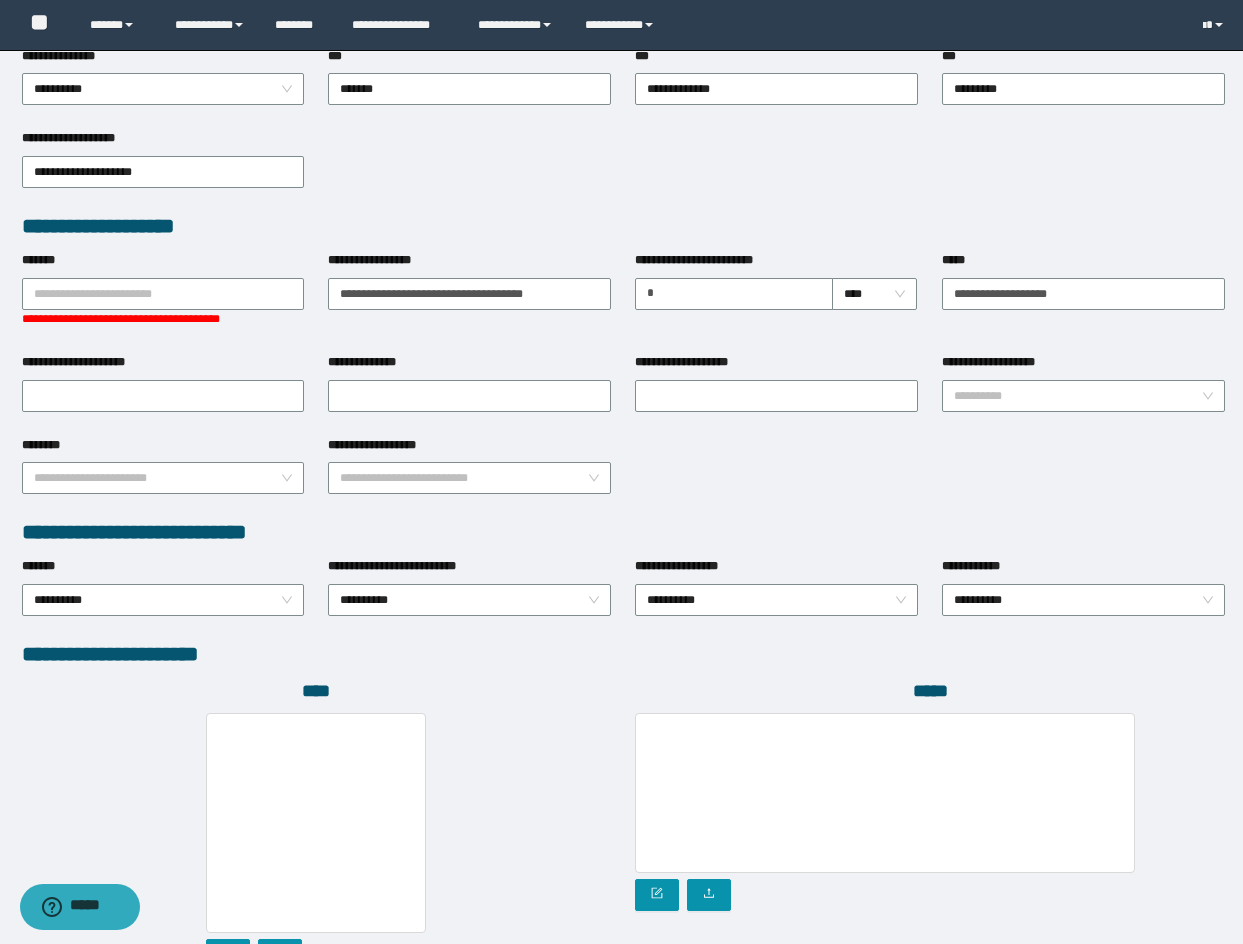 click on "**********" at bounding box center (623, 170) 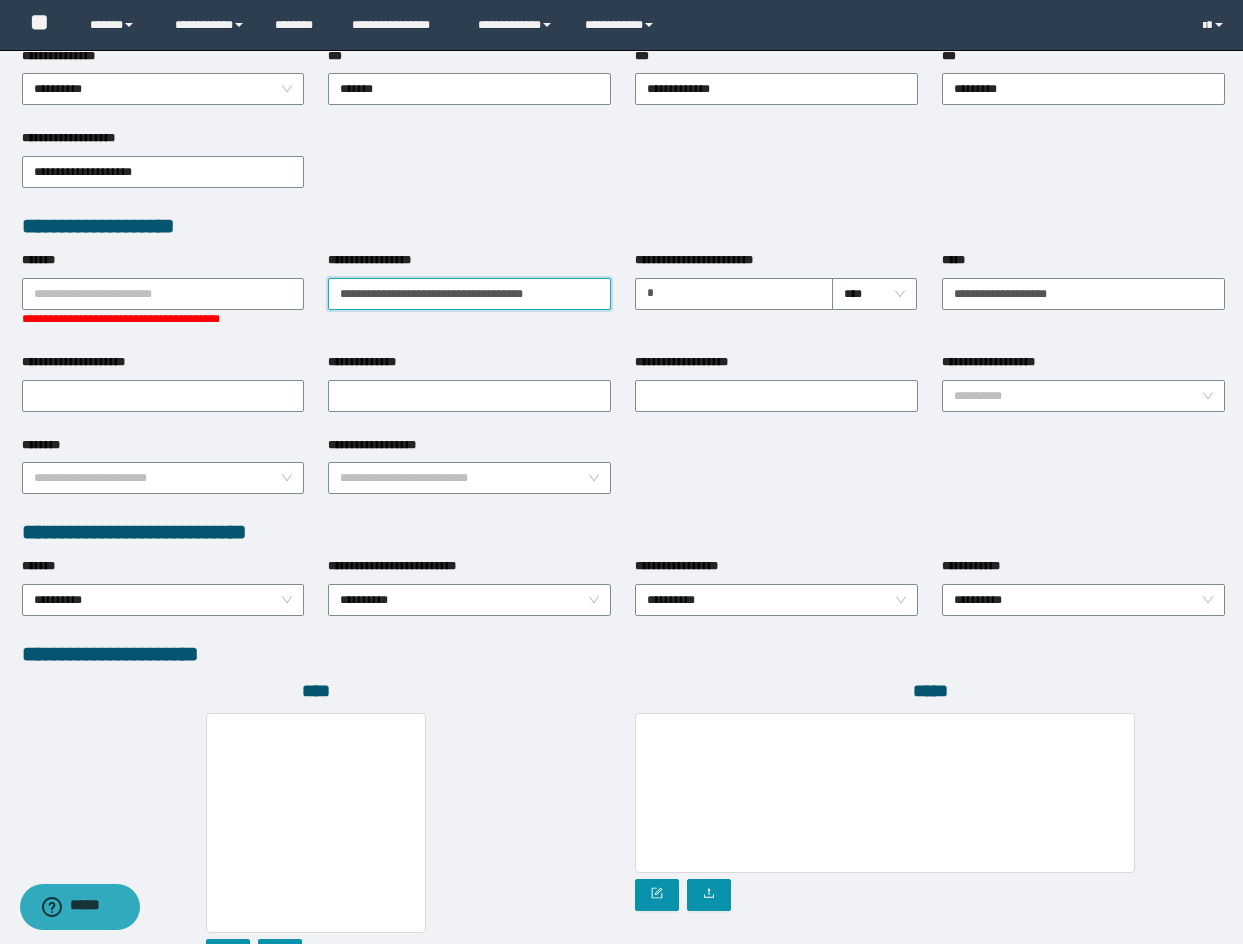 click on "**********" at bounding box center (469, 294) 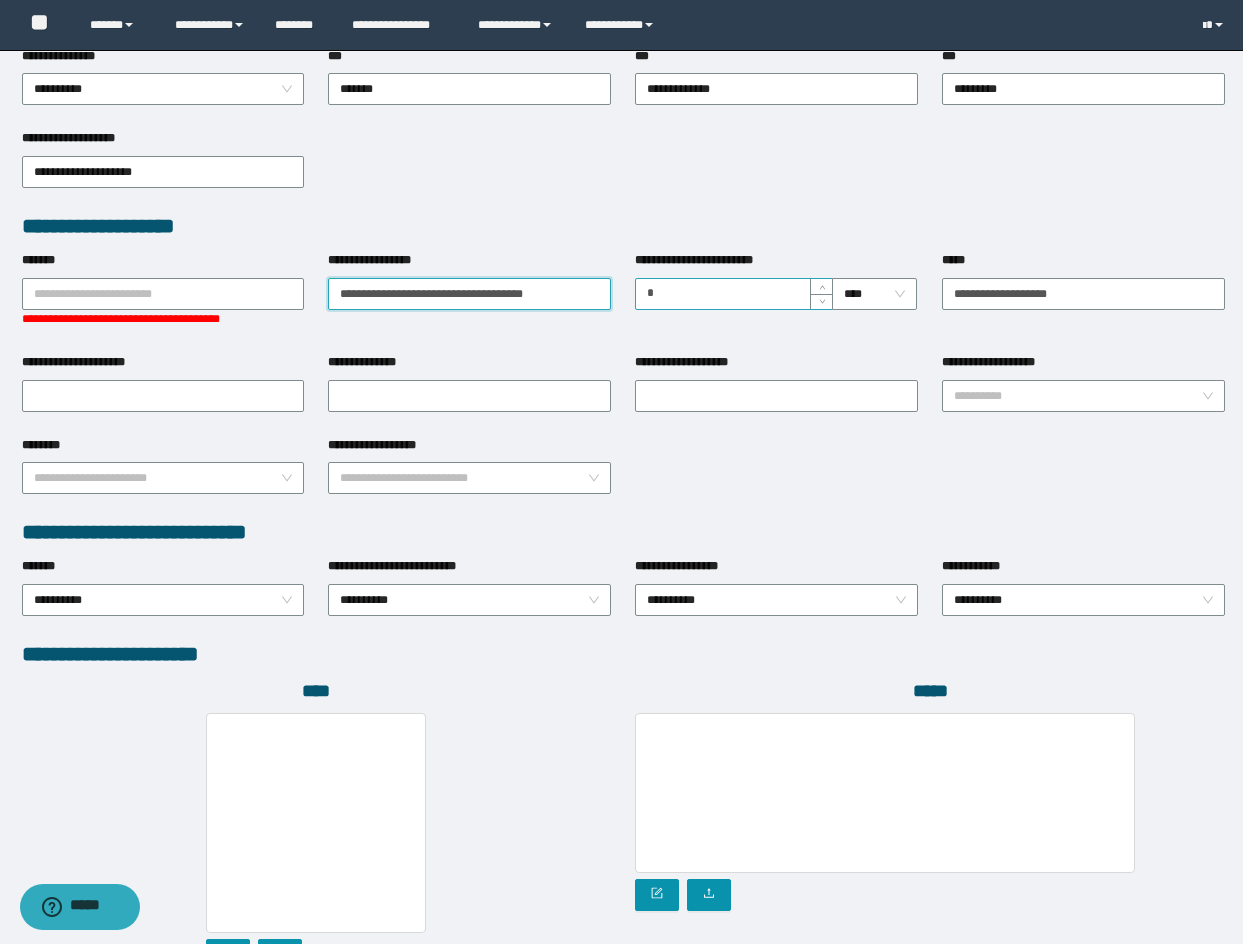drag, startPoint x: 530, startPoint y: 292, endPoint x: 640, endPoint y: 304, distance: 110.65261 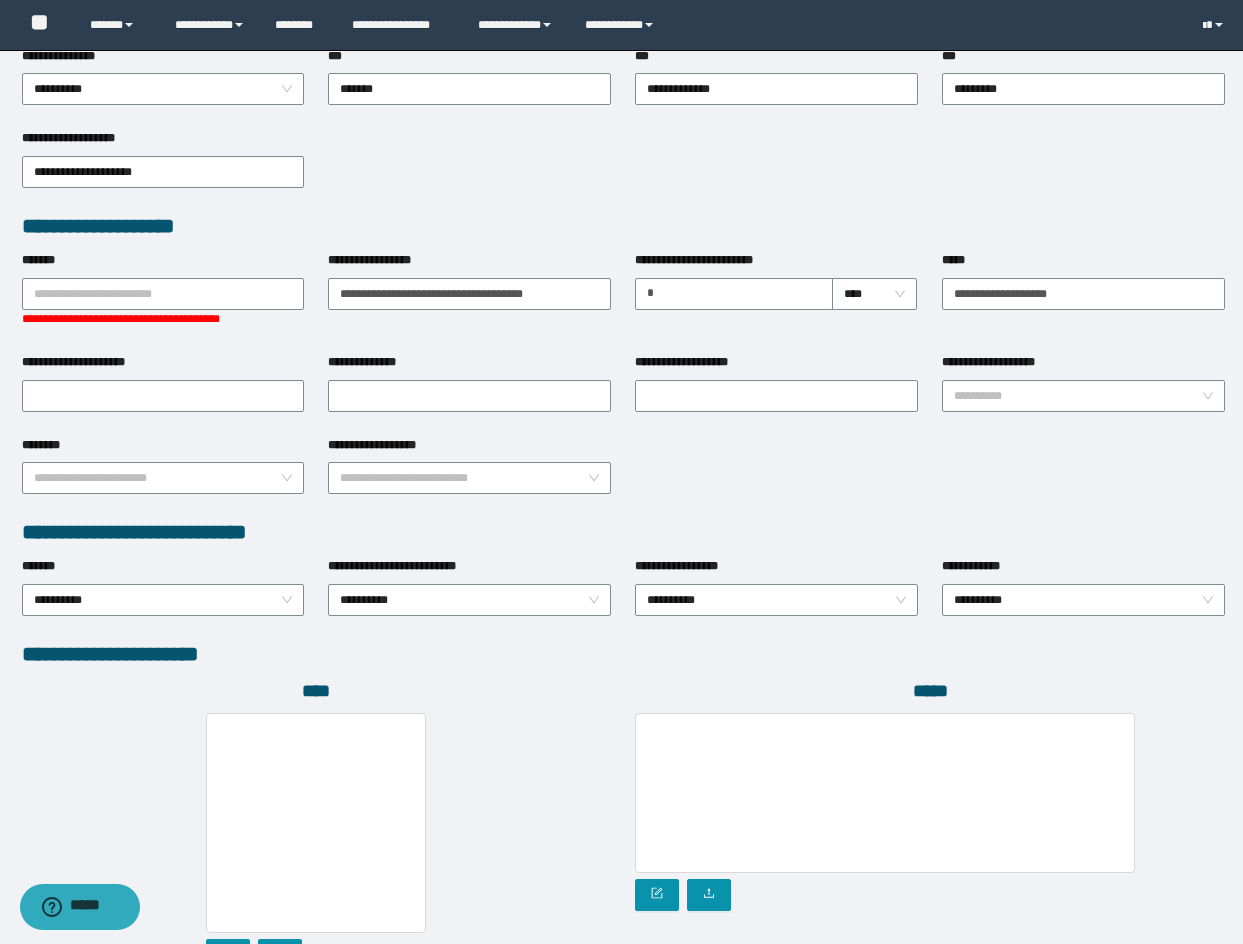 click on "**********" at bounding box center [469, 302] 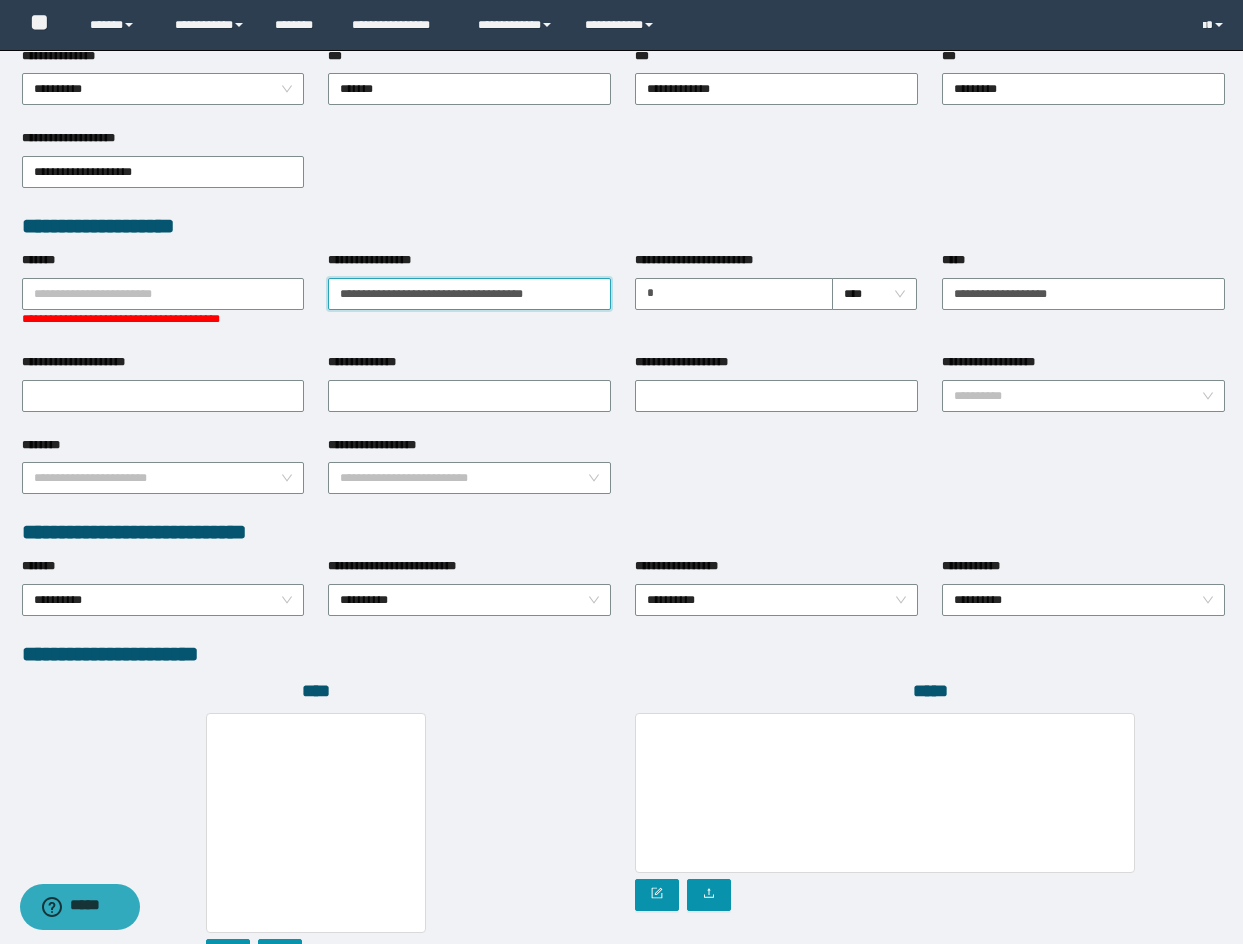 drag, startPoint x: 534, startPoint y: 296, endPoint x: 602, endPoint y: 301, distance: 68.18358 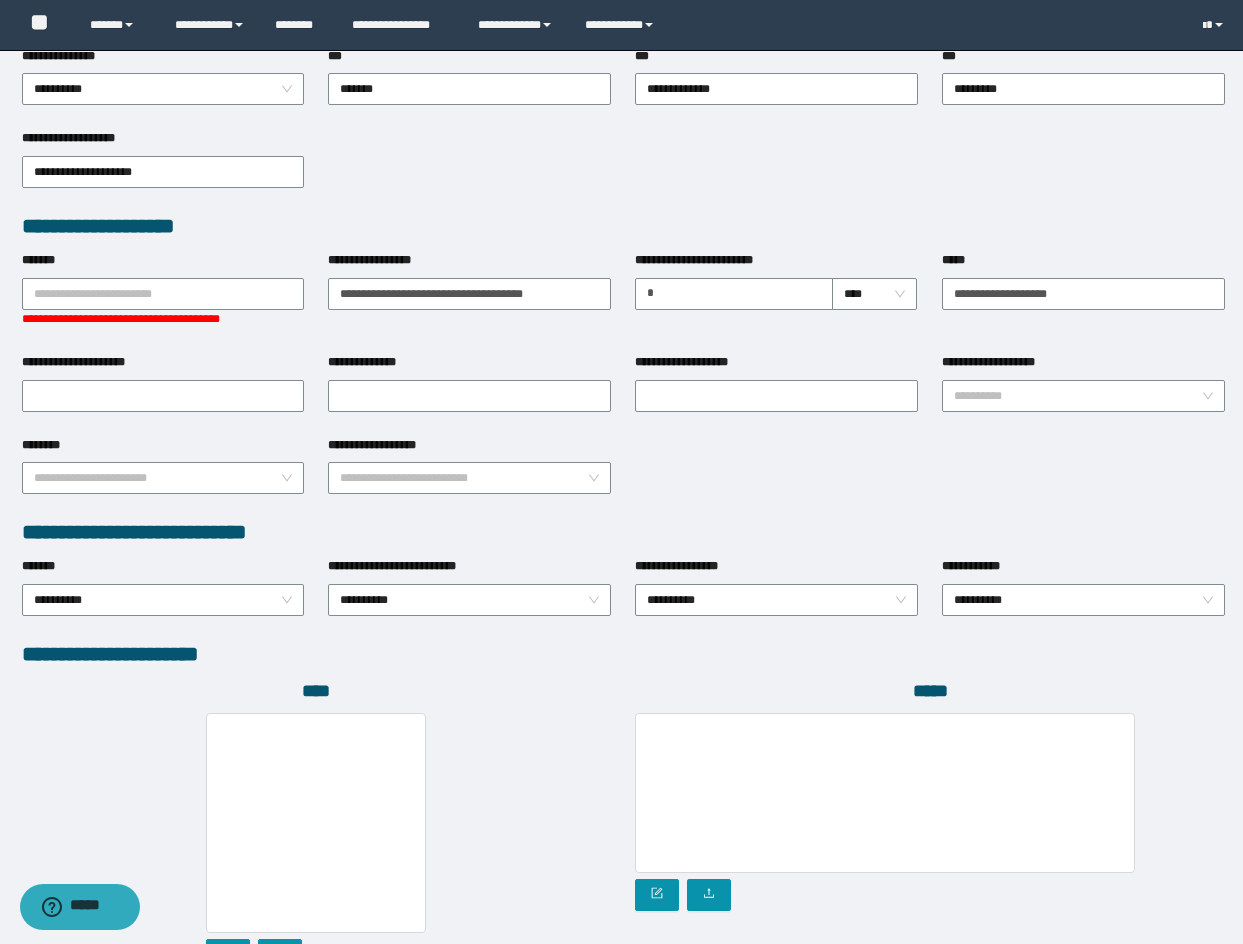 click on "**********" at bounding box center [469, 302] 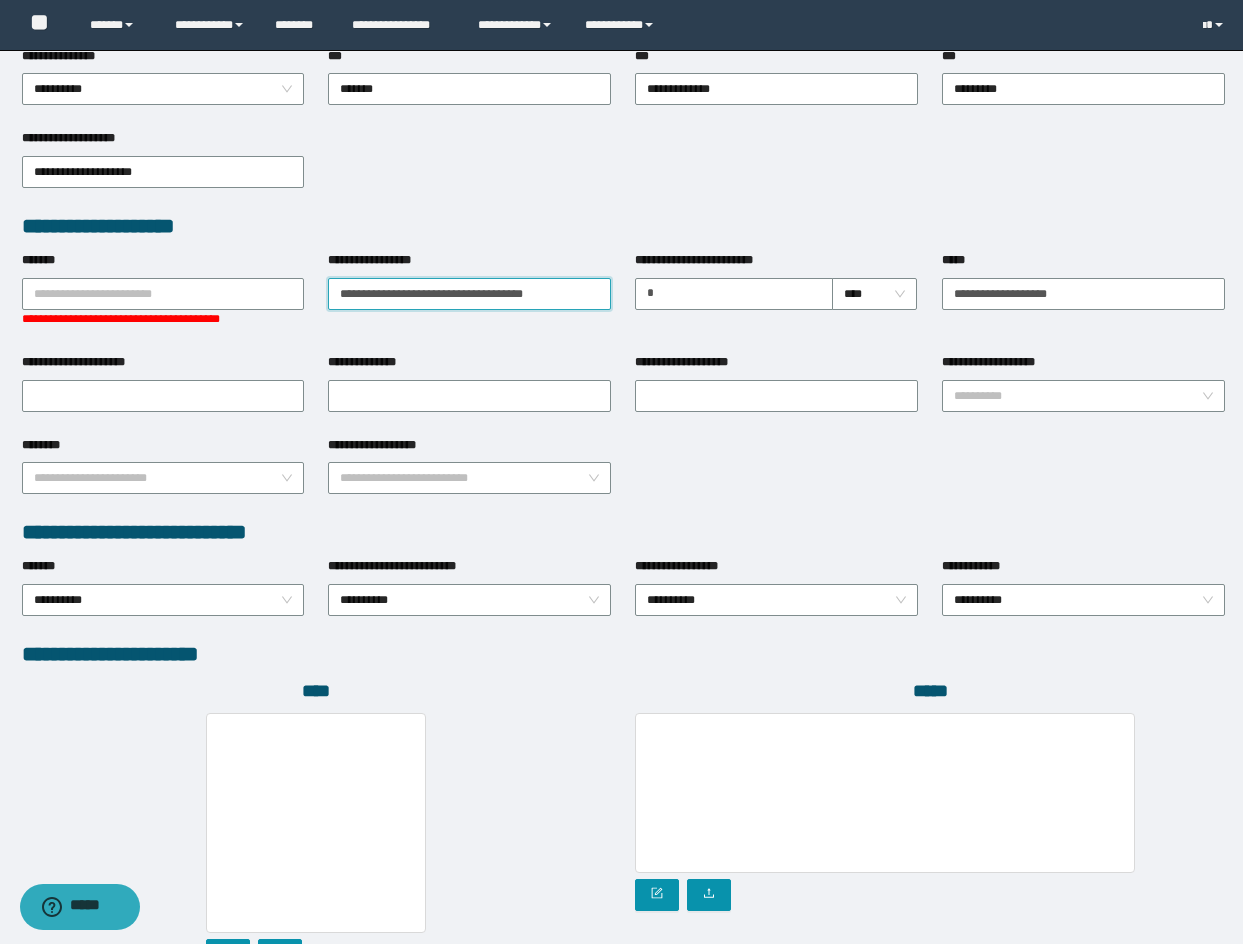 drag, startPoint x: 340, startPoint y: 286, endPoint x: 605, endPoint y: 311, distance: 266.17664 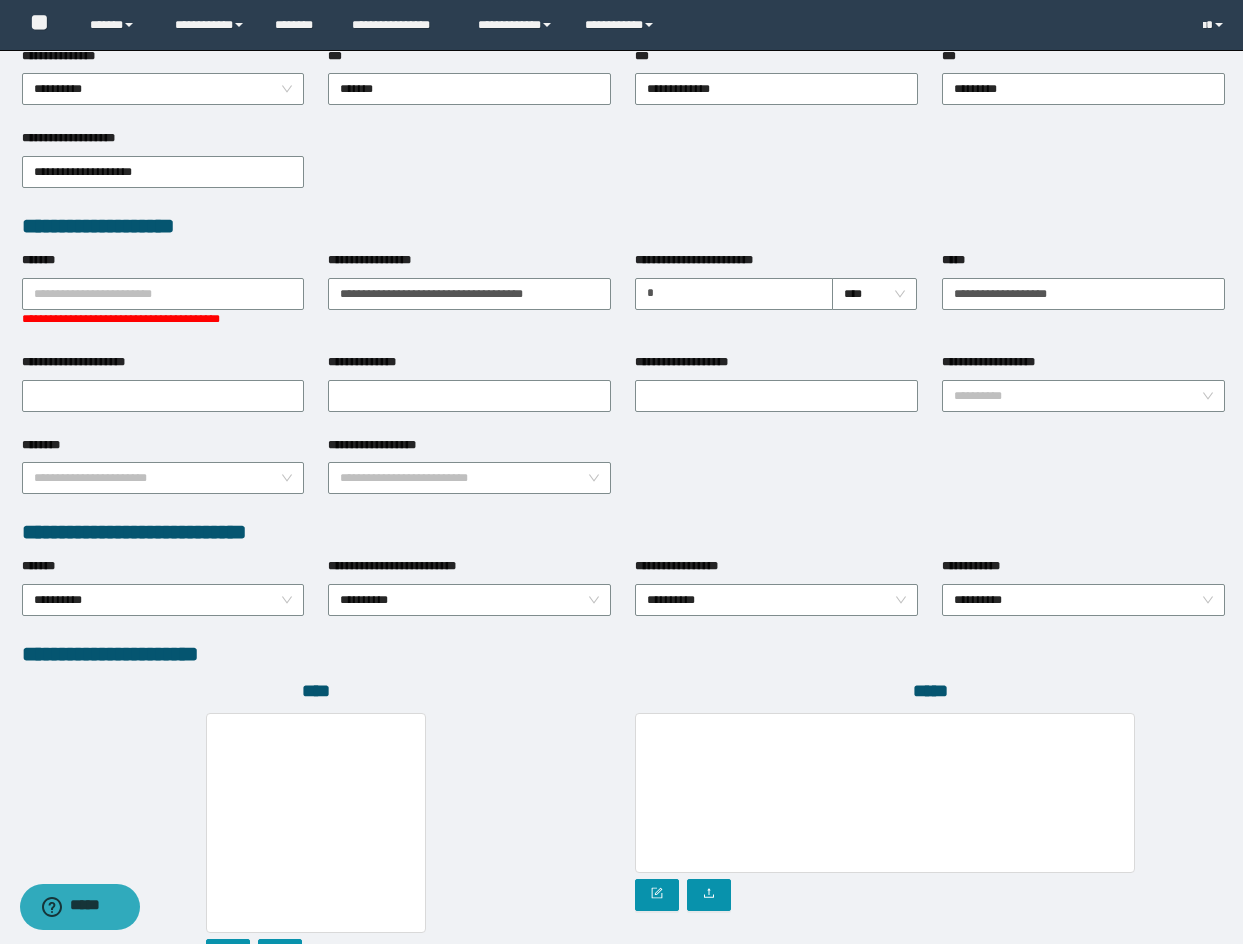 click on "**********" at bounding box center [469, 302] 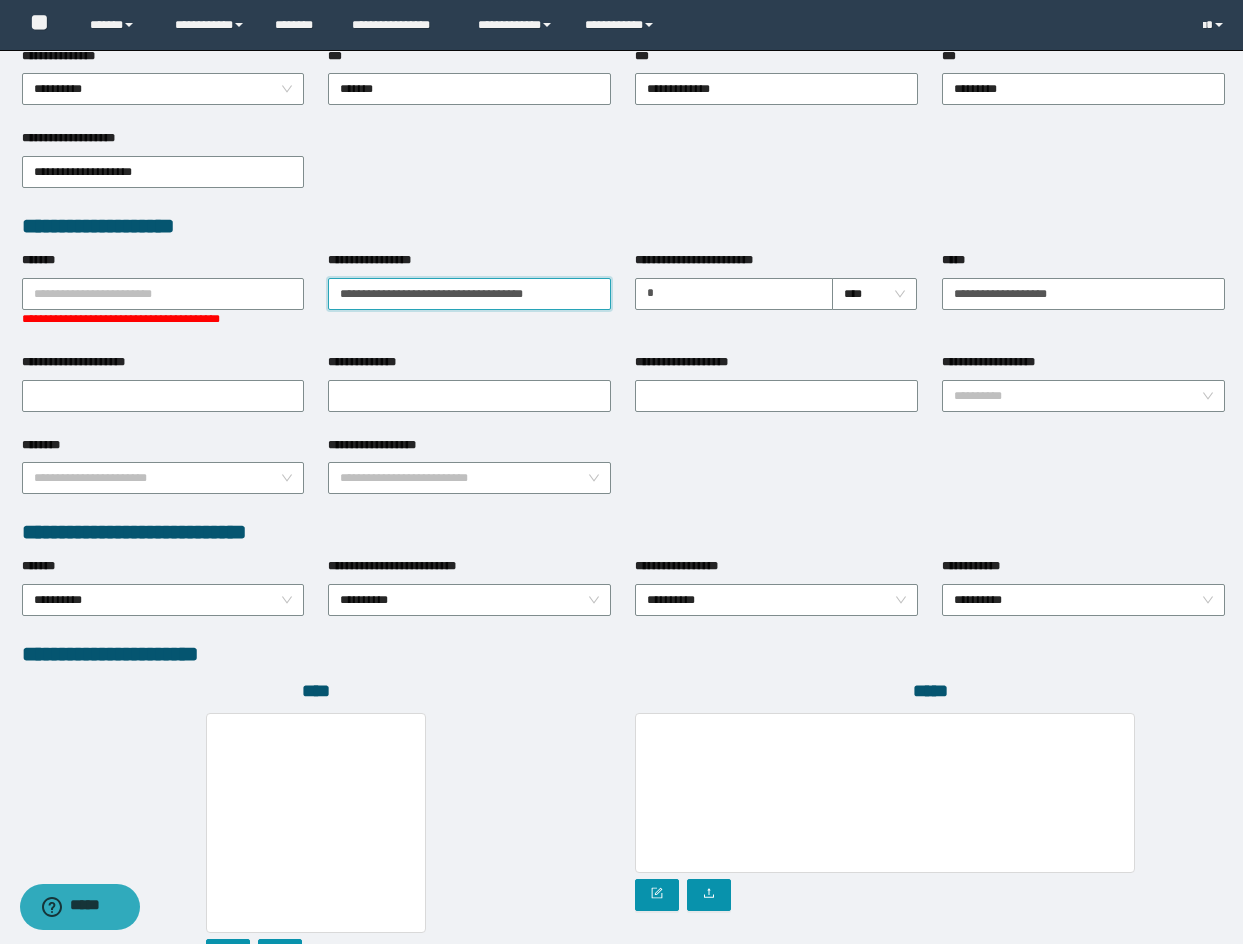 drag, startPoint x: 343, startPoint y: 293, endPoint x: 513, endPoint y: 308, distance: 170.66048 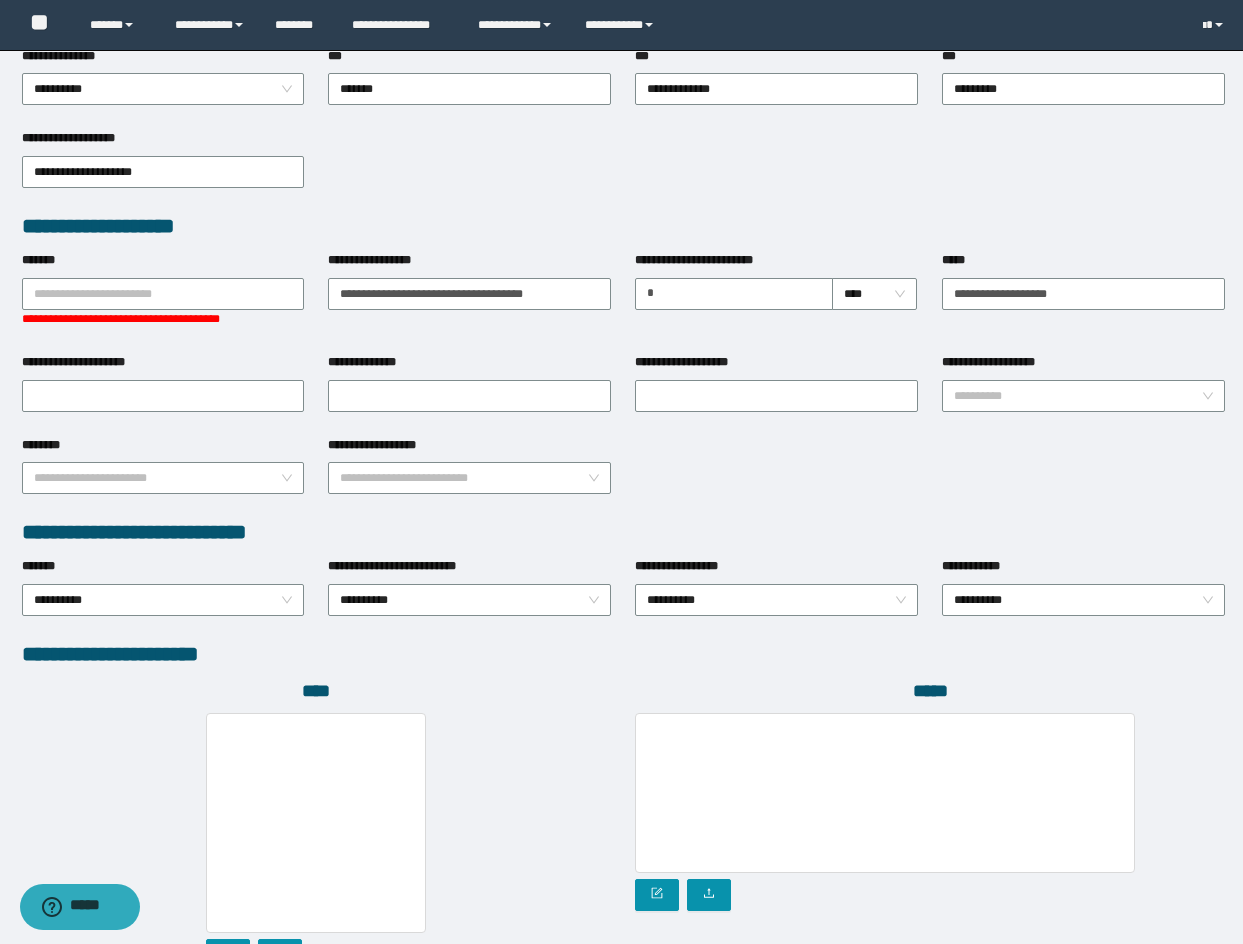click on "**********" at bounding box center [469, 302] 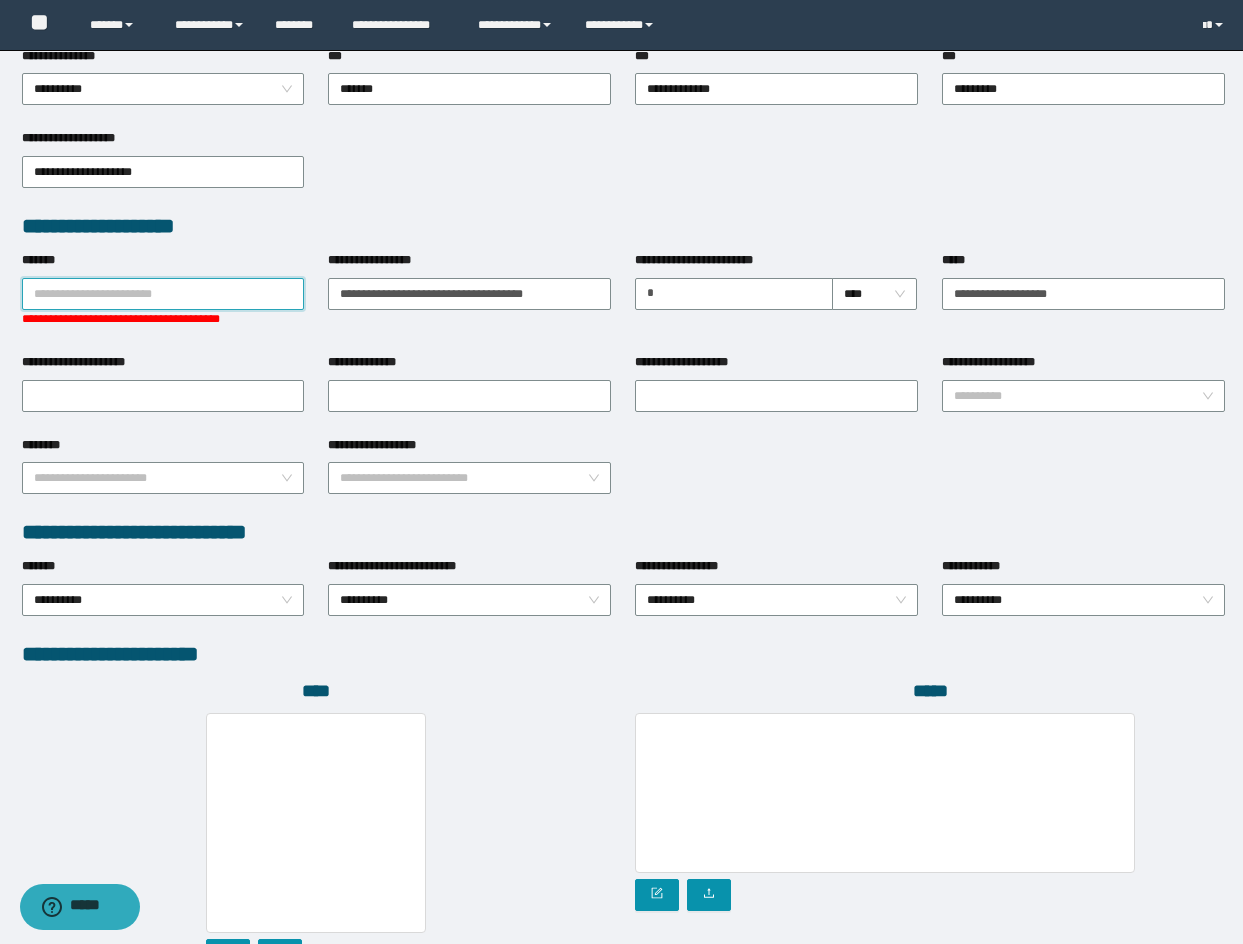 click on "*******" at bounding box center (163, 294) 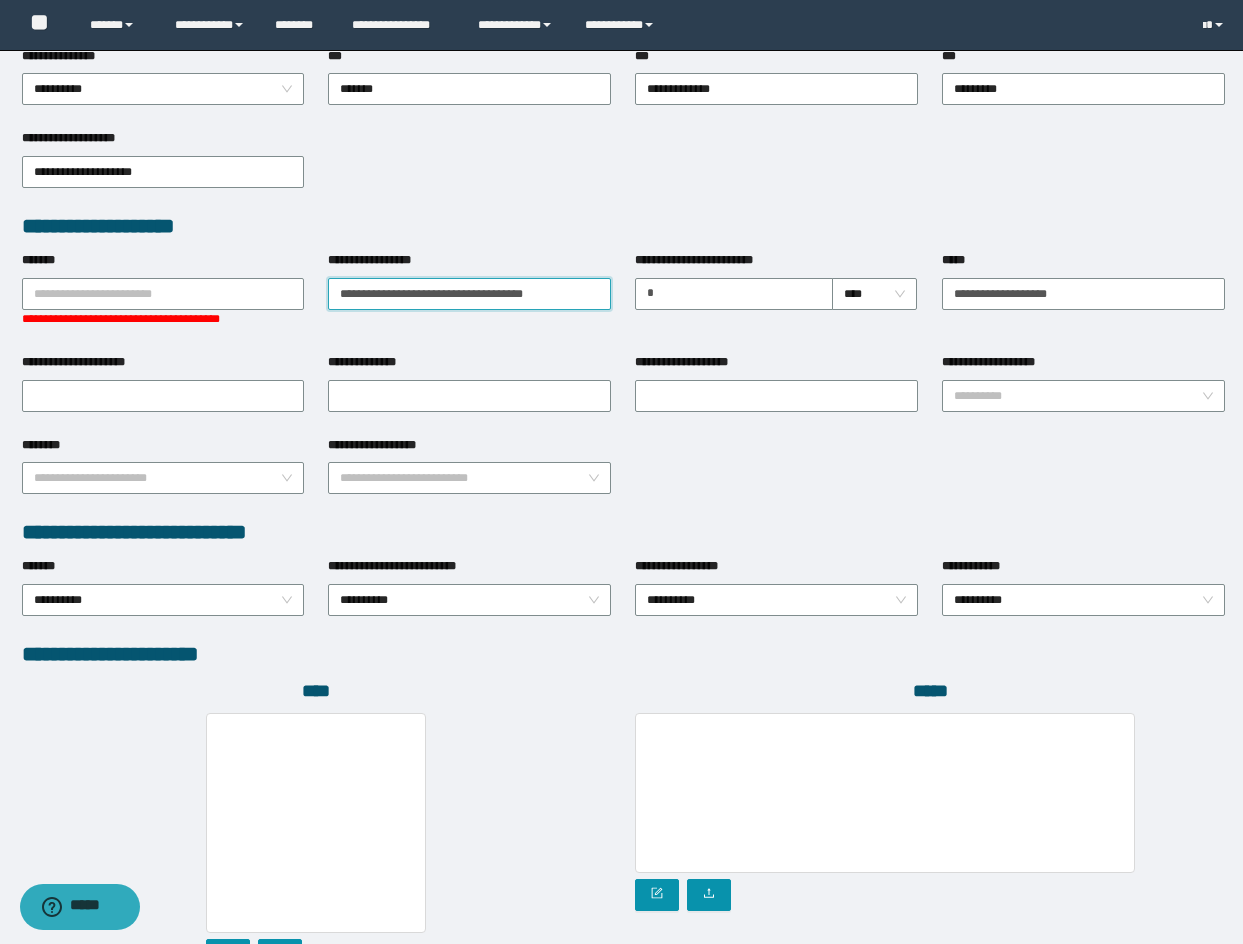 drag, startPoint x: 342, startPoint y: 293, endPoint x: 315, endPoint y: 315, distance: 34.828148 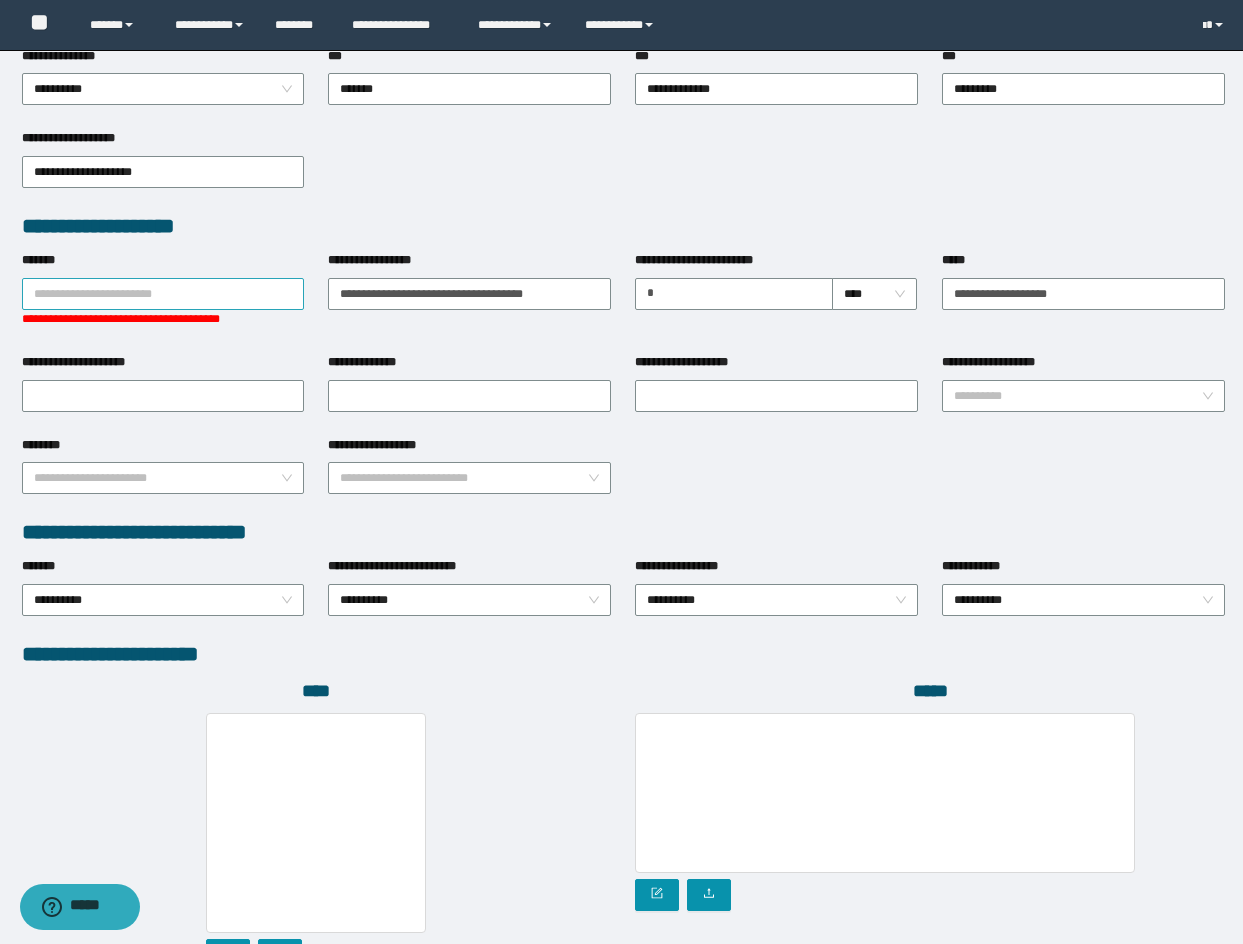 click on "*******" at bounding box center [163, 294] 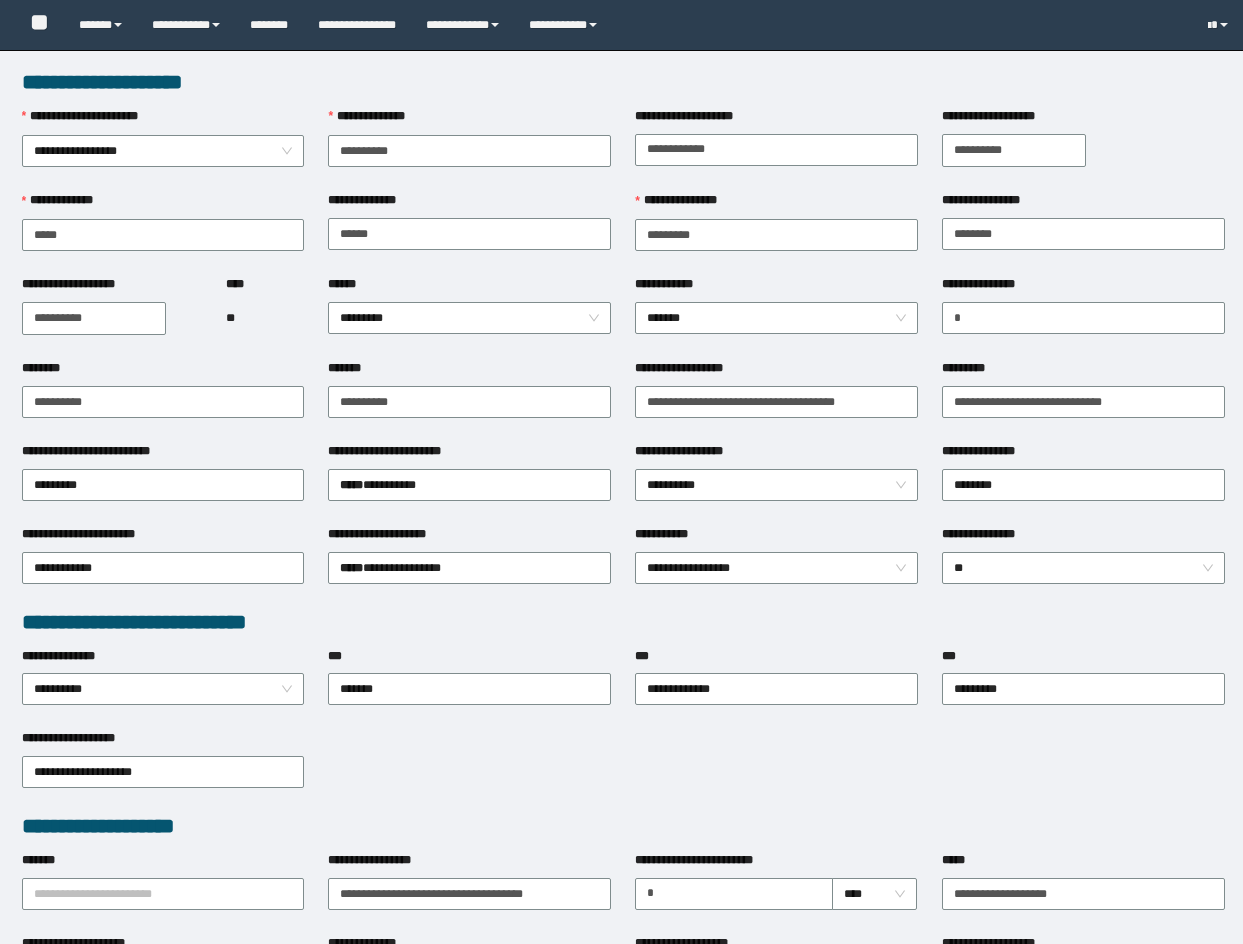 click on "**********" at bounding box center (563, 25) 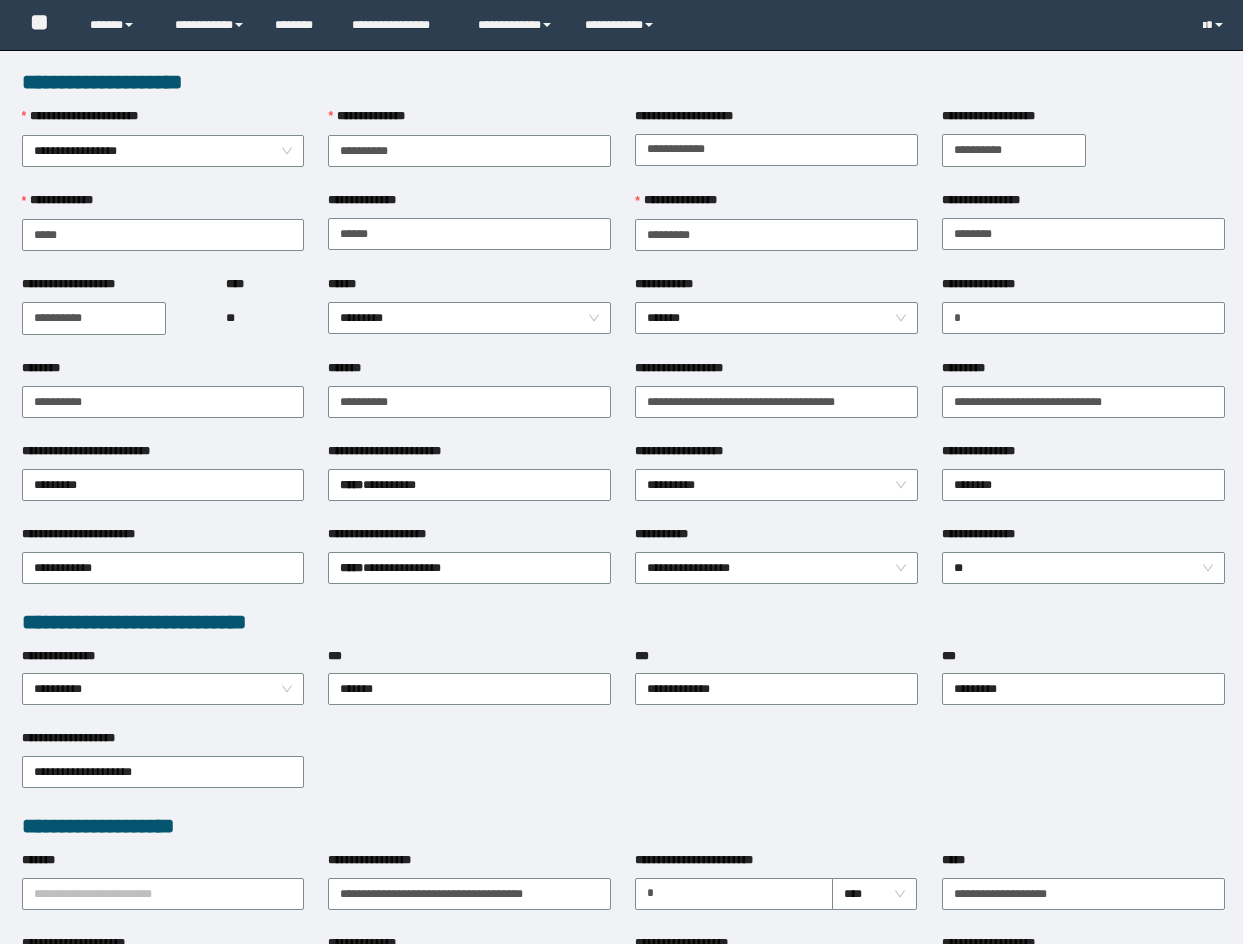 scroll, scrollTop: 400, scrollLeft: 0, axis: vertical 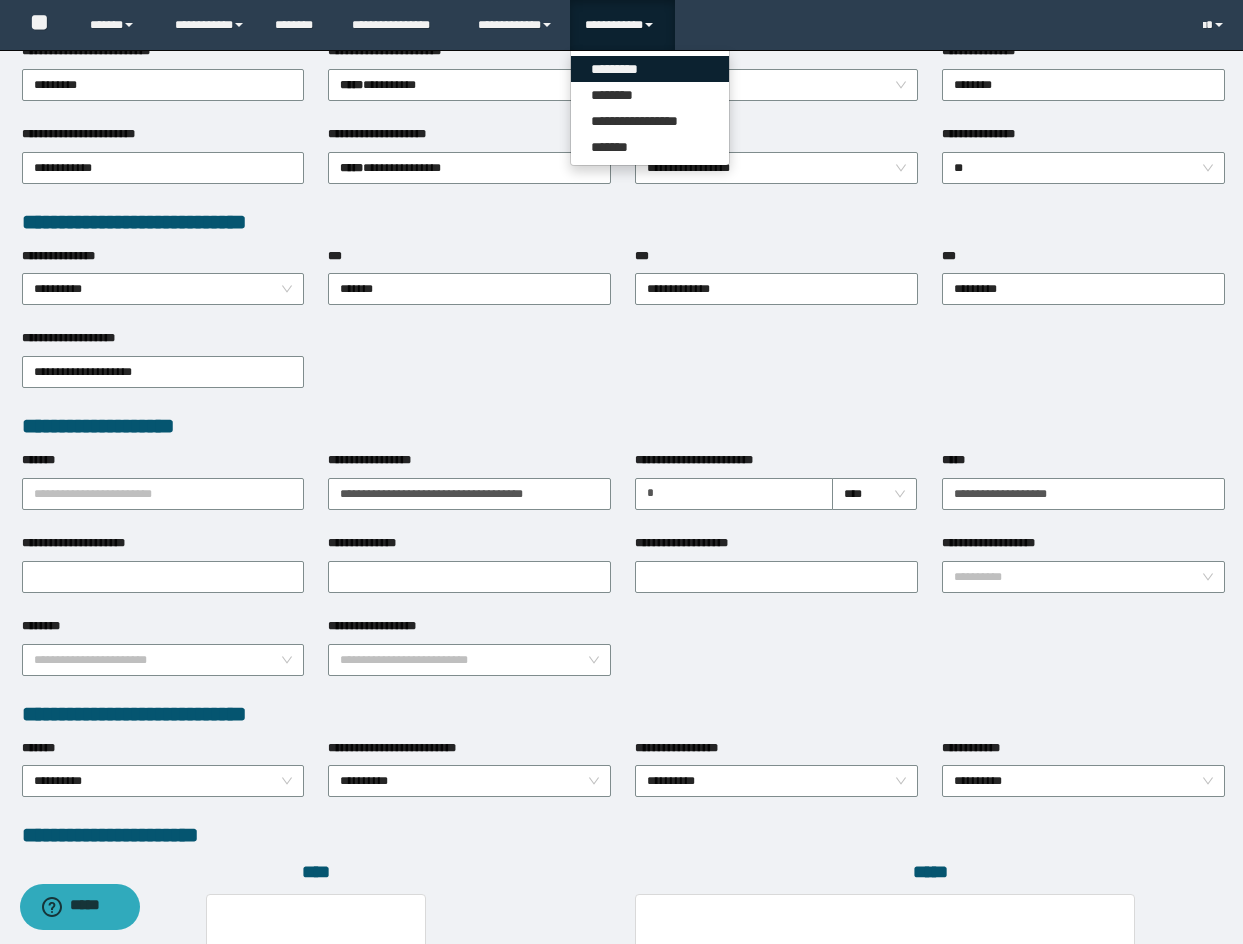 click on "*********" at bounding box center [650, 69] 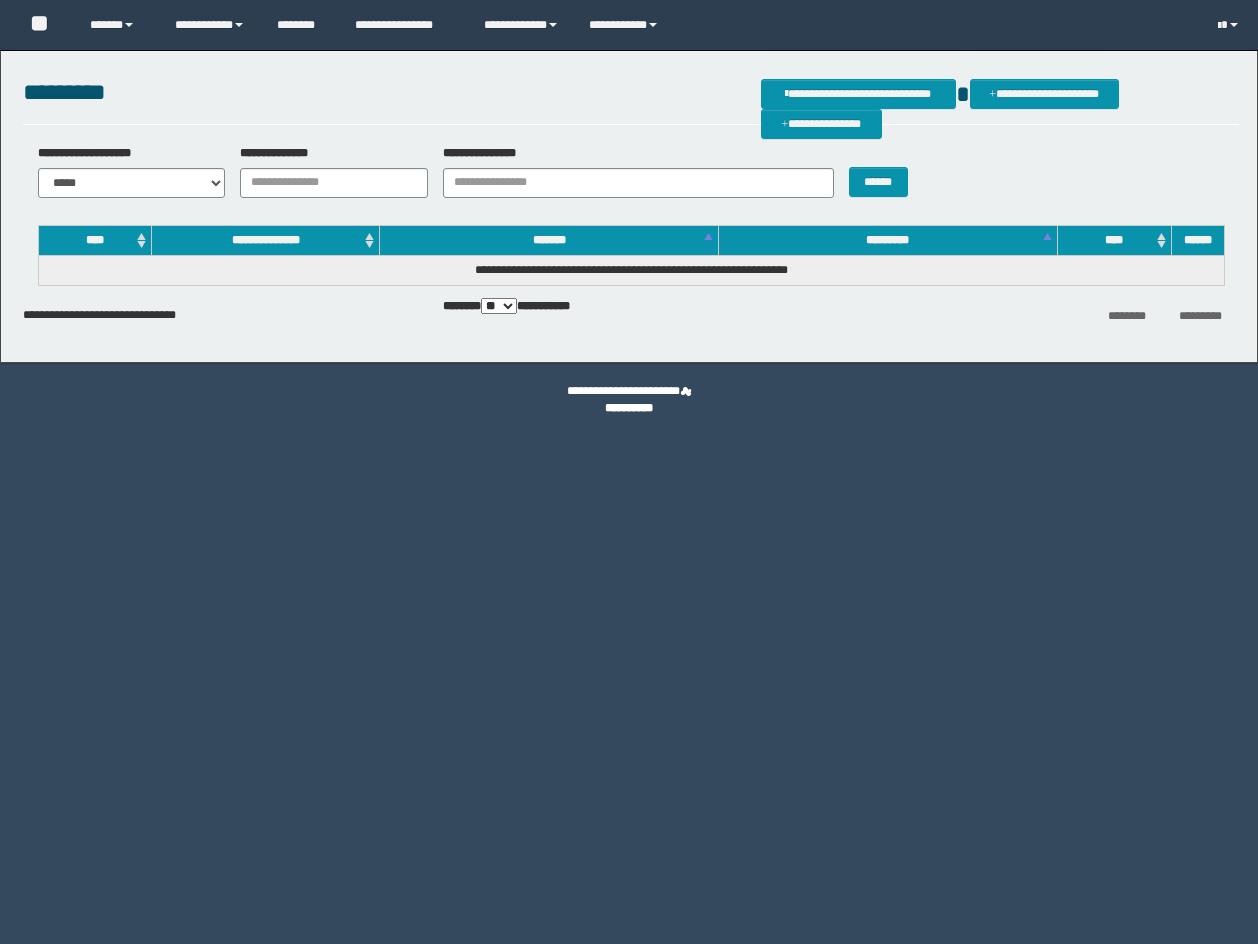 scroll, scrollTop: 0, scrollLeft: 0, axis: both 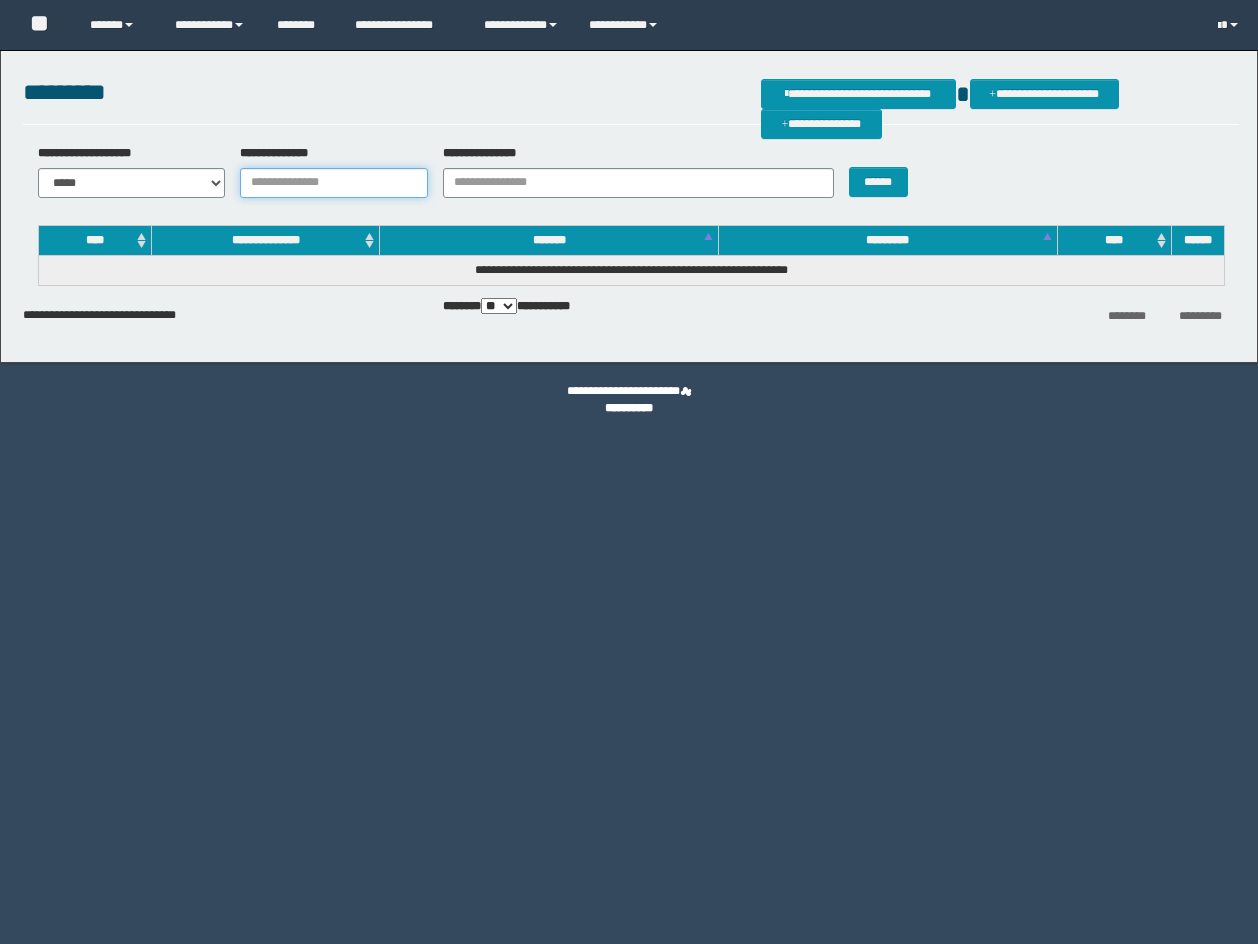 click on "**********" at bounding box center [334, 183] 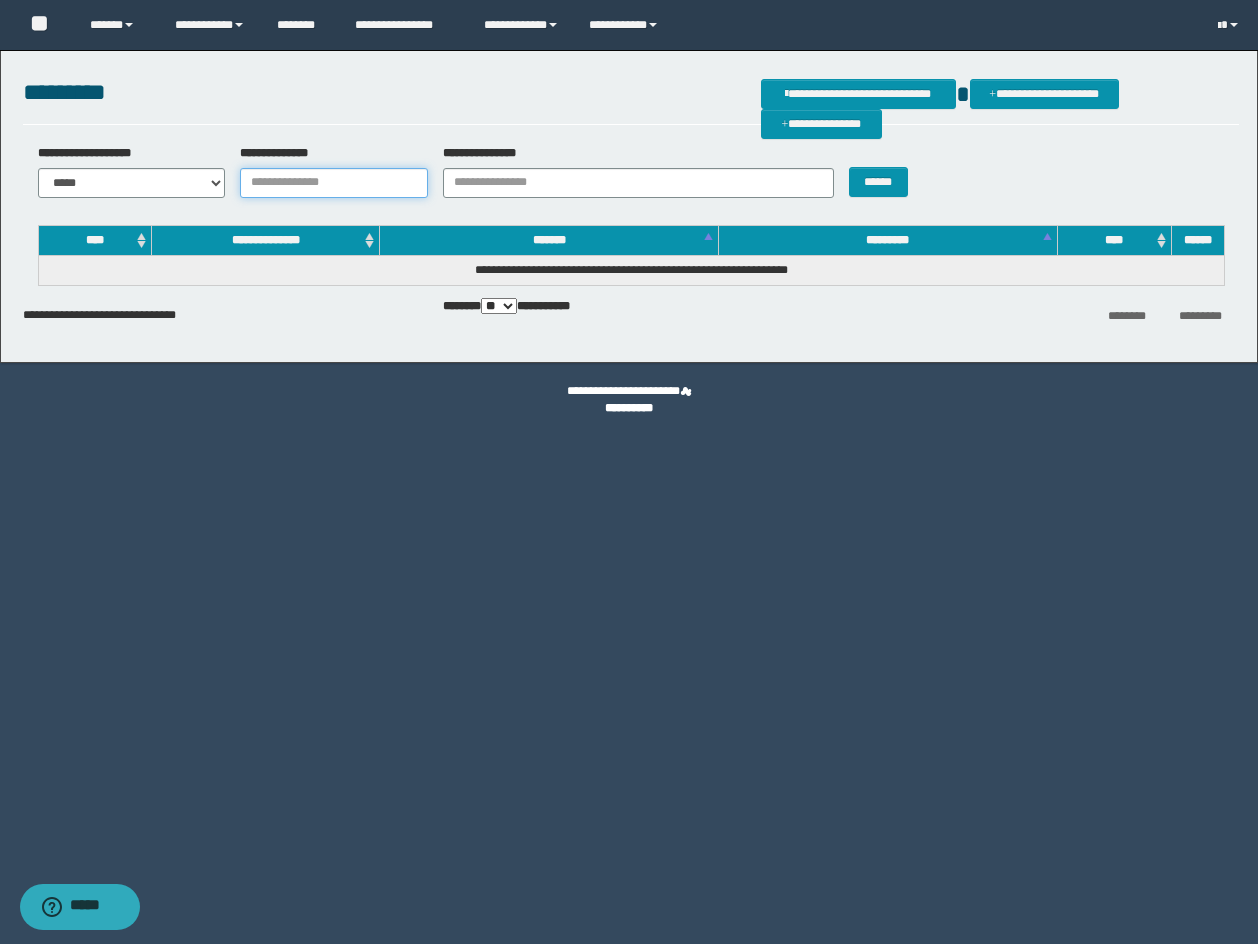 paste on "**********" 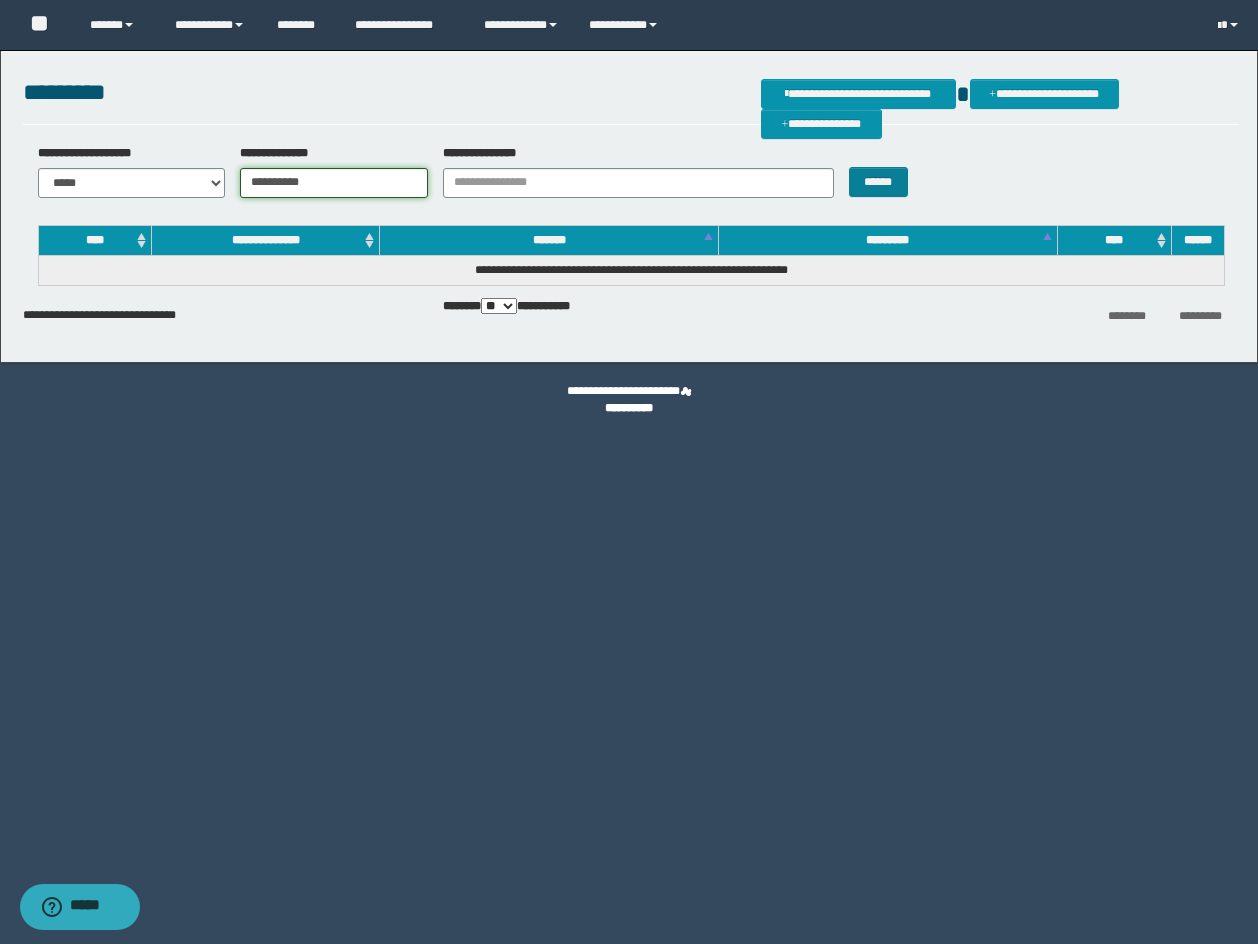 type on "**********" 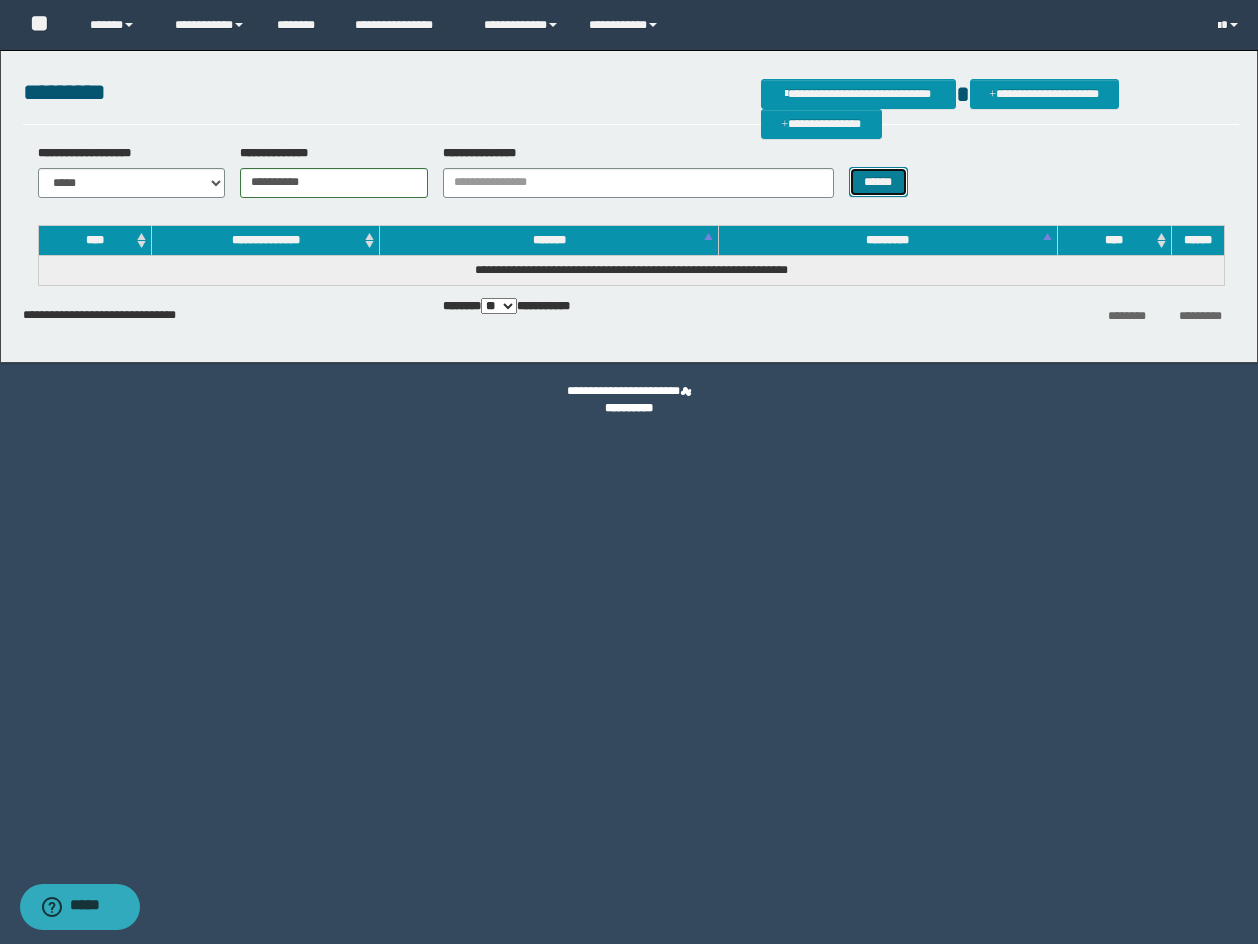 click on "******" at bounding box center [878, 182] 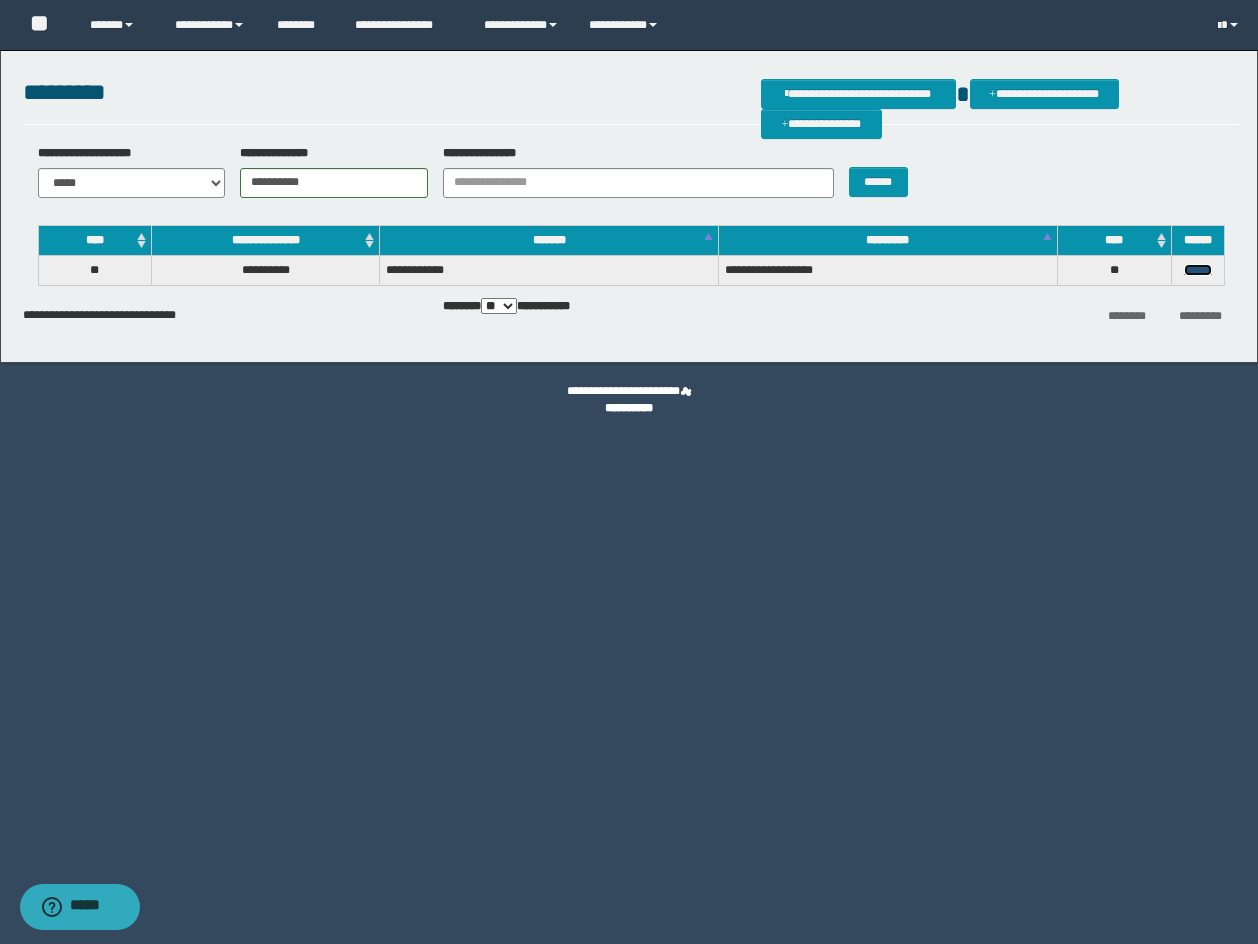 click on "******" at bounding box center [1198, 270] 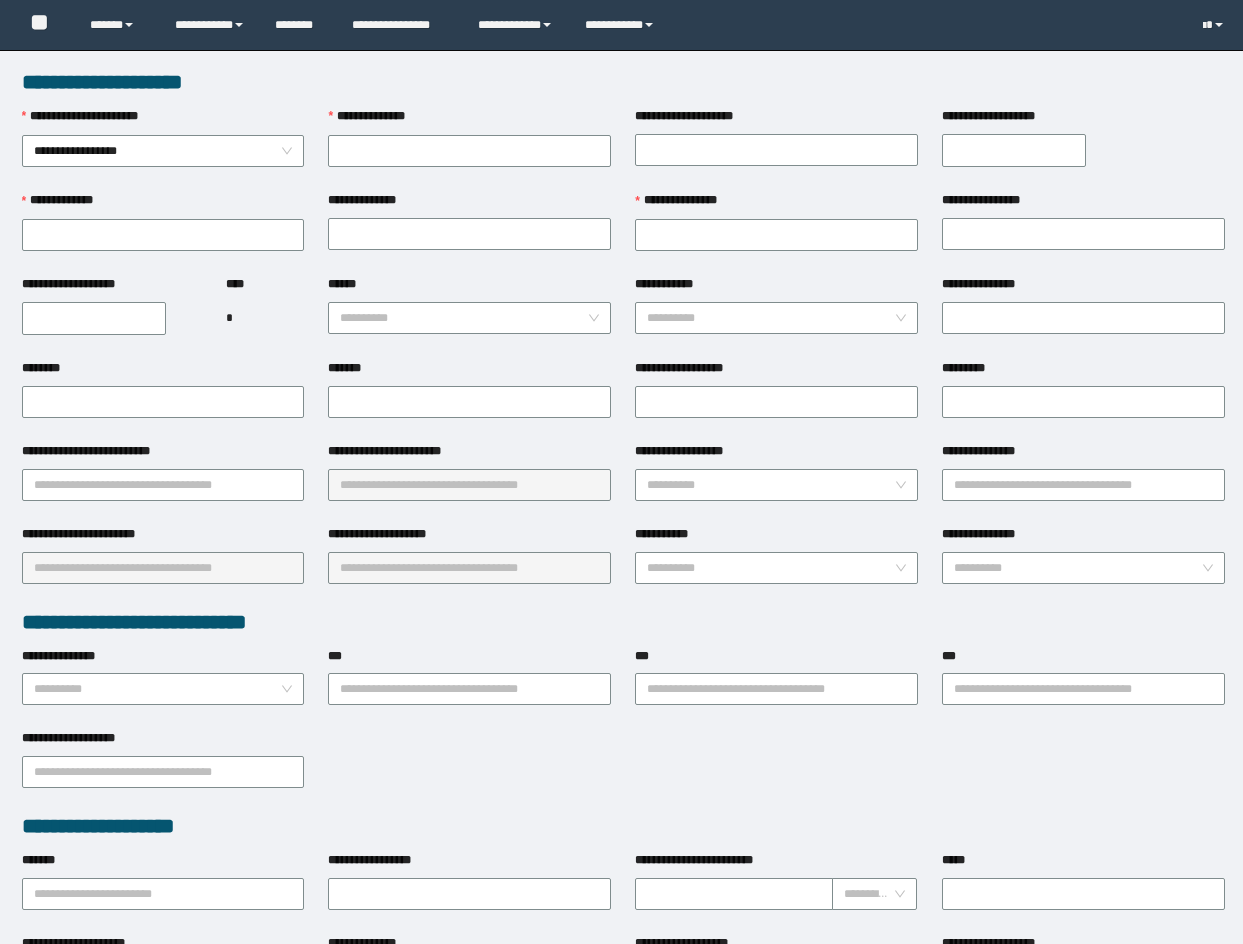 scroll, scrollTop: 0, scrollLeft: 0, axis: both 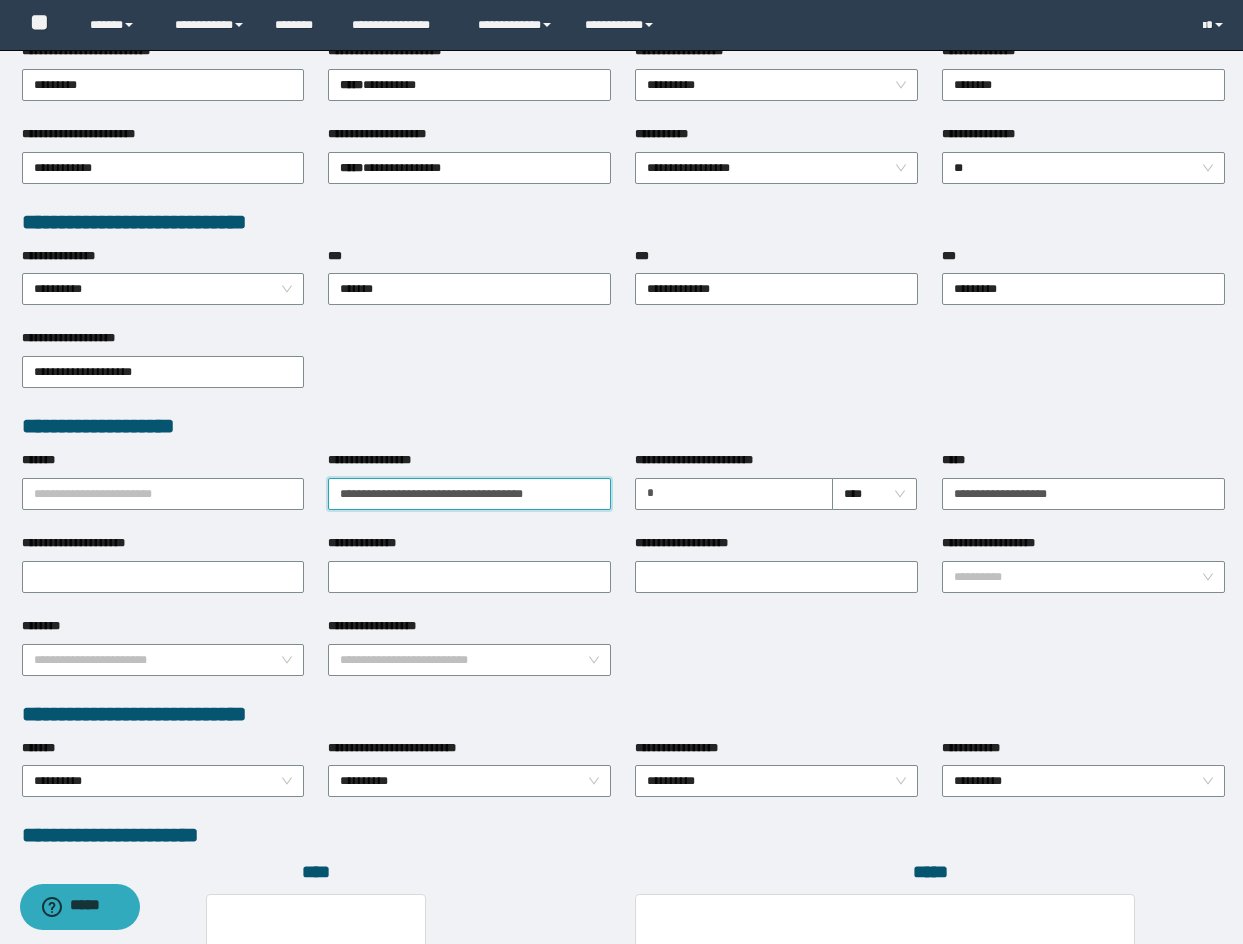 drag, startPoint x: 328, startPoint y: 493, endPoint x: 526, endPoint y: 508, distance: 198.56737 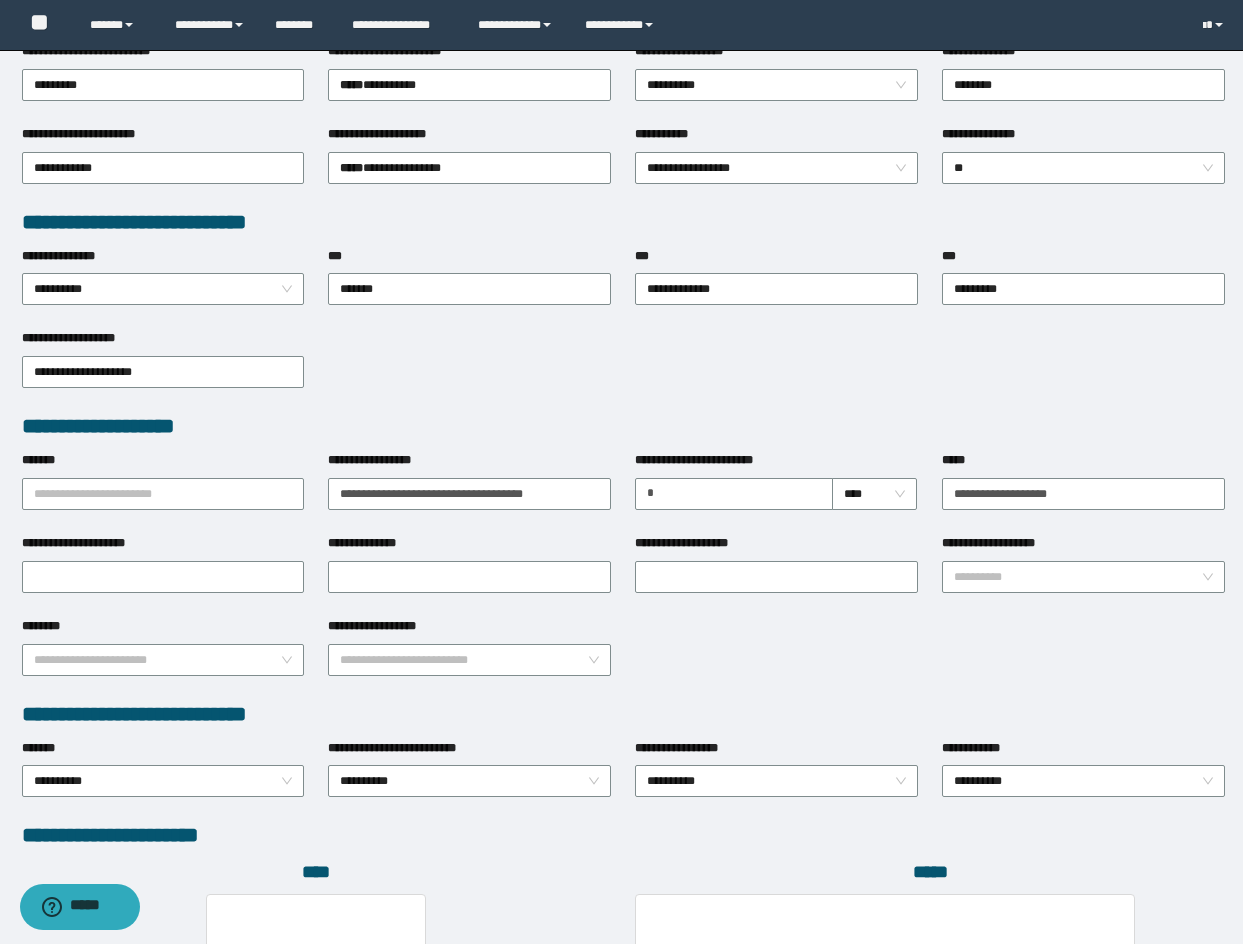 click on "**********" at bounding box center (469, 547) 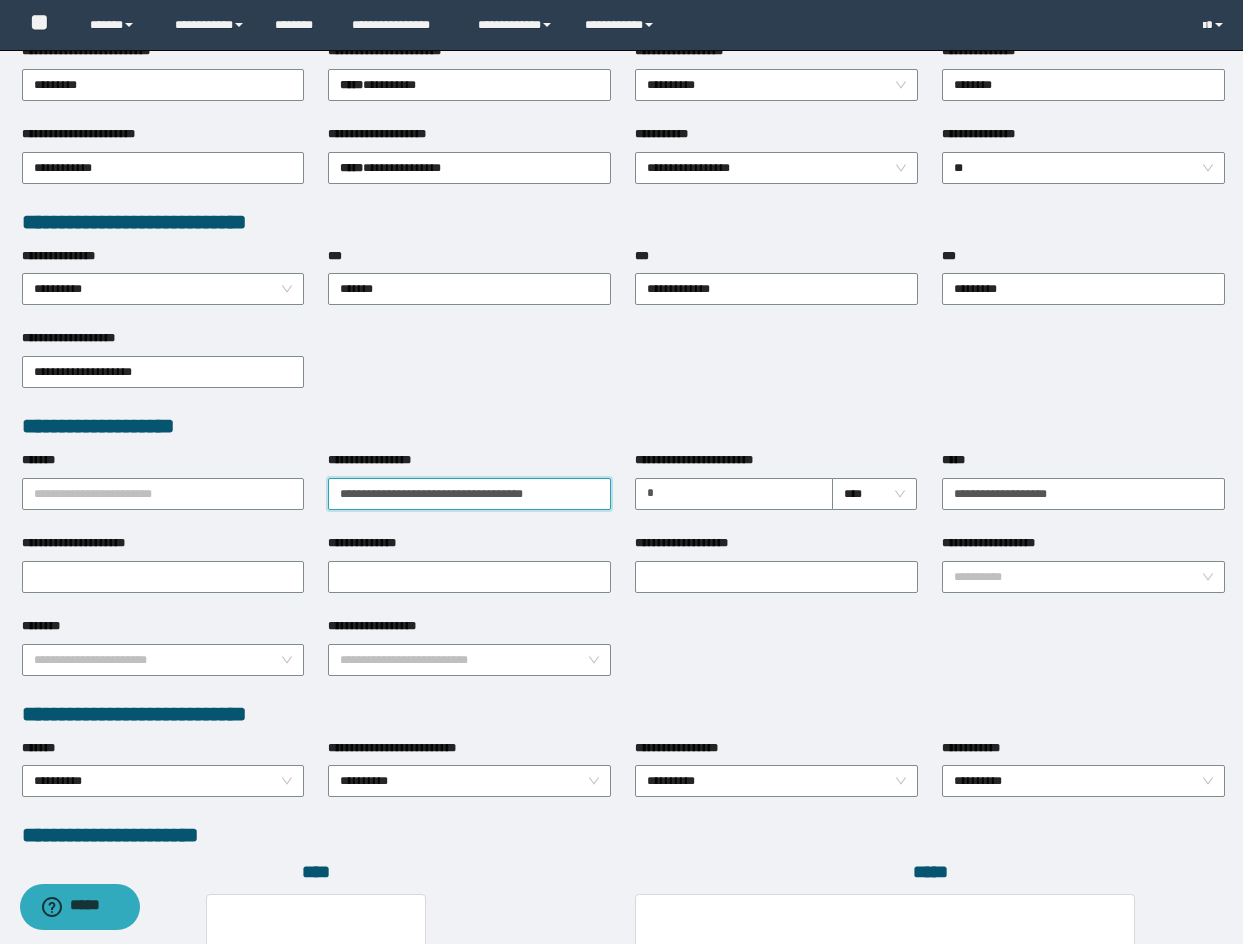 type on "**********" 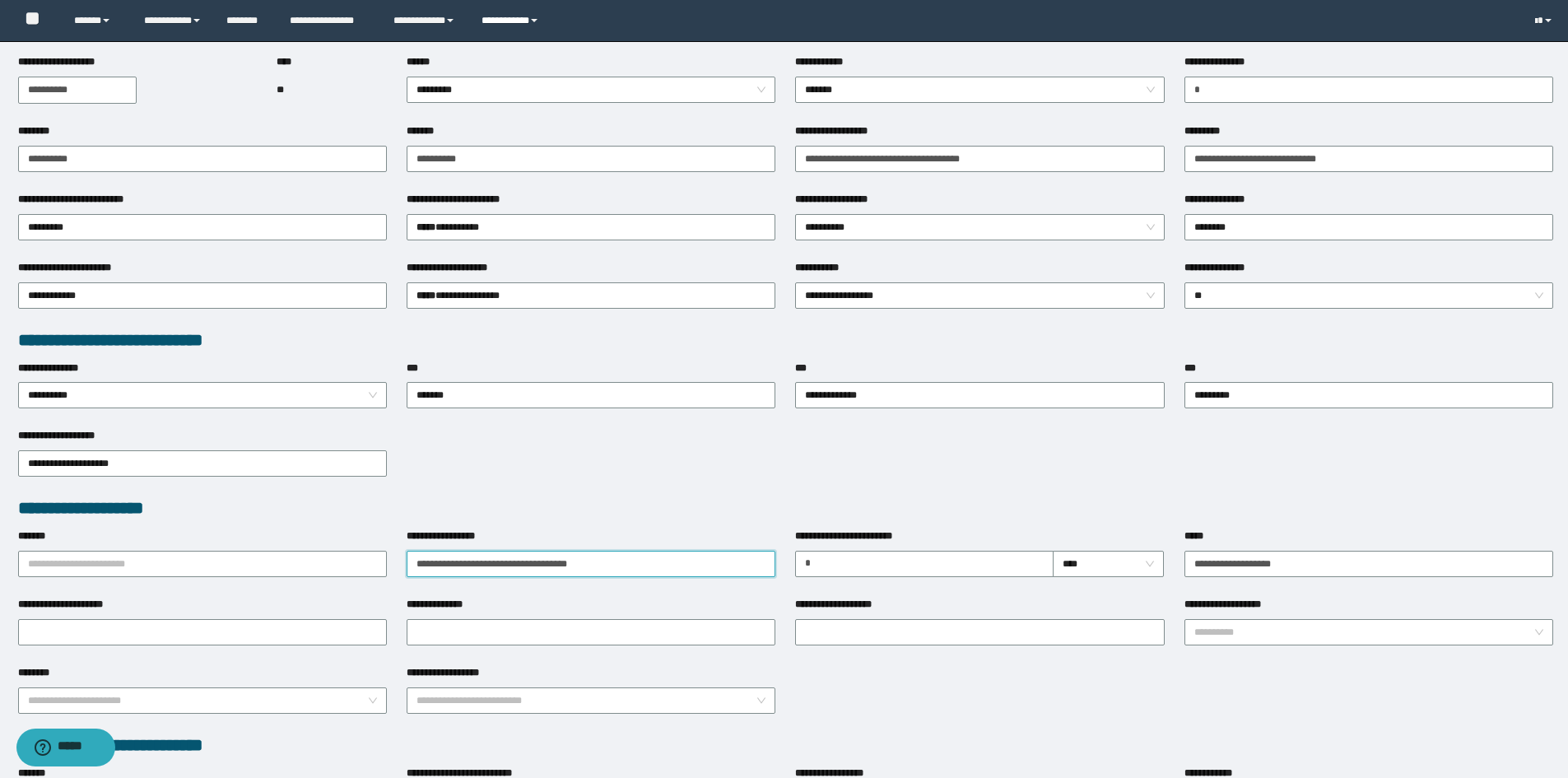 scroll, scrollTop: 165, scrollLeft: 0, axis: vertical 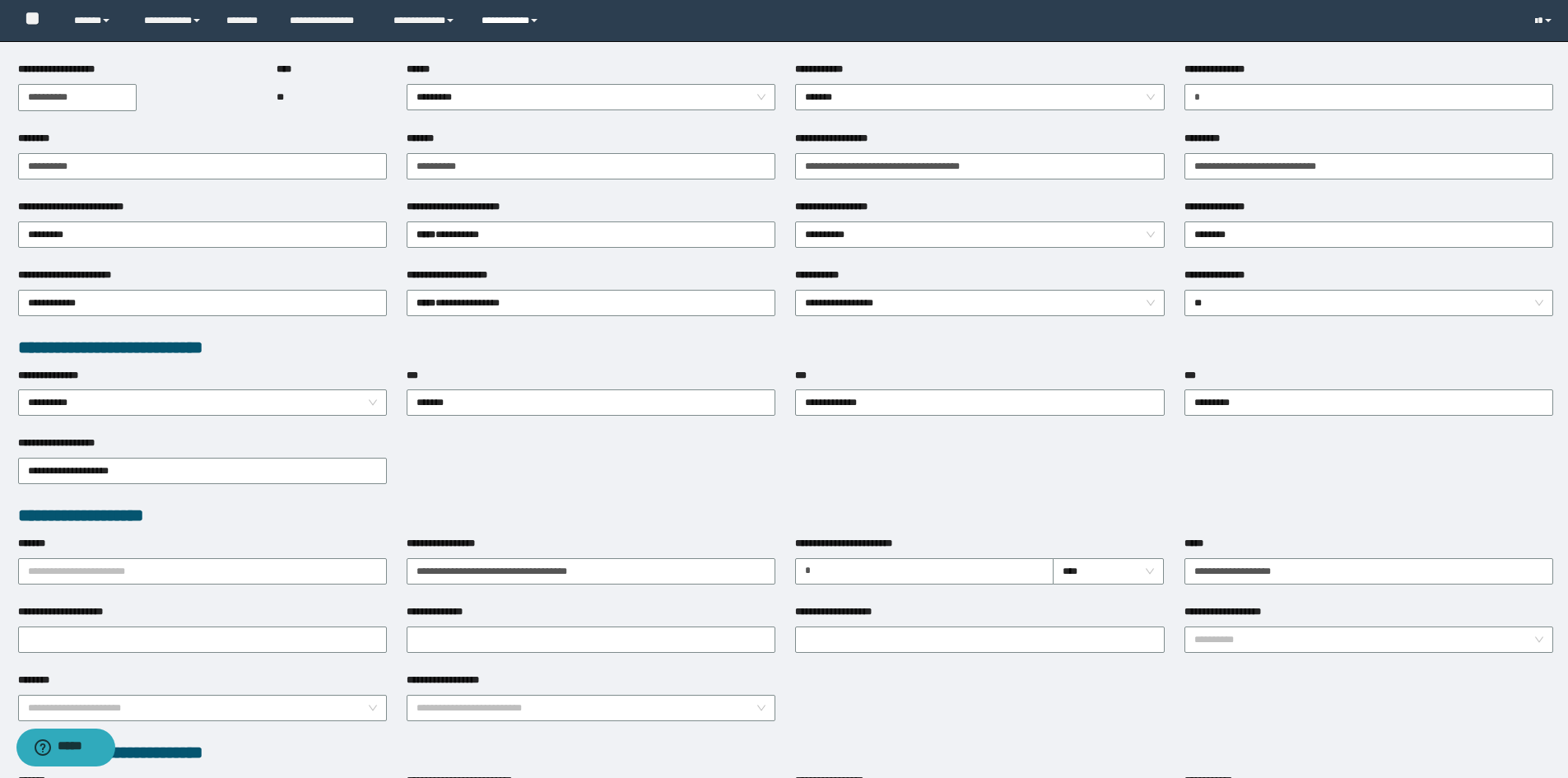 click on "**********" at bounding box center (512, 21) 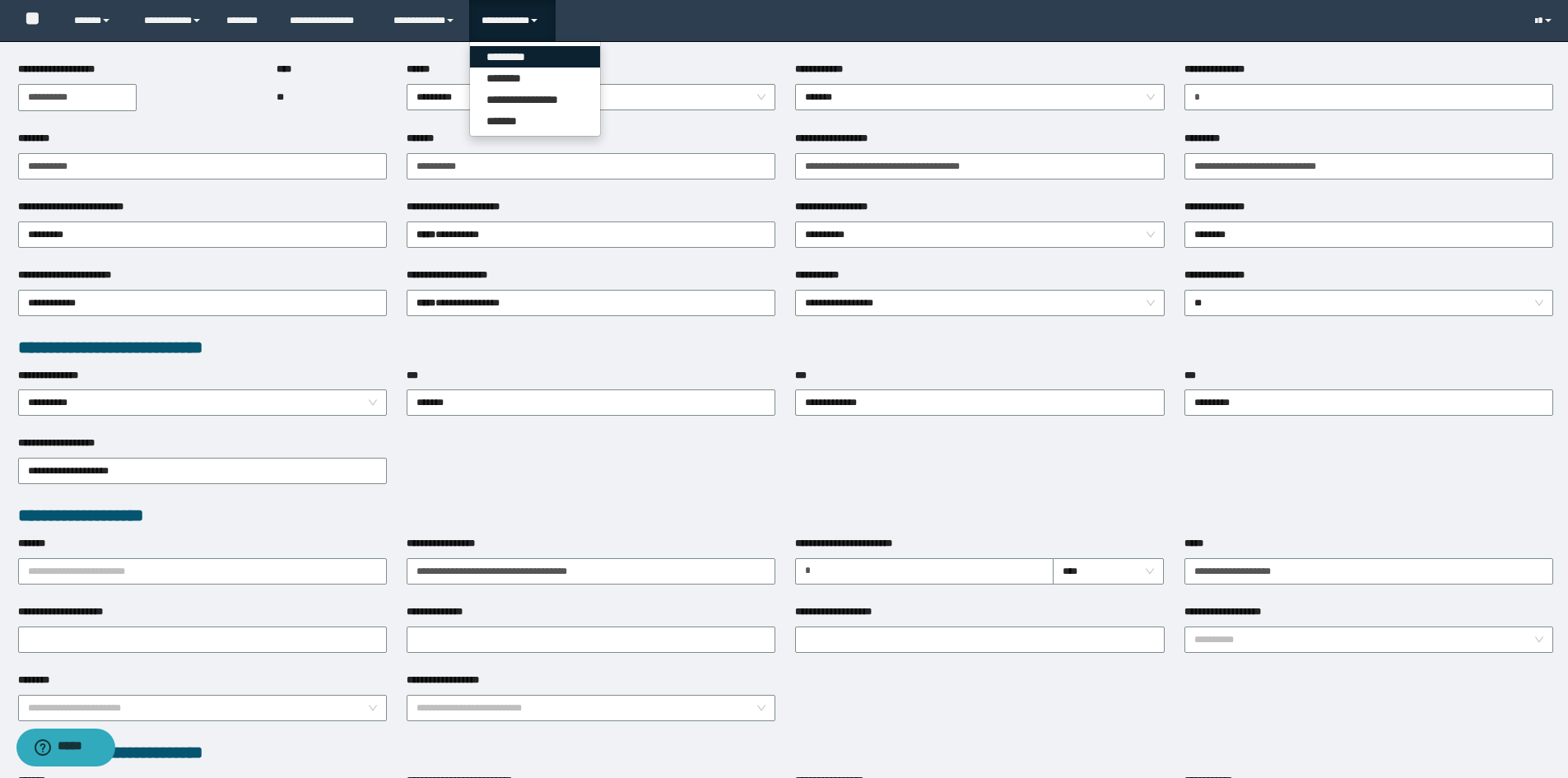 click on "*********" at bounding box center [535, 57] 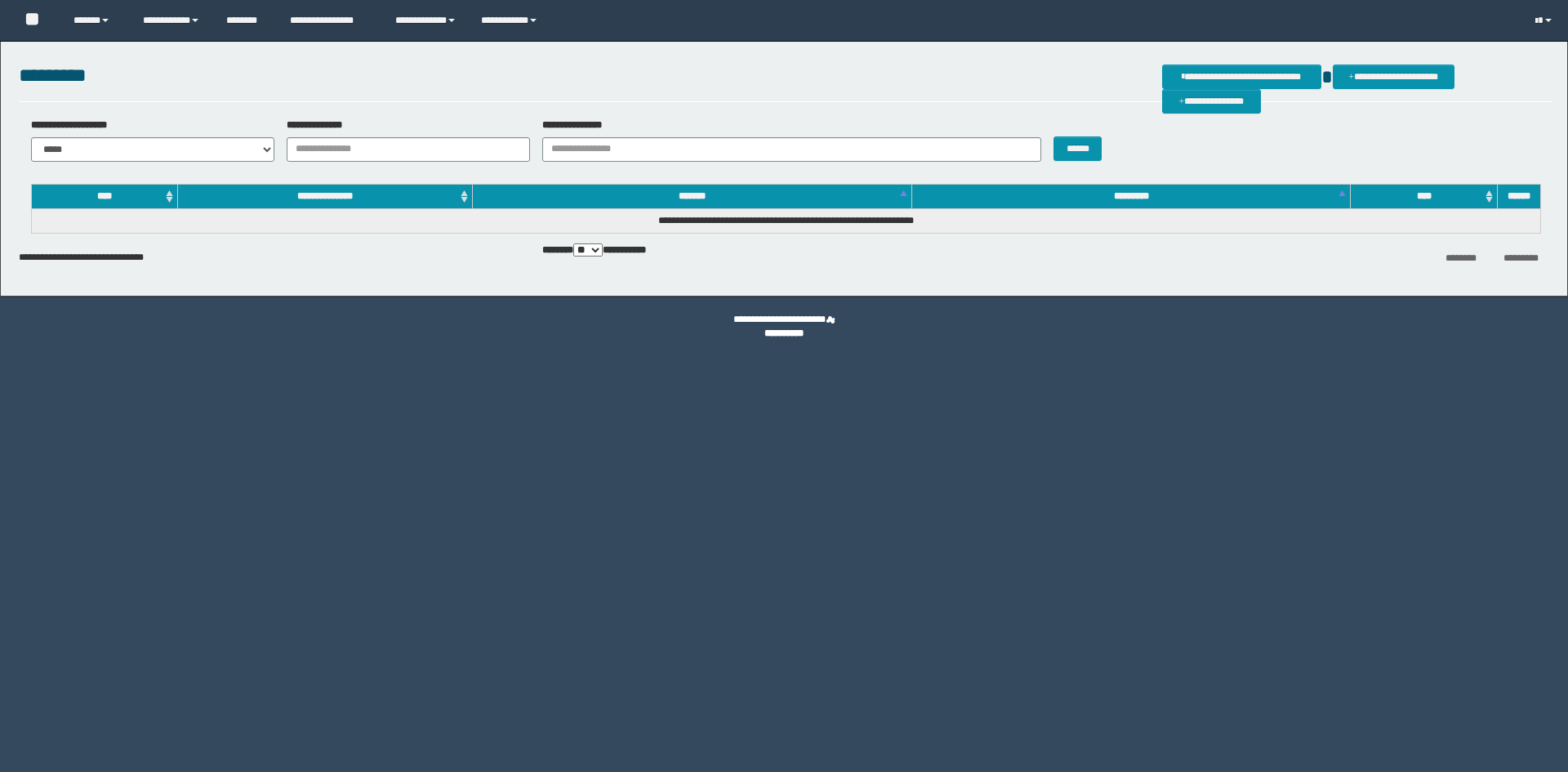 scroll, scrollTop: 0, scrollLeft: 0, axis: both 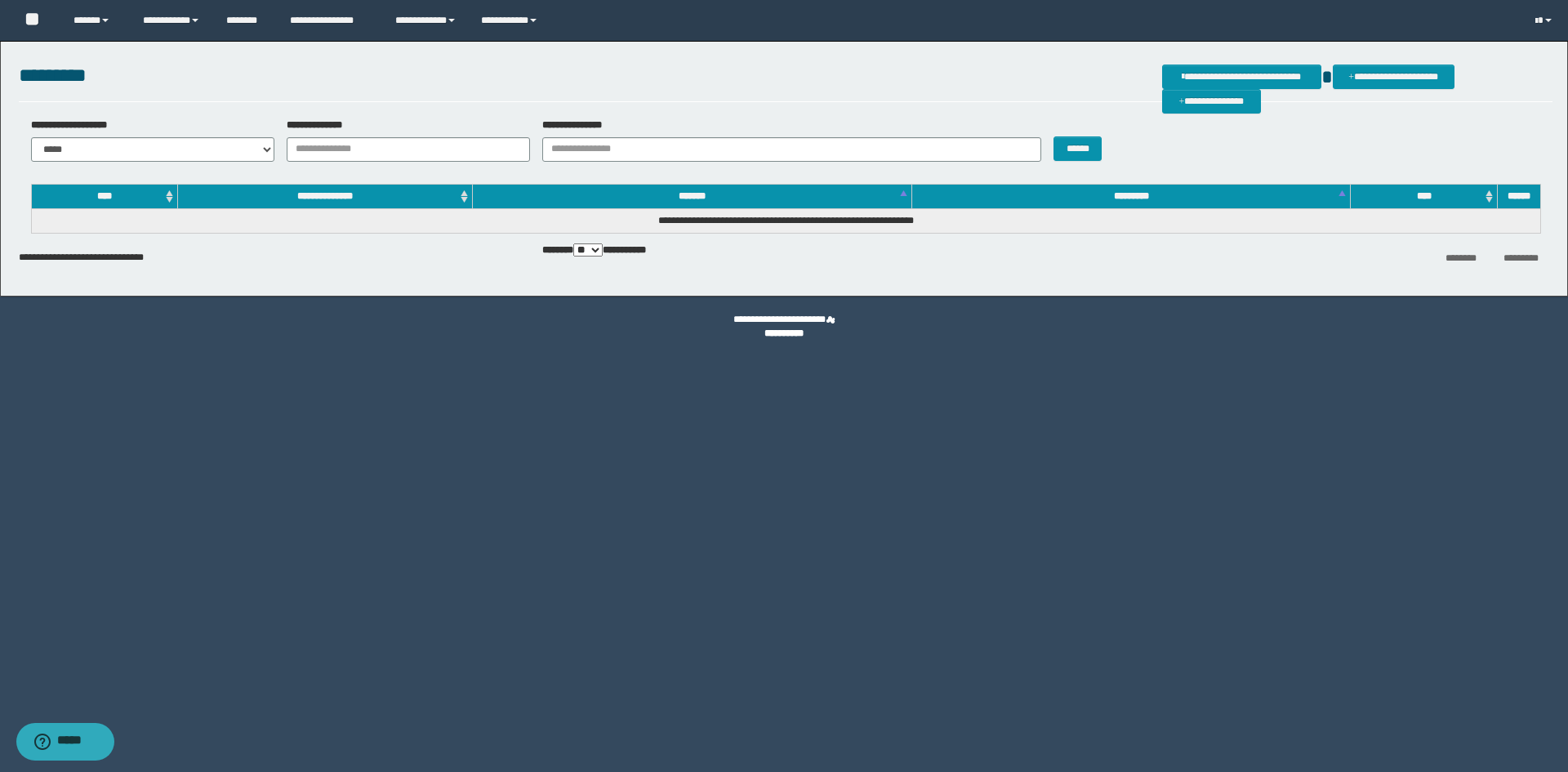 drag, startPoint x: 0, startPoint y: 0, endPoint x: 408, endPoint y: 156, distance: 436.8066 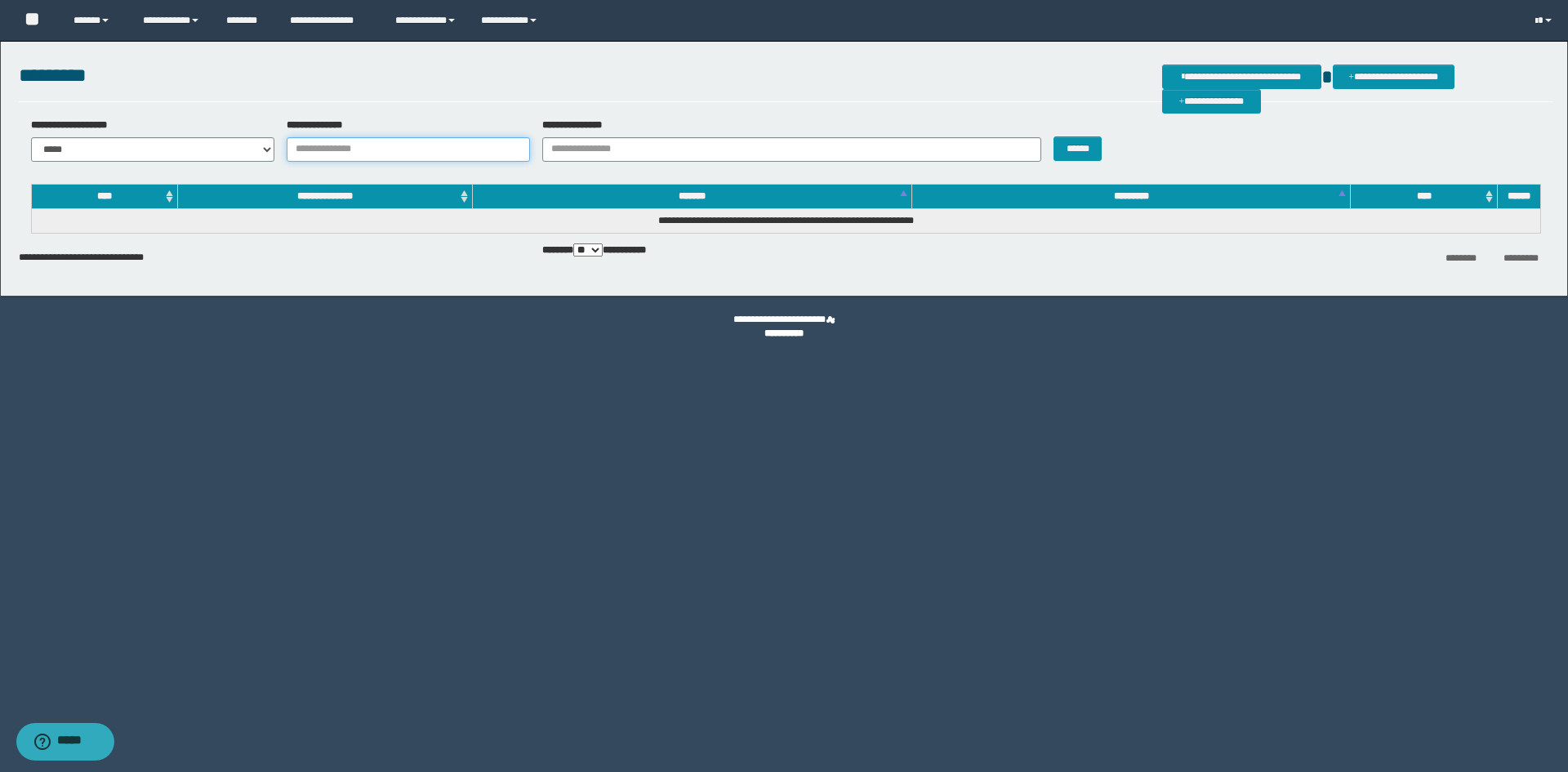 click on "**********" at bounding box center (408, 149) 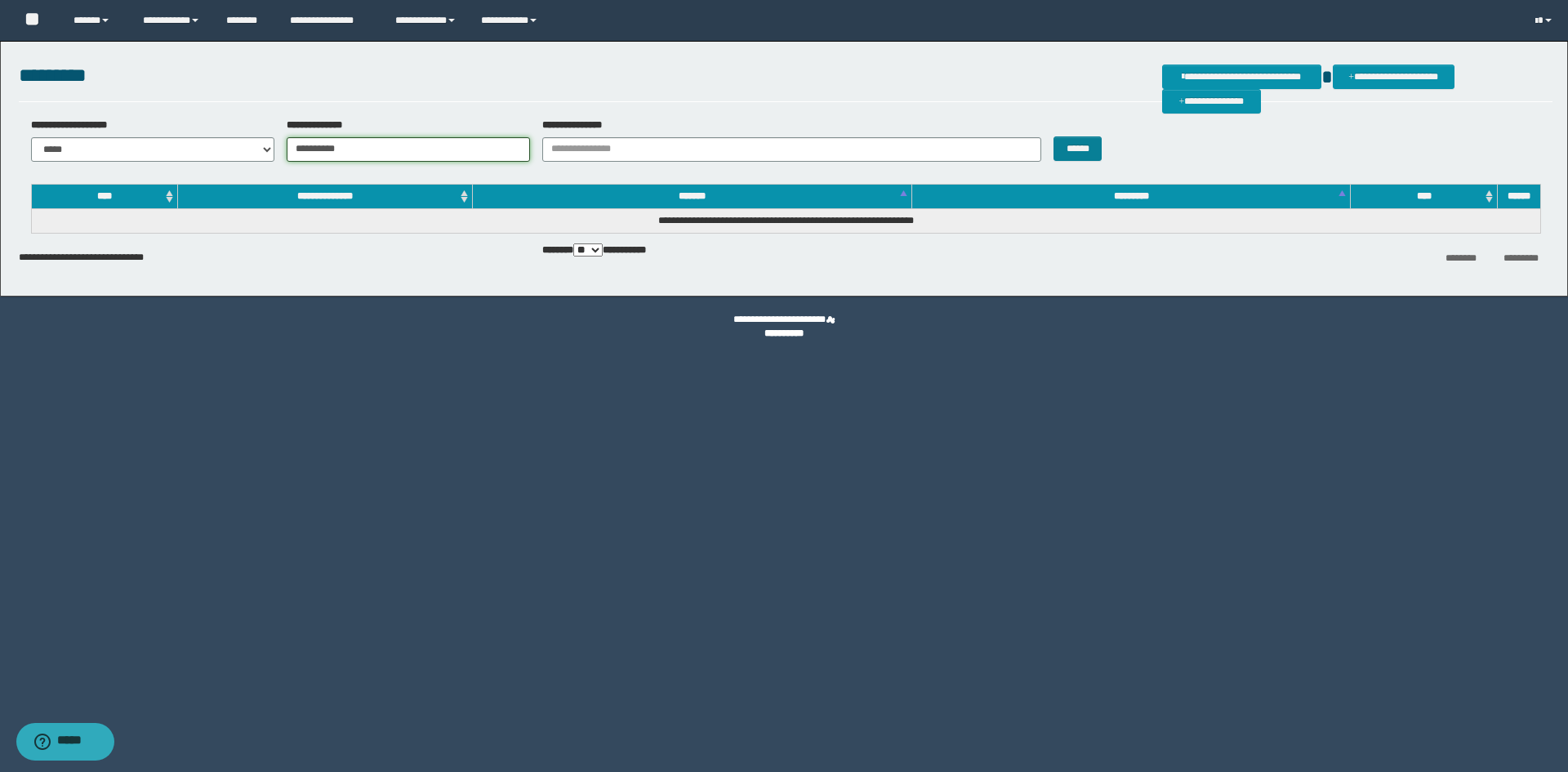 type on "**********" 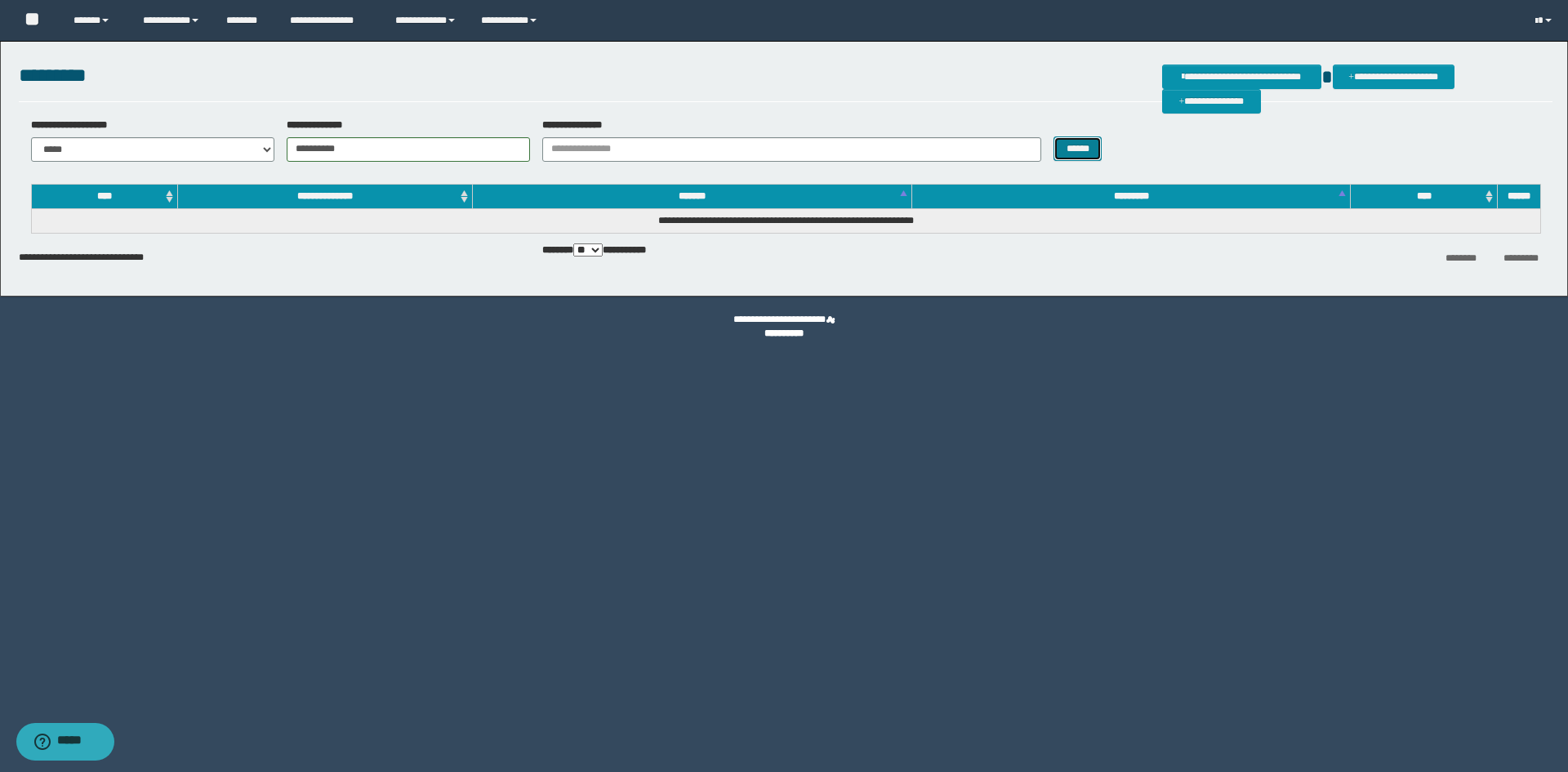 click on "******" at bounding box center [1077, 149] 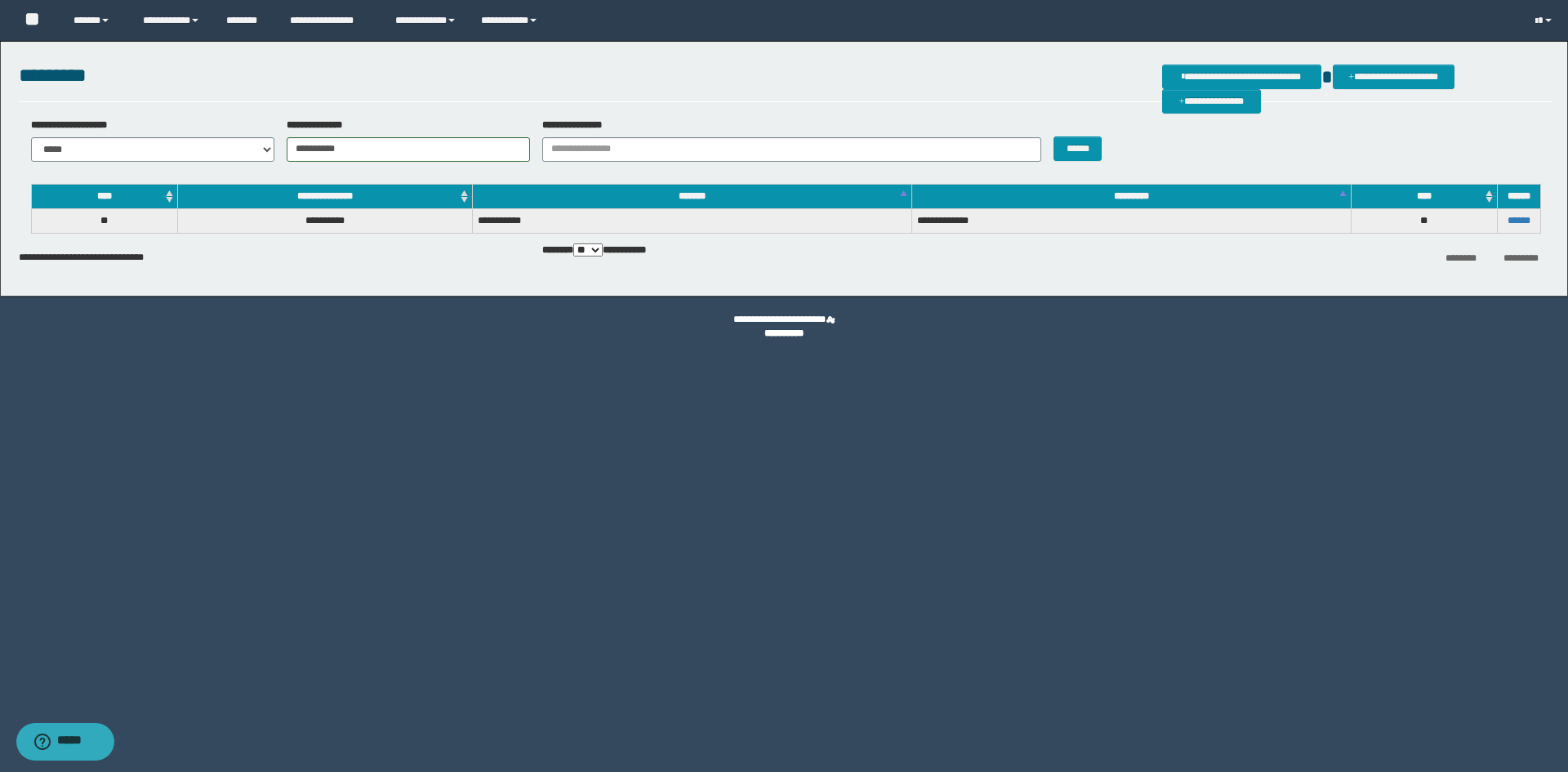 click on "******" at bounding box center (1518, 221) 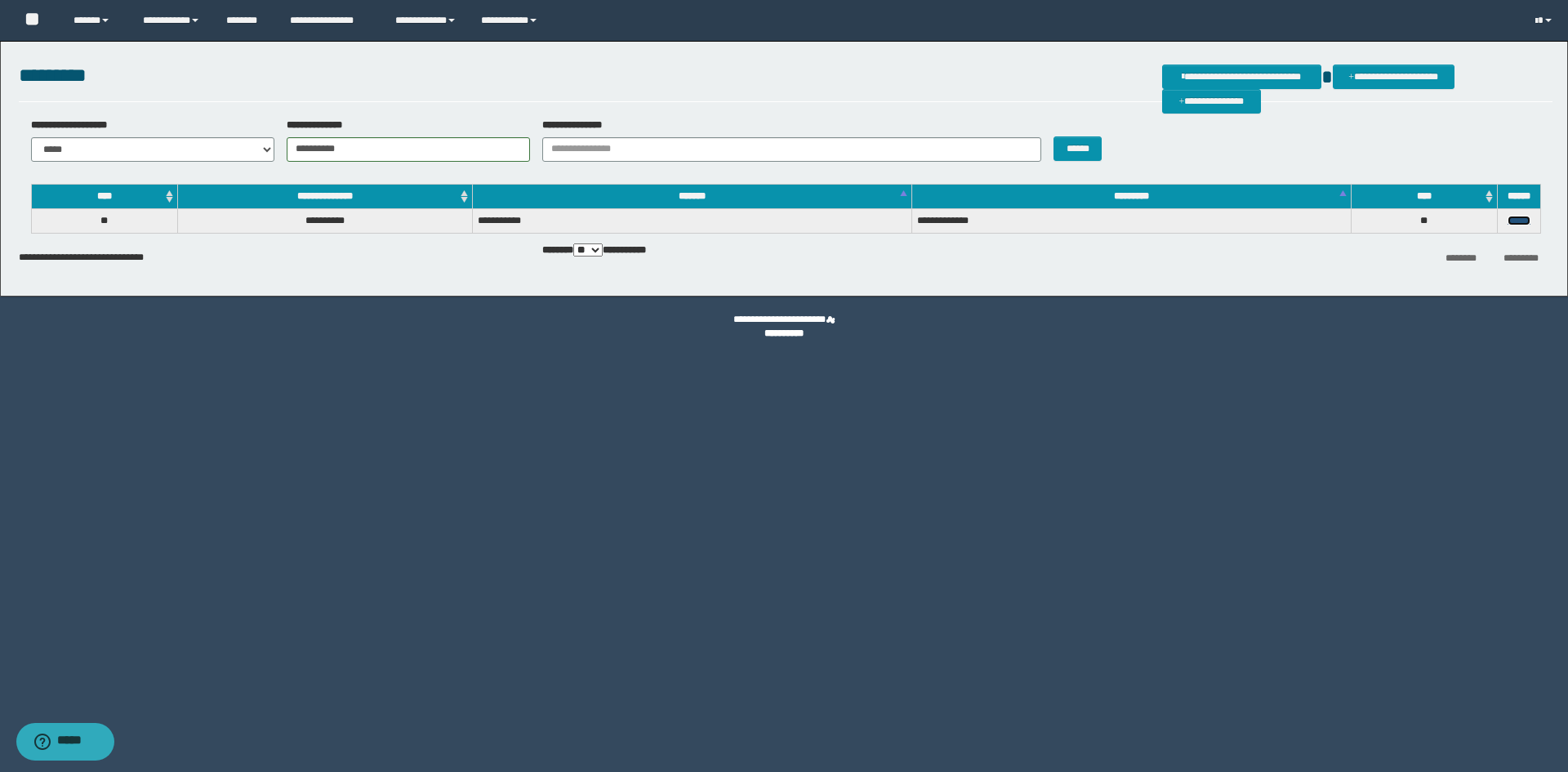 click on "******" at bounding box center [1519, 221] 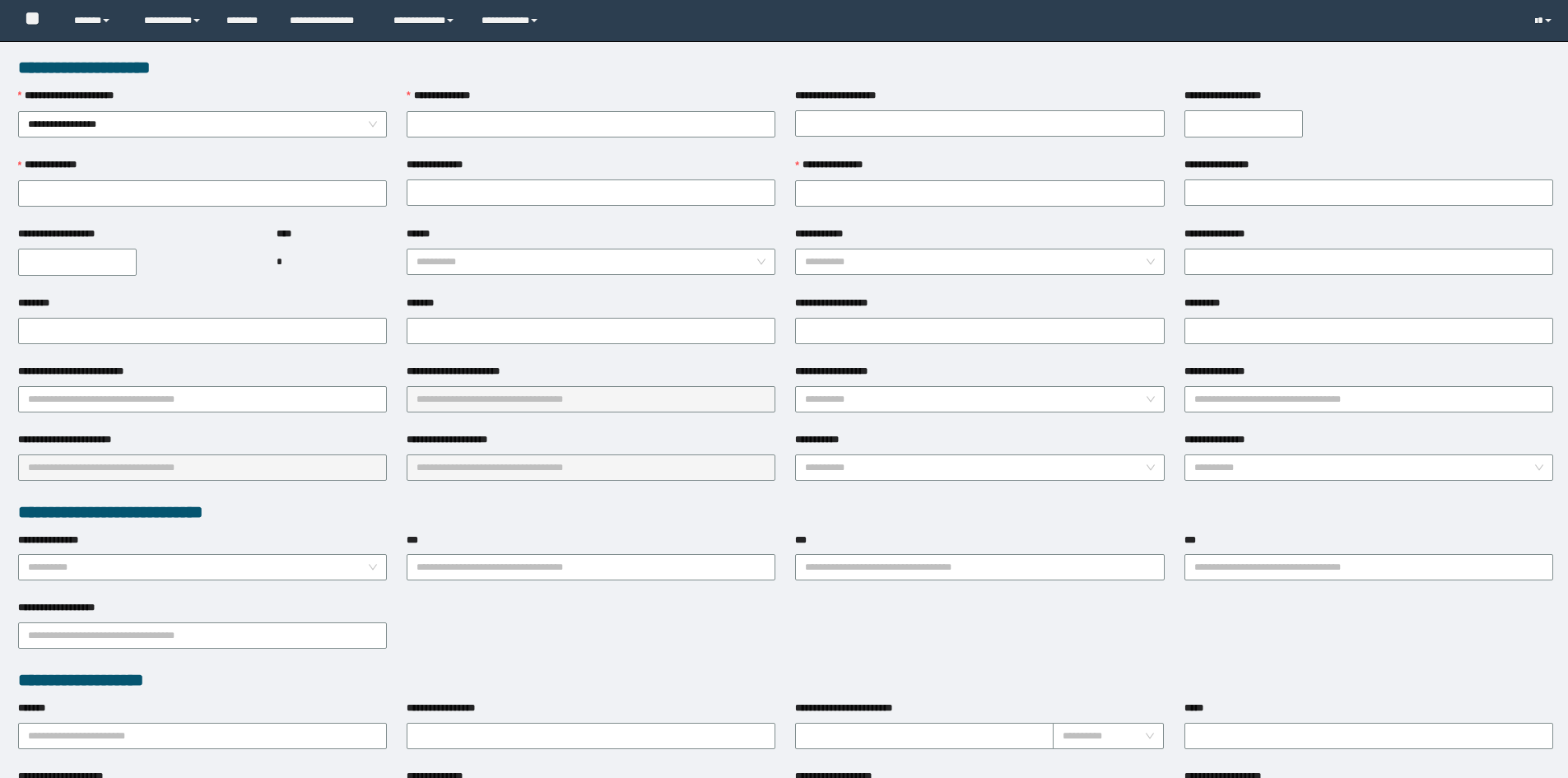 scroll, scrollTop: 0, scrollLeft: 0, axis: both 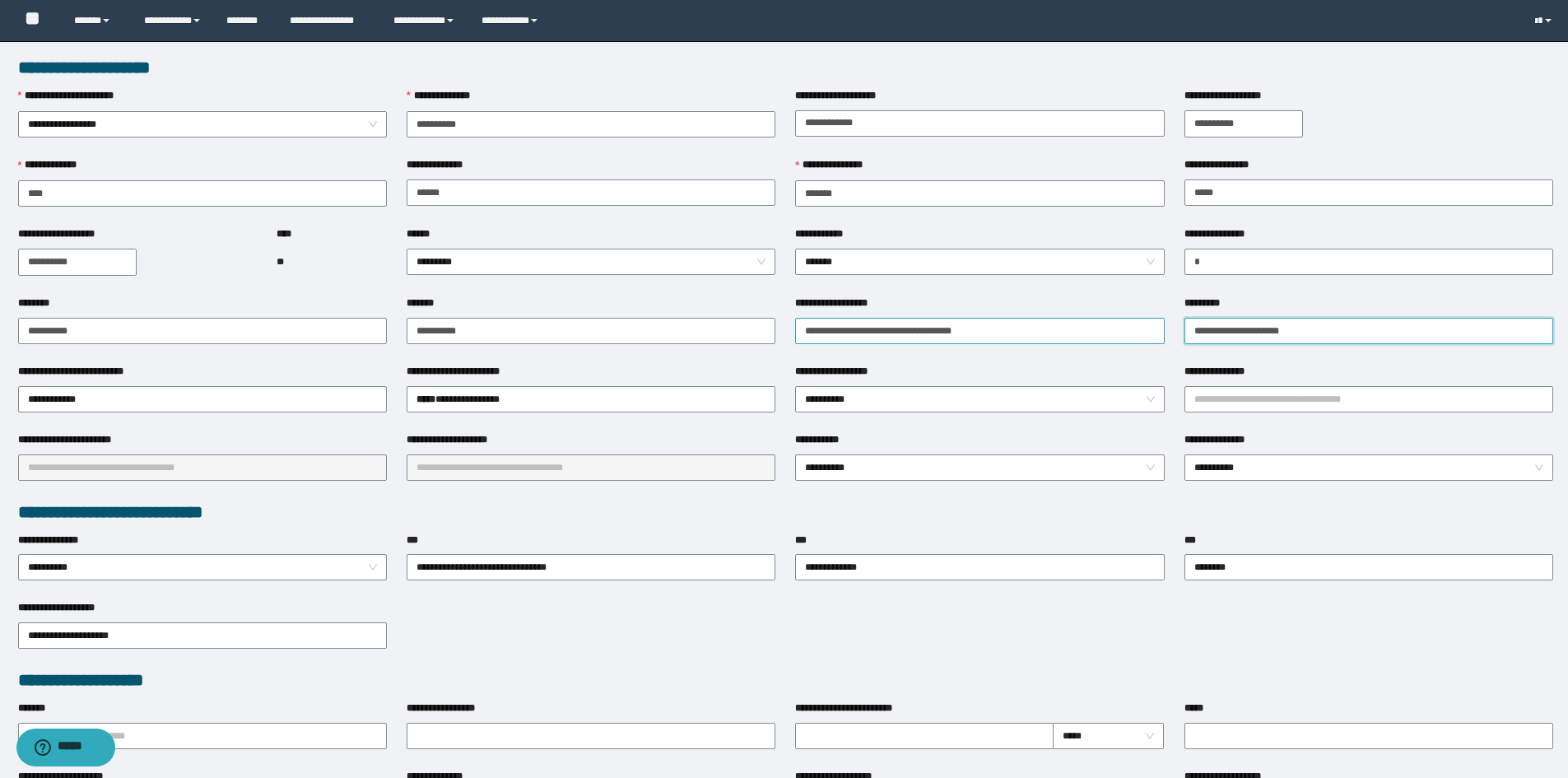 type on "**********" 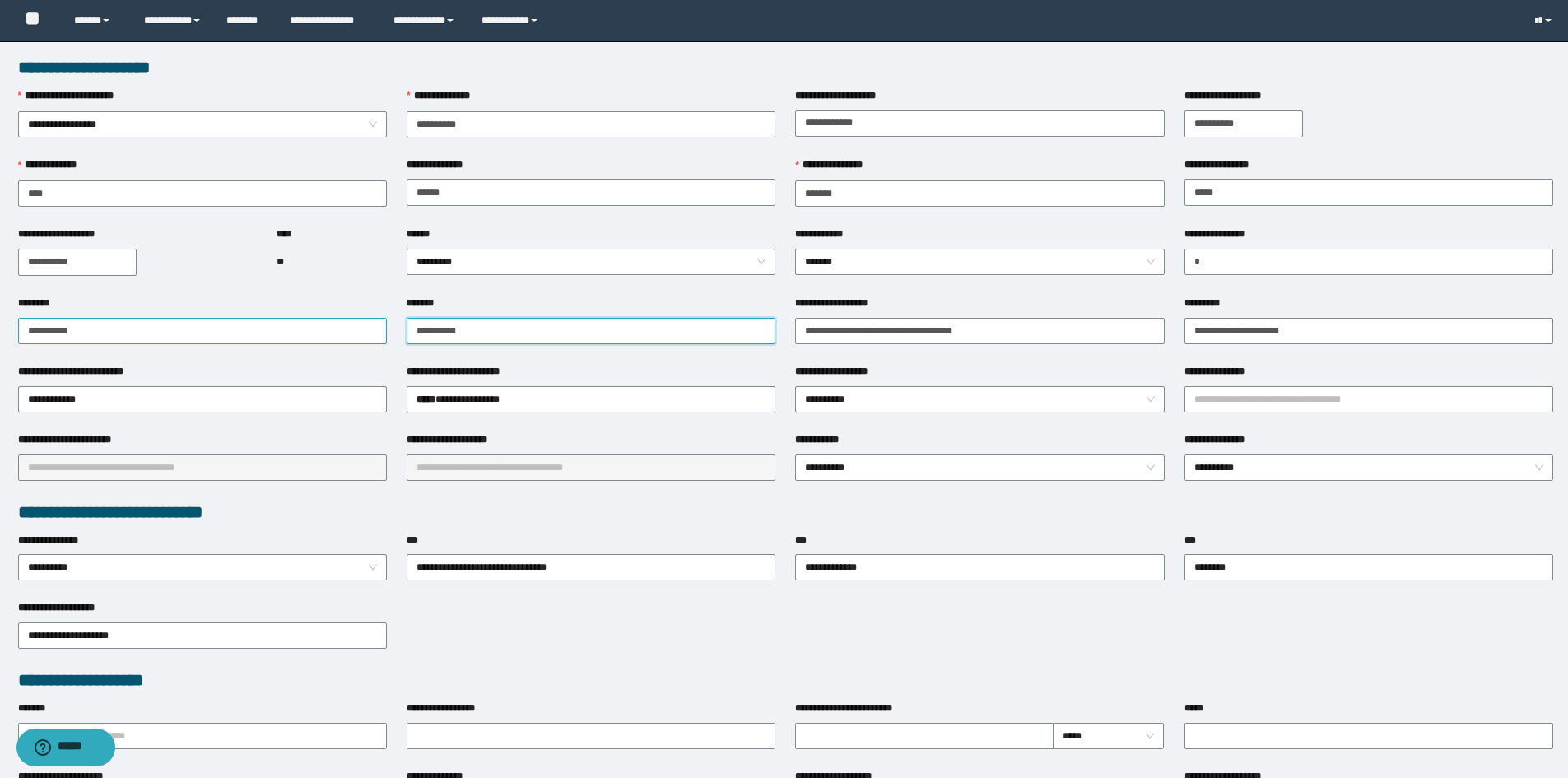 type on "**********" 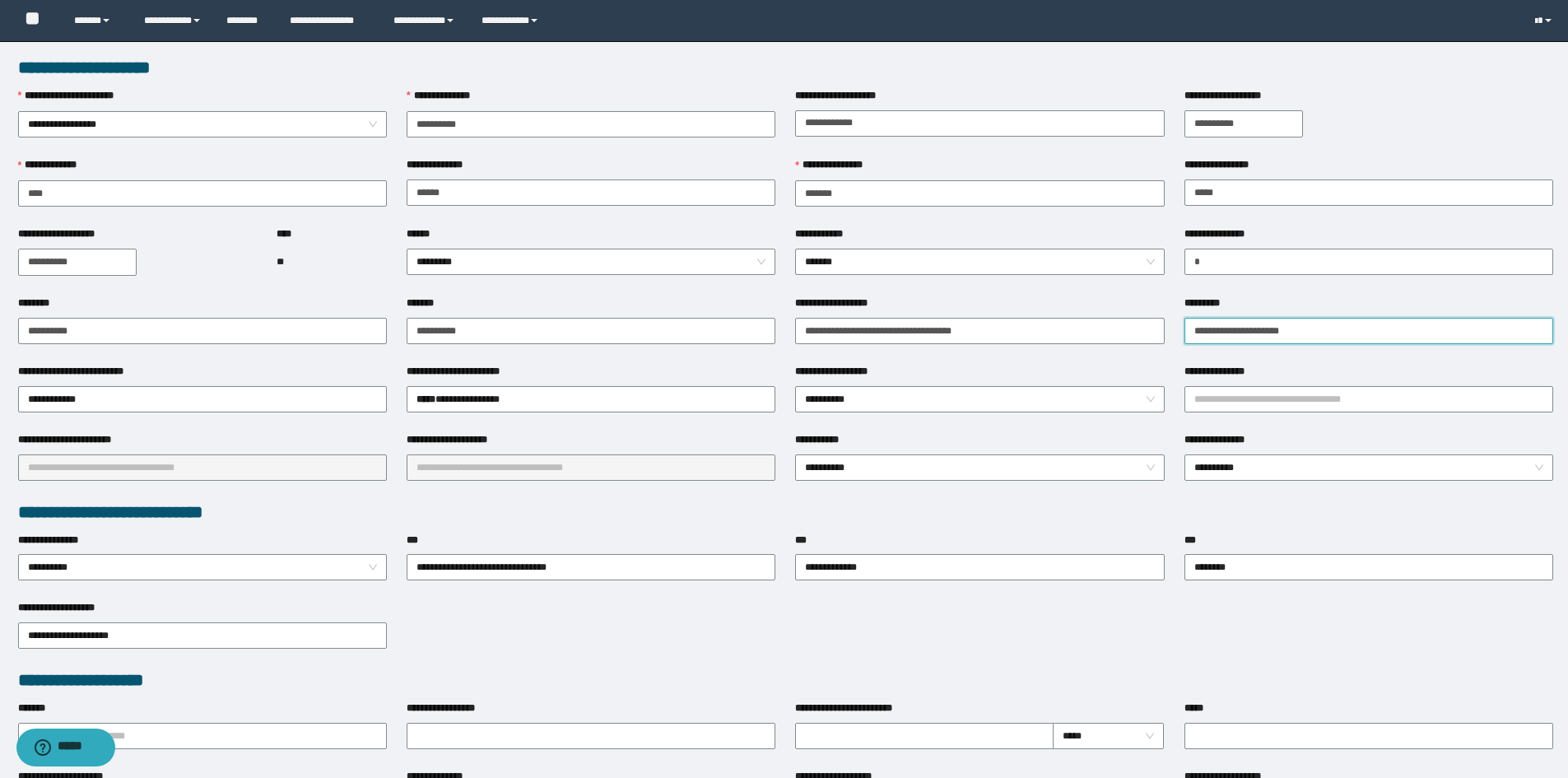 drag, startPoint x: 1336, startPoint y: 320, endPoint x: 1156, endPoint y: 308, distance: 180.39956 